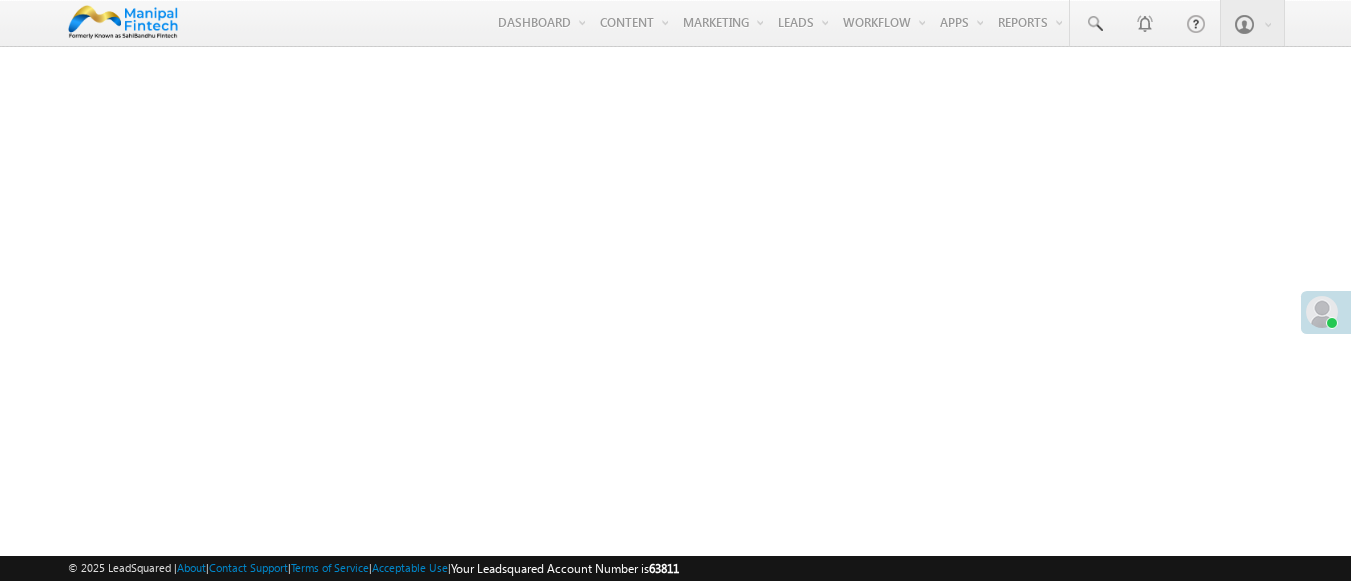 scroll, scrollTop: 0, scrollLeft: 0, axis: both 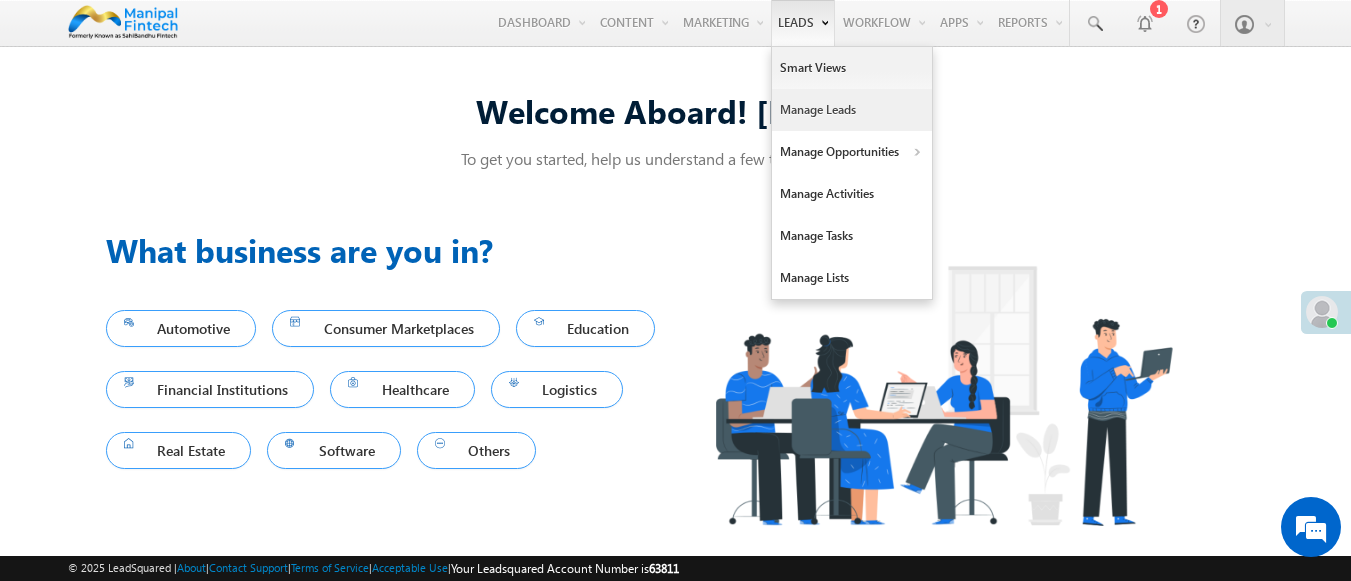 click on "Manage Leads" at bounding box center [852, 110] 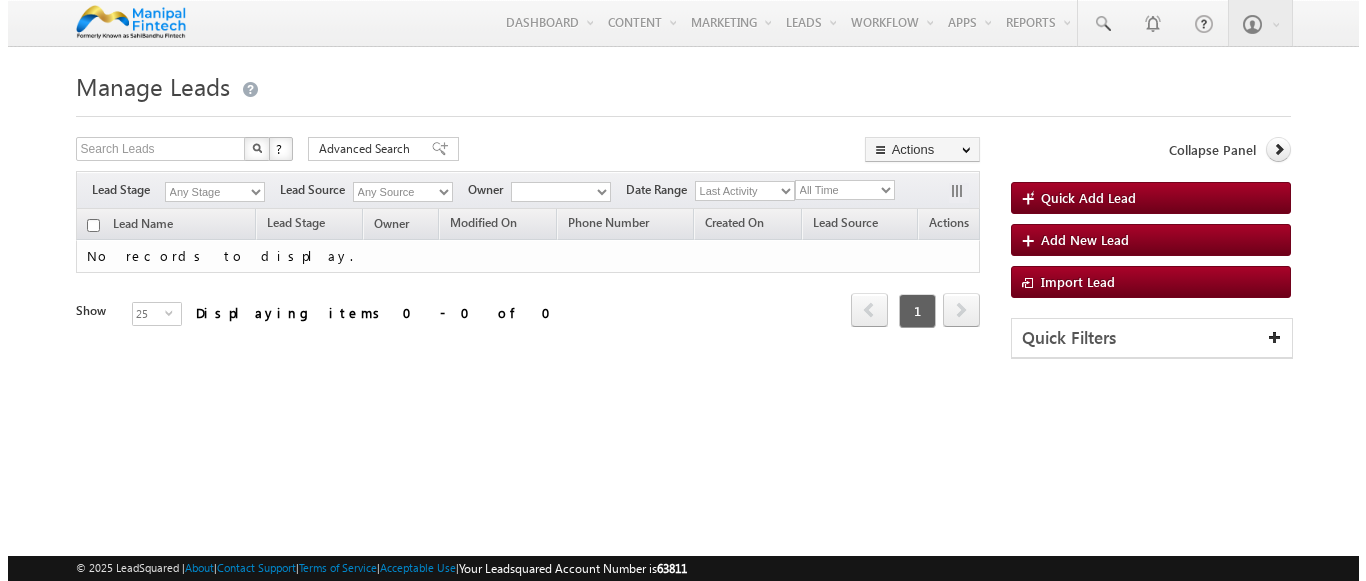 scroll, scrollTop: 0, scrollLeft: 0, axis: both 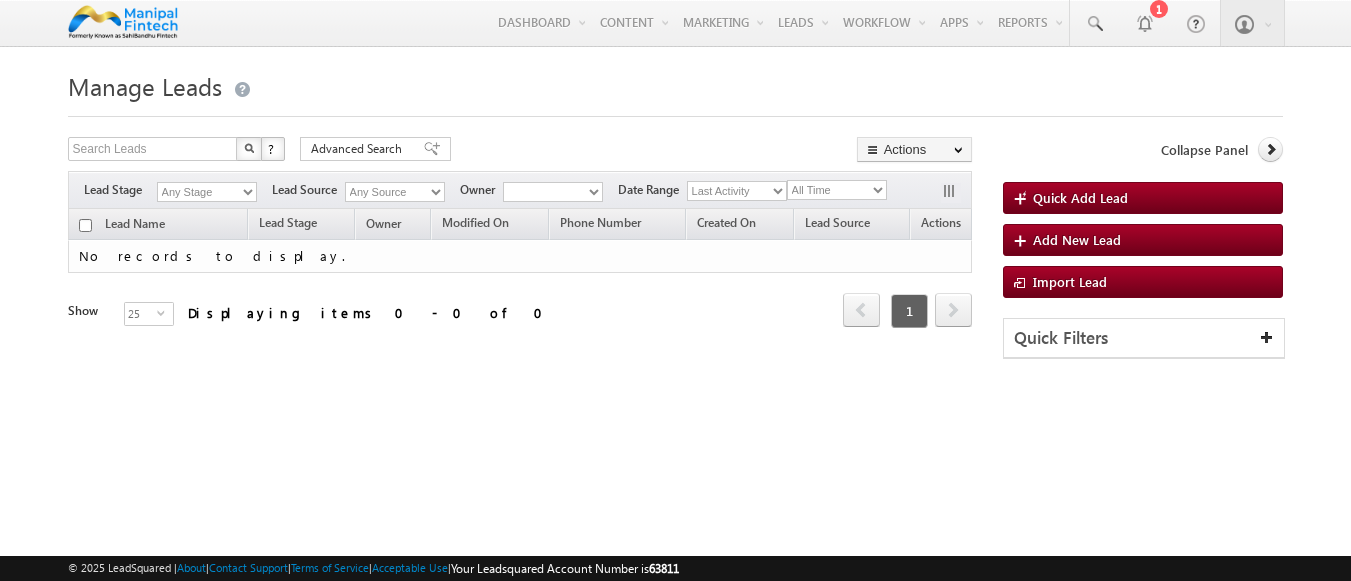 type on "9754022130" 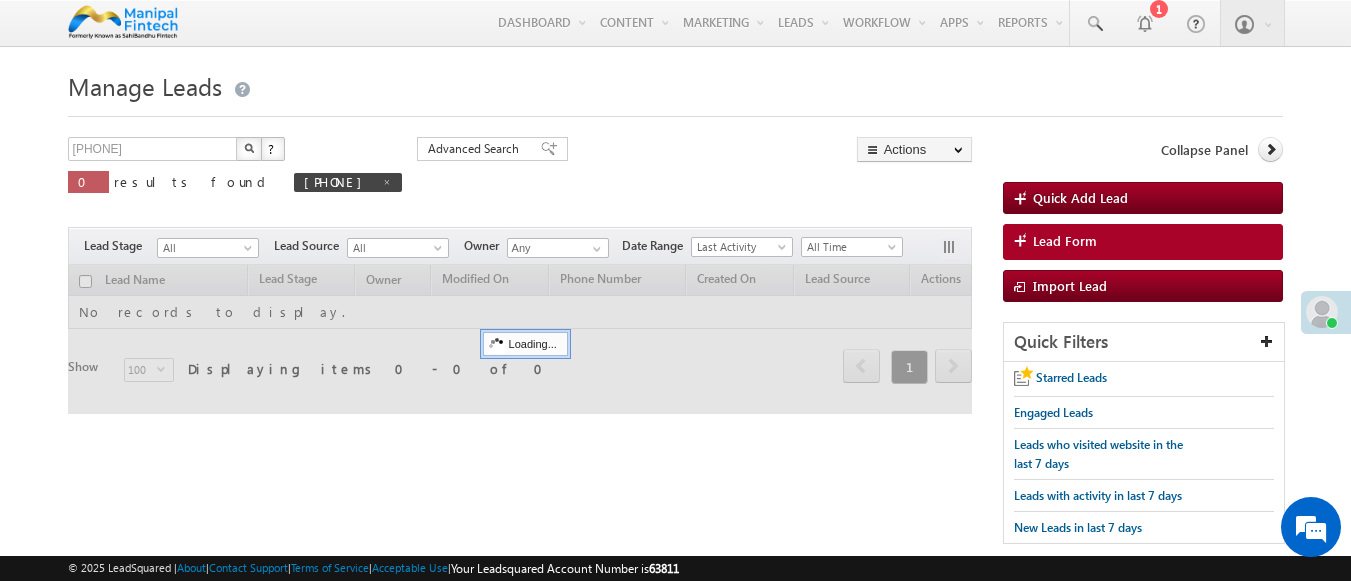 click on "Lead Form" at bounding box center [1065, 241] 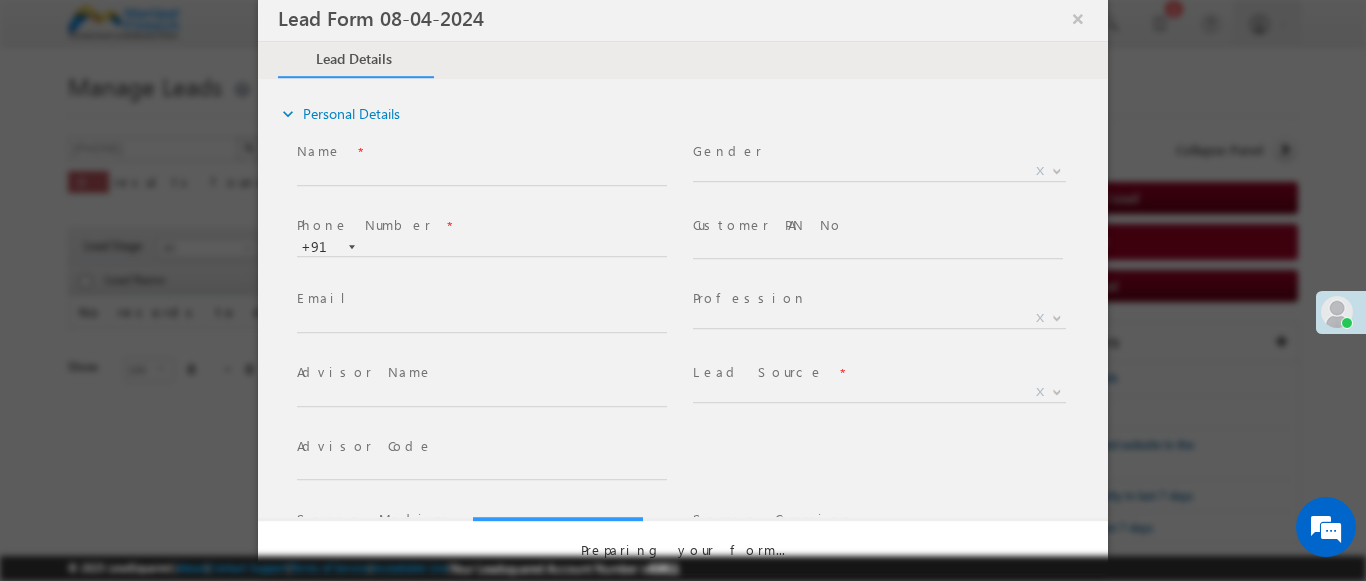 select on "Open" 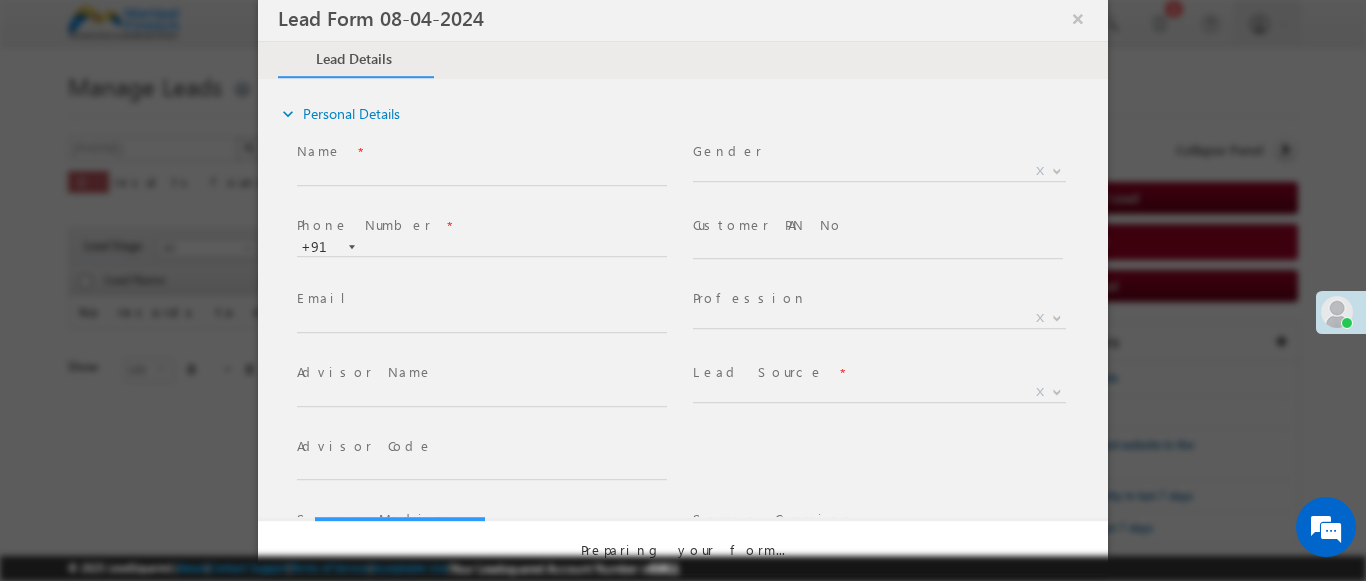 scroll, scrollTop: 0, scrollLeft: 0, axis: both 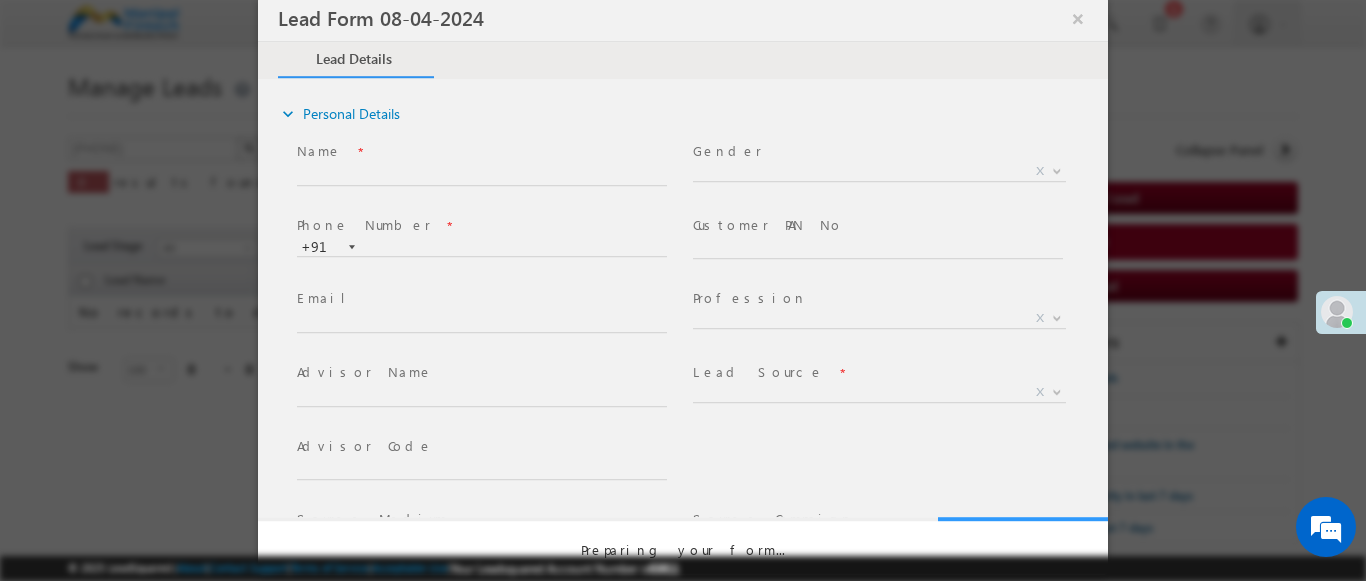 select on "Prospecting" 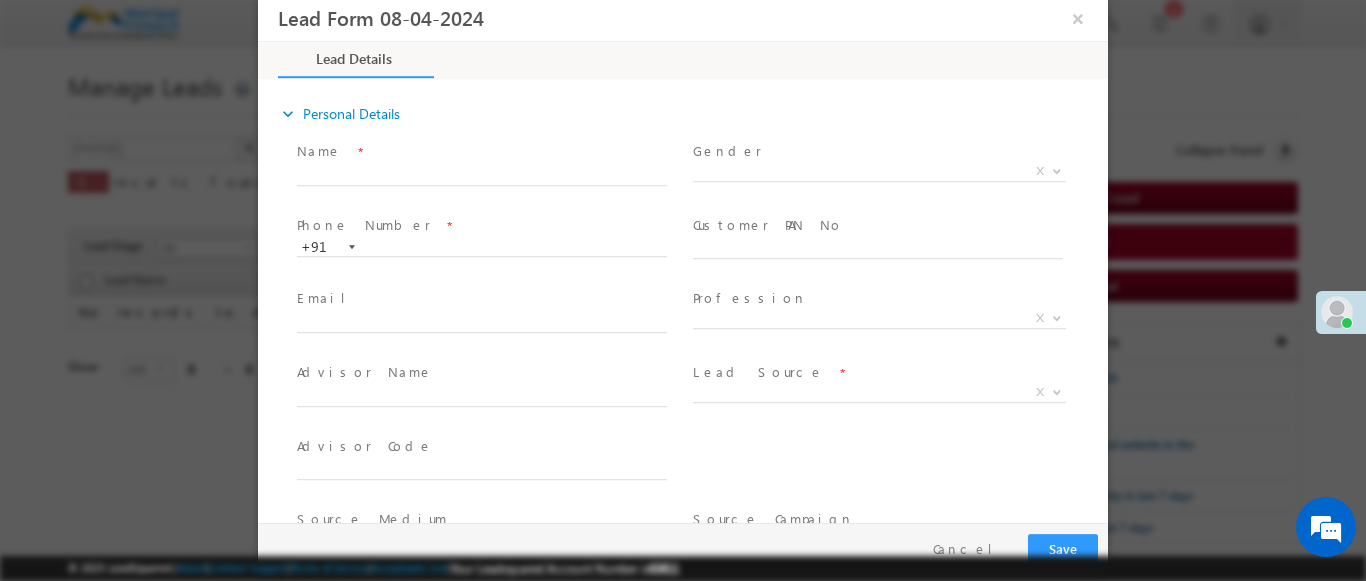 type on "07/13/25 8:29 PM" 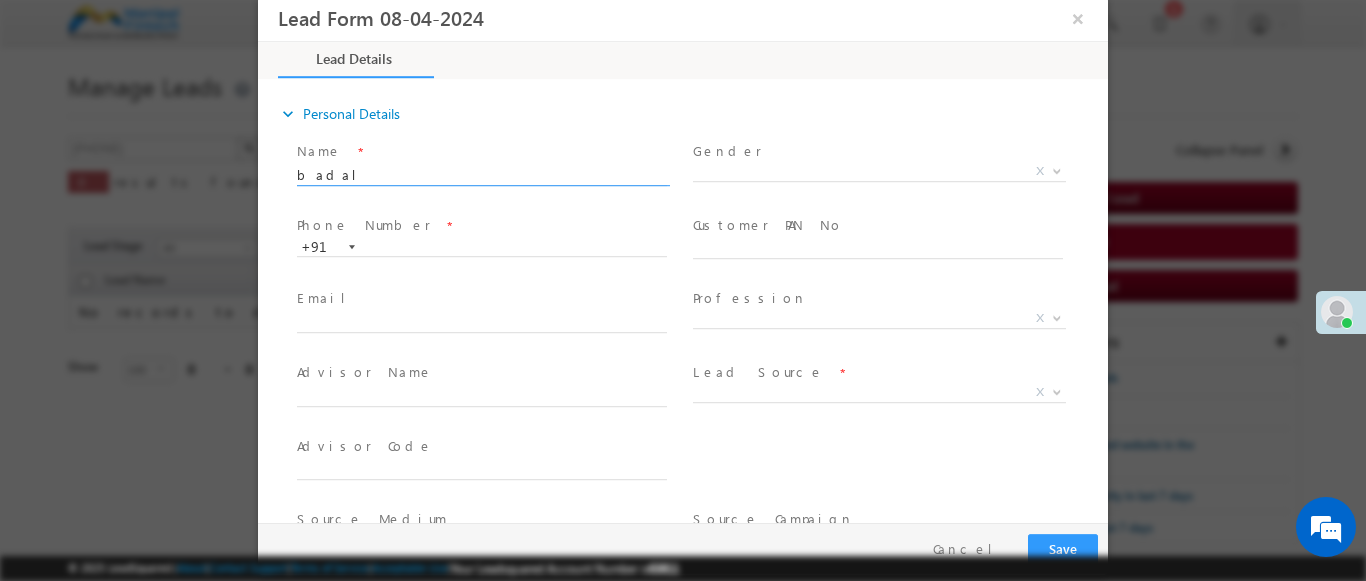 type on "badal" 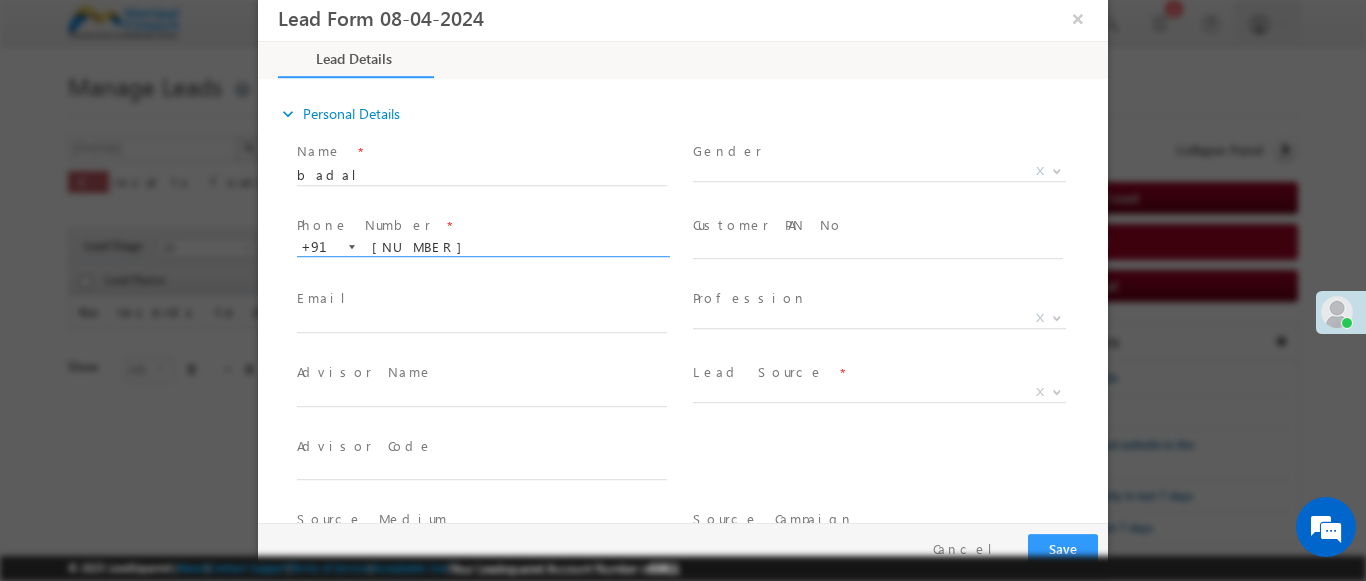 type on "9638966322" 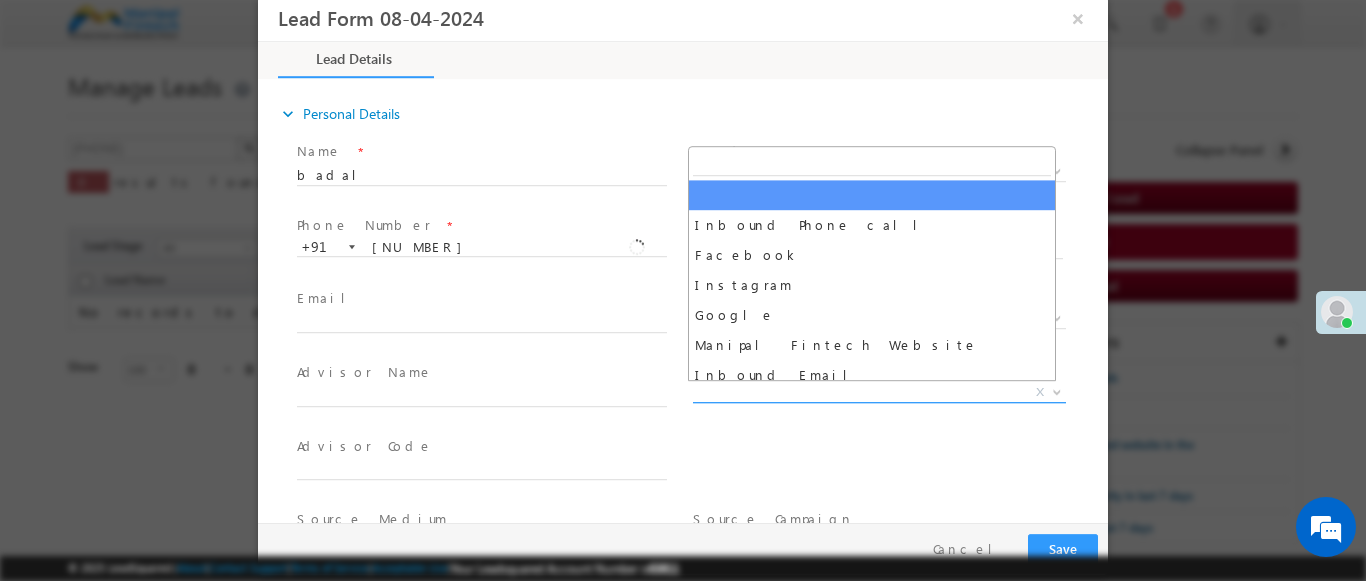 scroll, scrollTop: 1570, scrollLeft: 0, axis: vertical 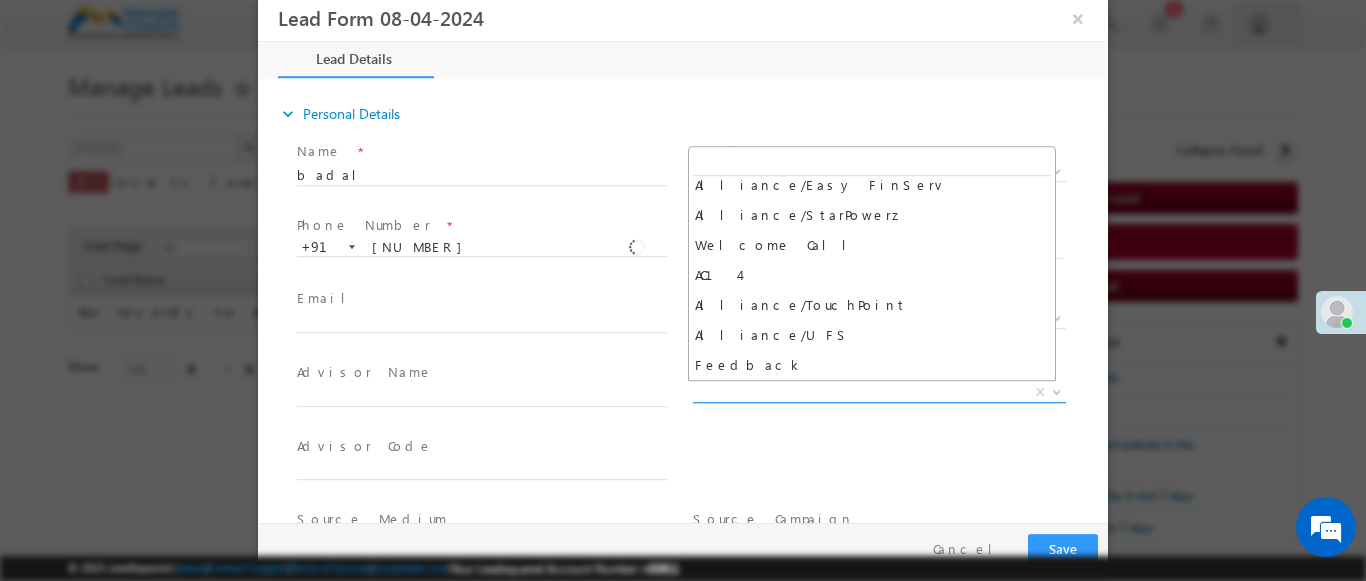 select on "Feedback" 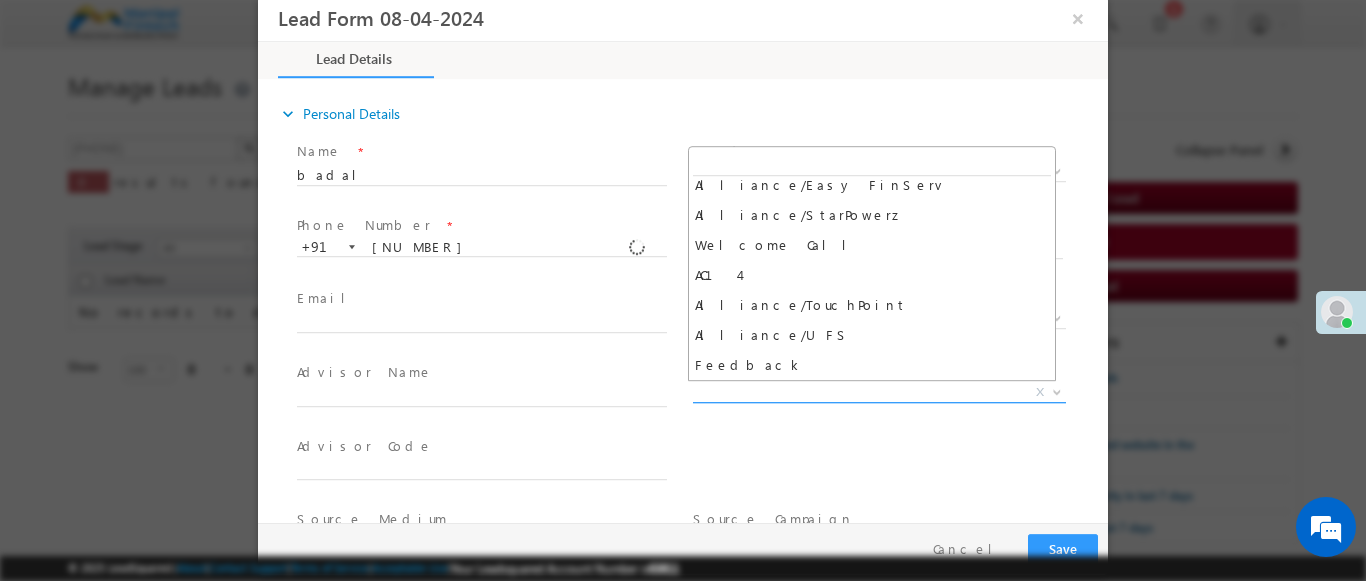 type on "badal- Feedback" 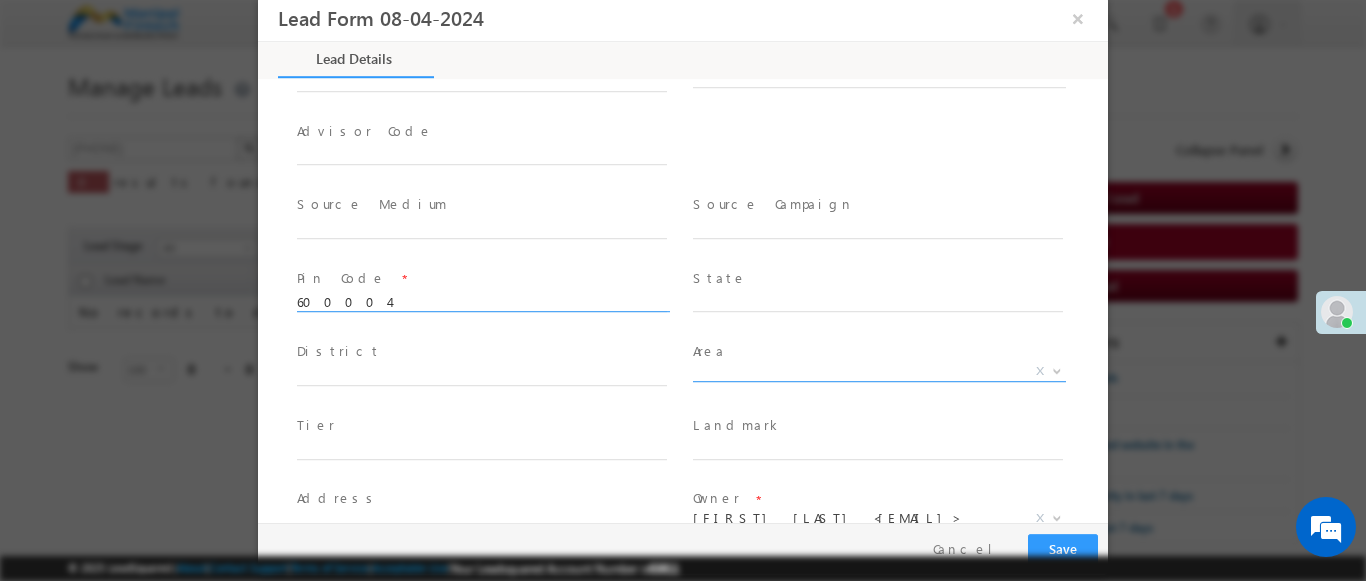 scroll, scrollTop: 886, scrollLeft: 0, axis: vertical 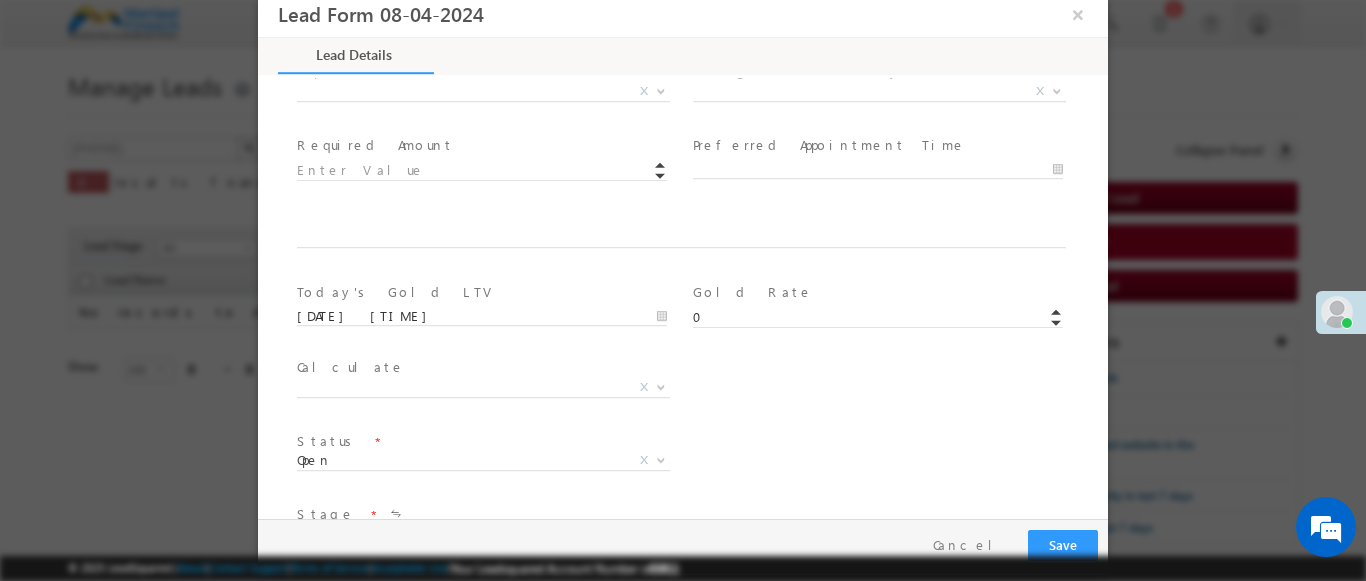 type on "600004" 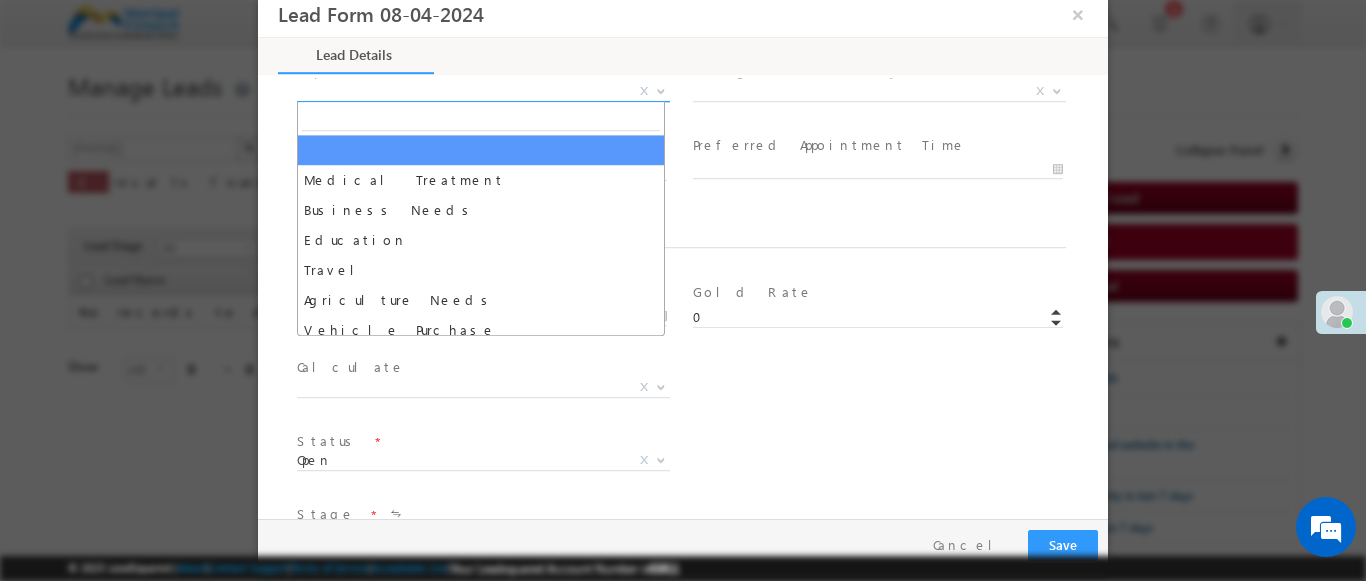 select on "Medical Treatment" 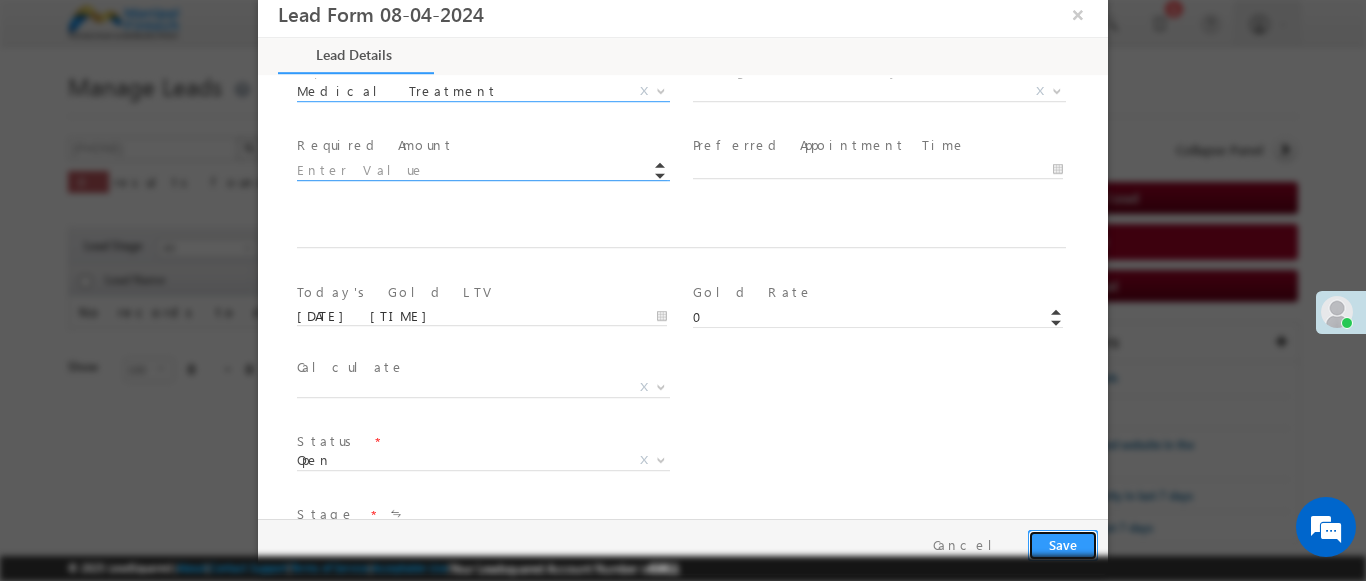 click on "Save" at bounding box center (1063, 545) 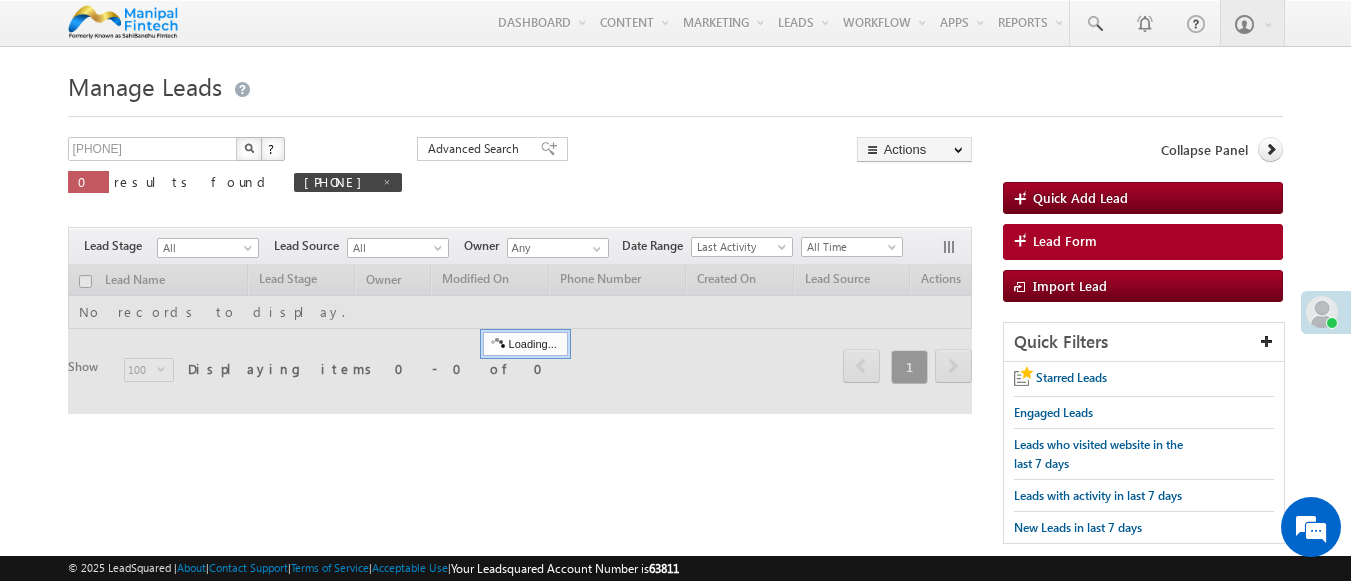 scroll, scrollTop: 0, scrollLeft: 0, axis: both 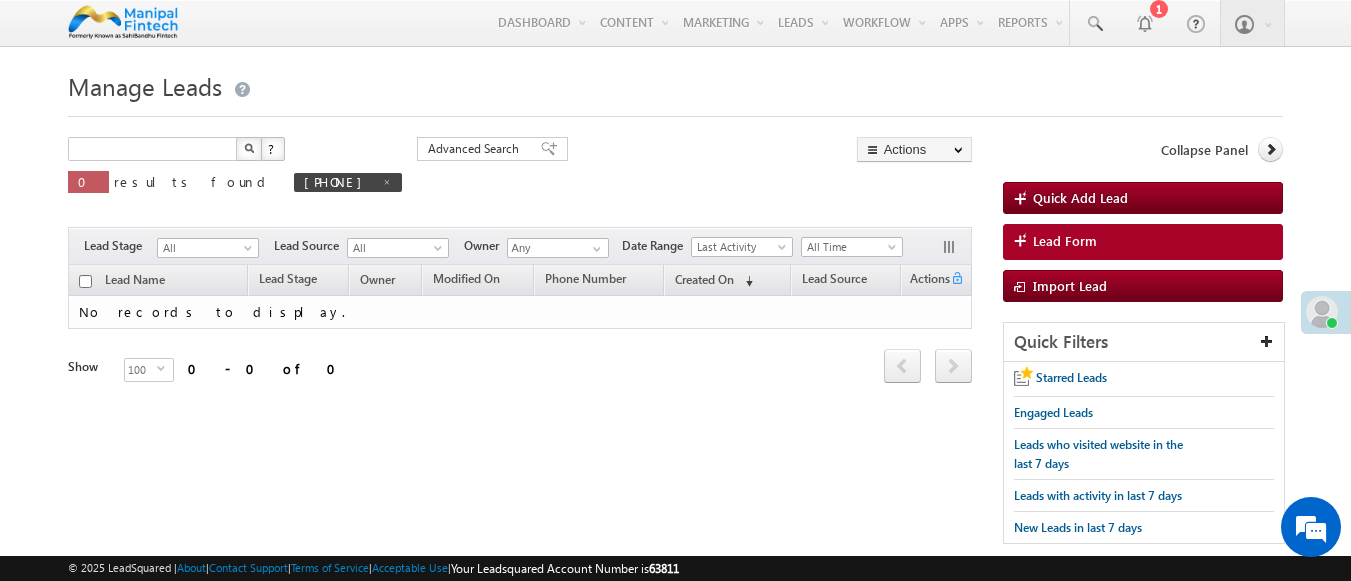 type on "Search Leads" 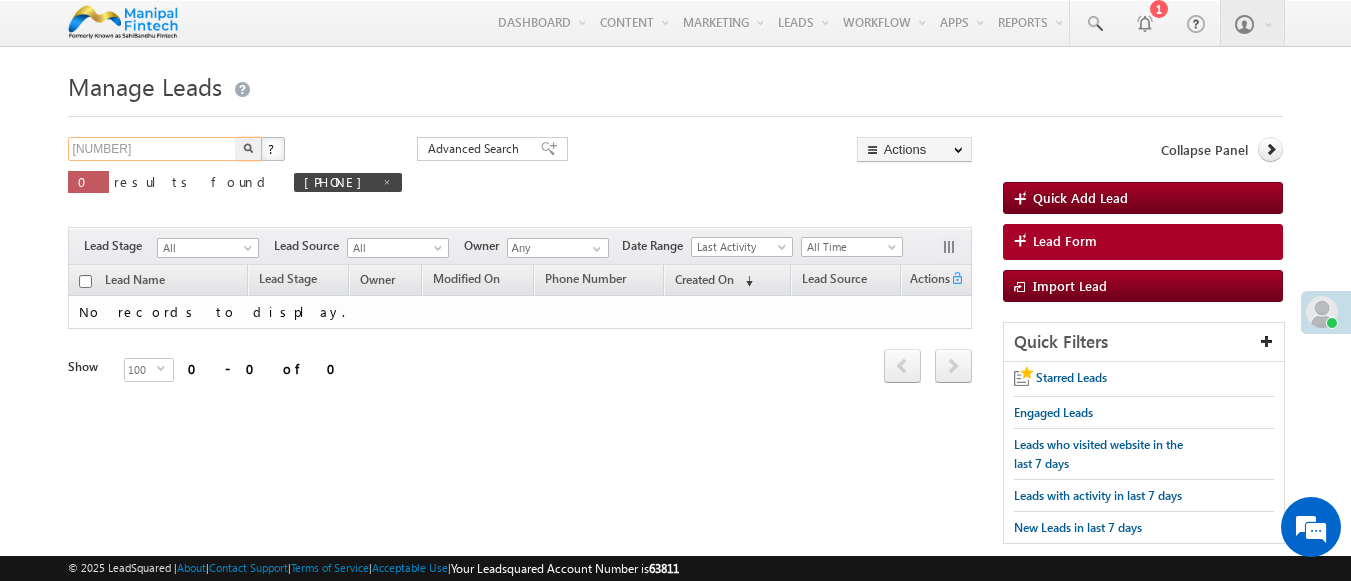 type on "9638966322" 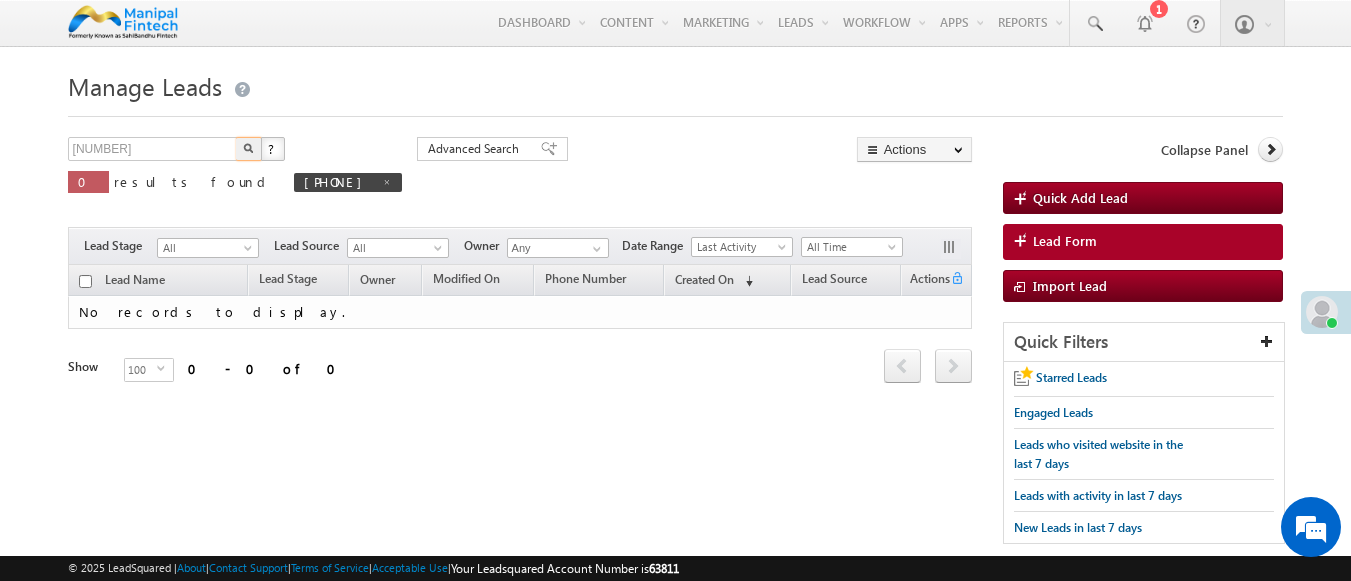 click at bounding box center (248, 148) 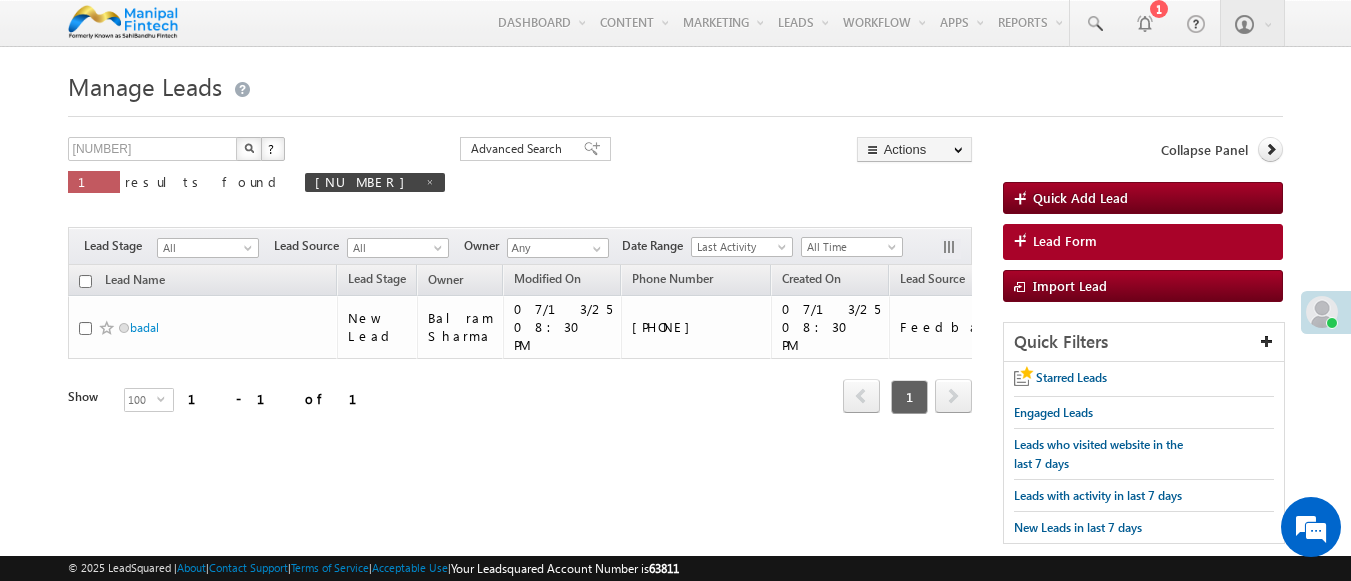 scroll, scrollTop: 0, scrollLeft: 0, axis: both 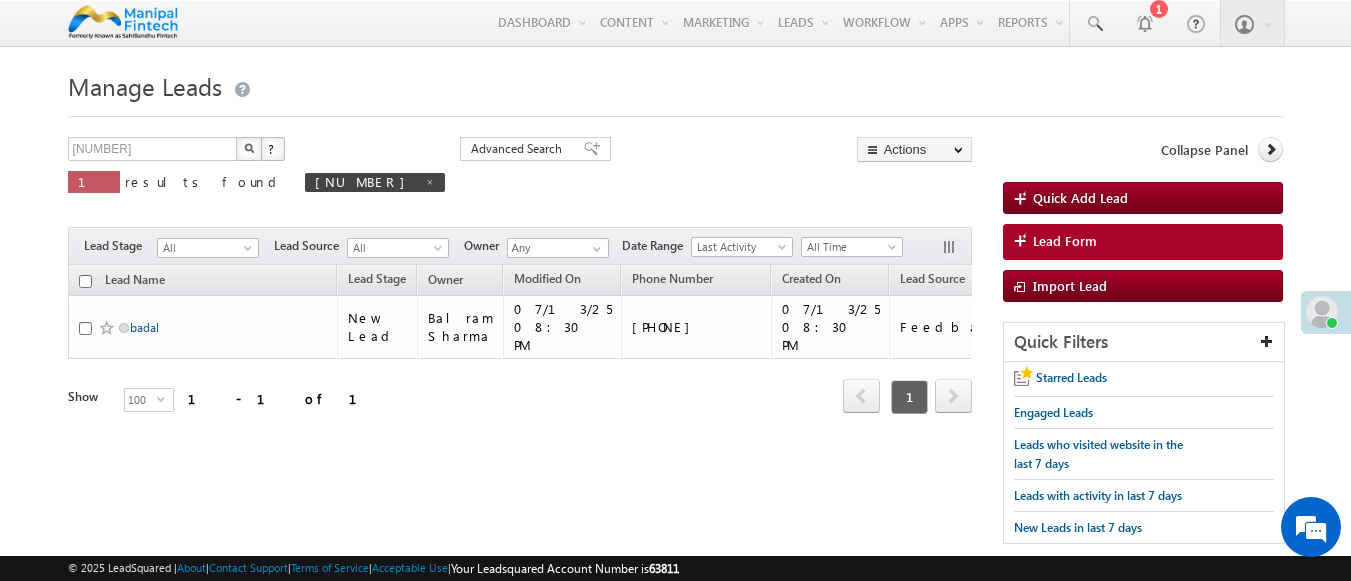 click on "badal" at bounding box center (144, 327) 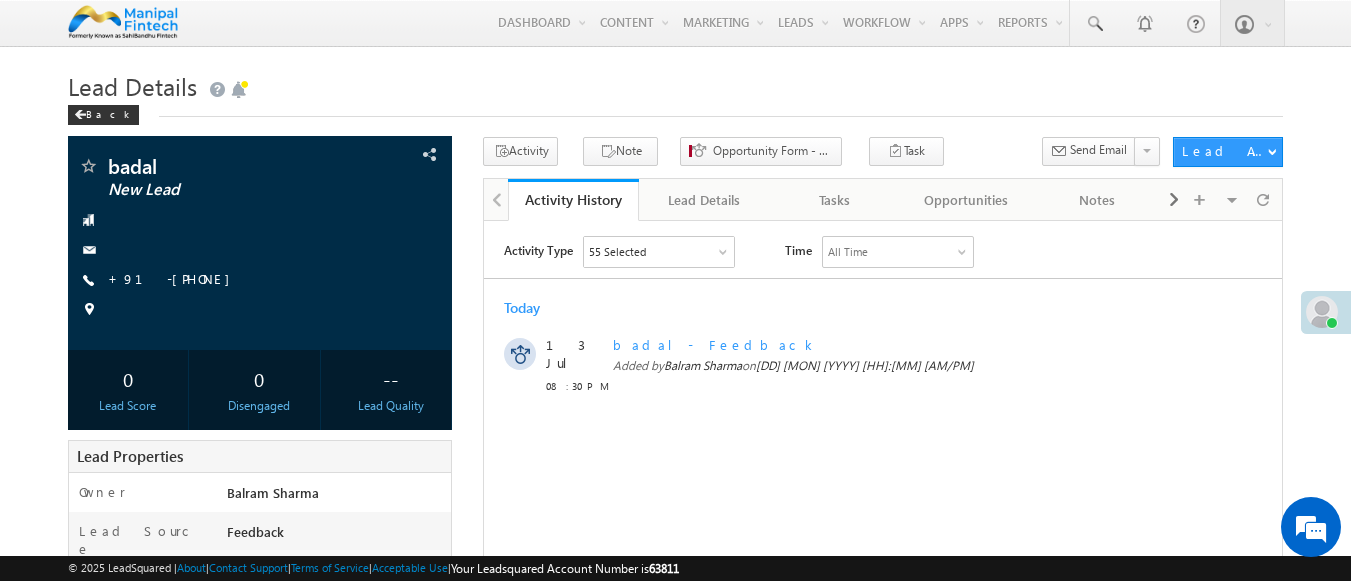 scroll, scrollTop: 0, scrollLeft: 0, axis: both 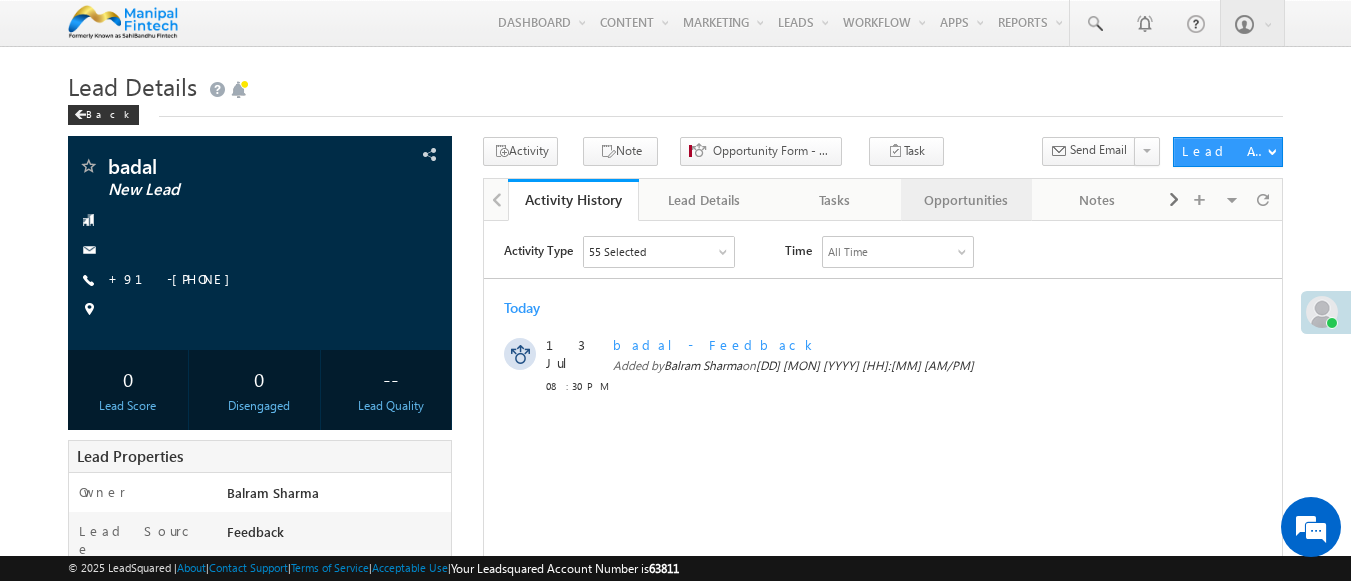 click on "Opportunities" at bounding box center [965, 200] 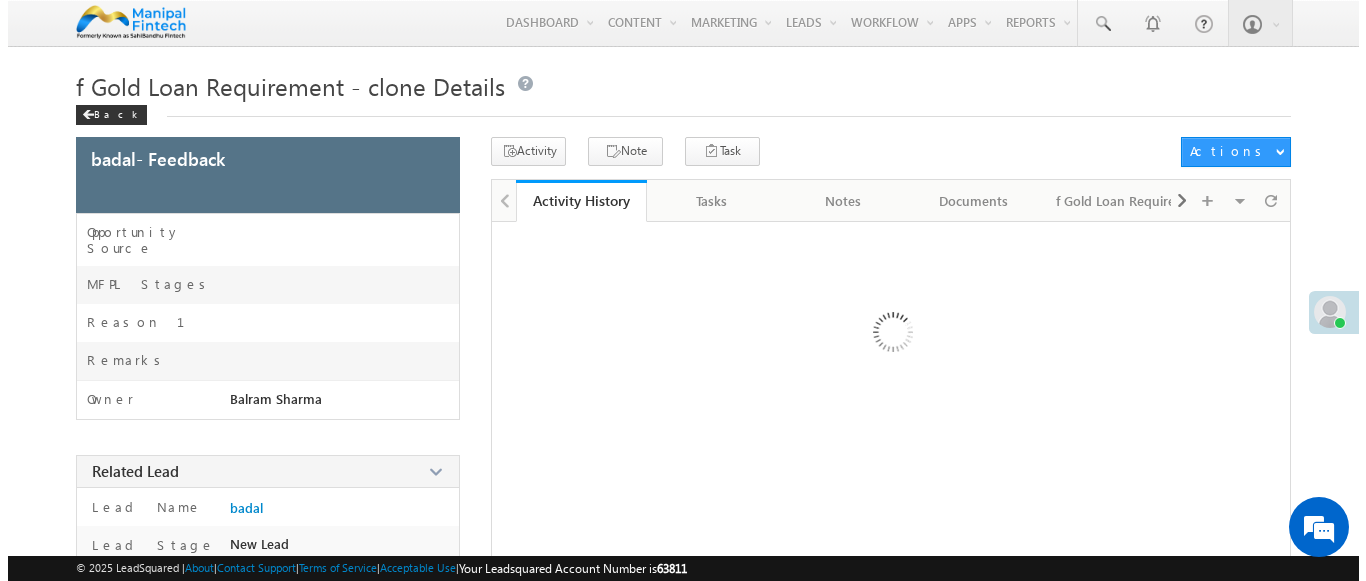 scroll, scrollTop: 0, scrollLeft: 0, axis: both 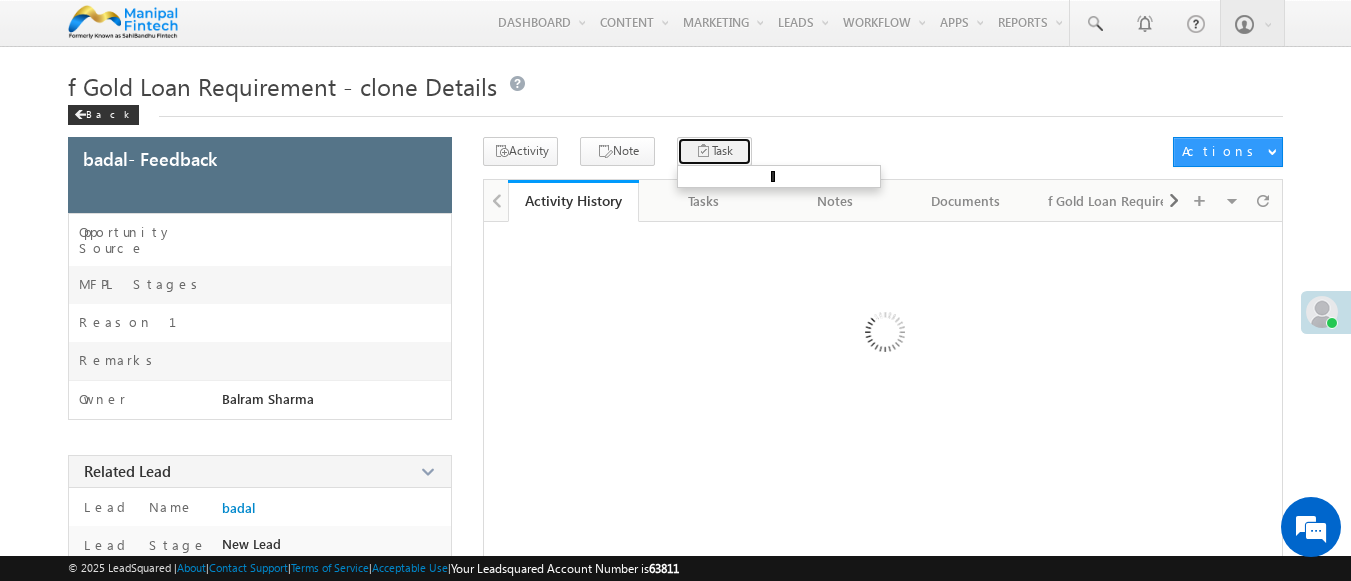 click on "Task" at bounding box center [714, 151] 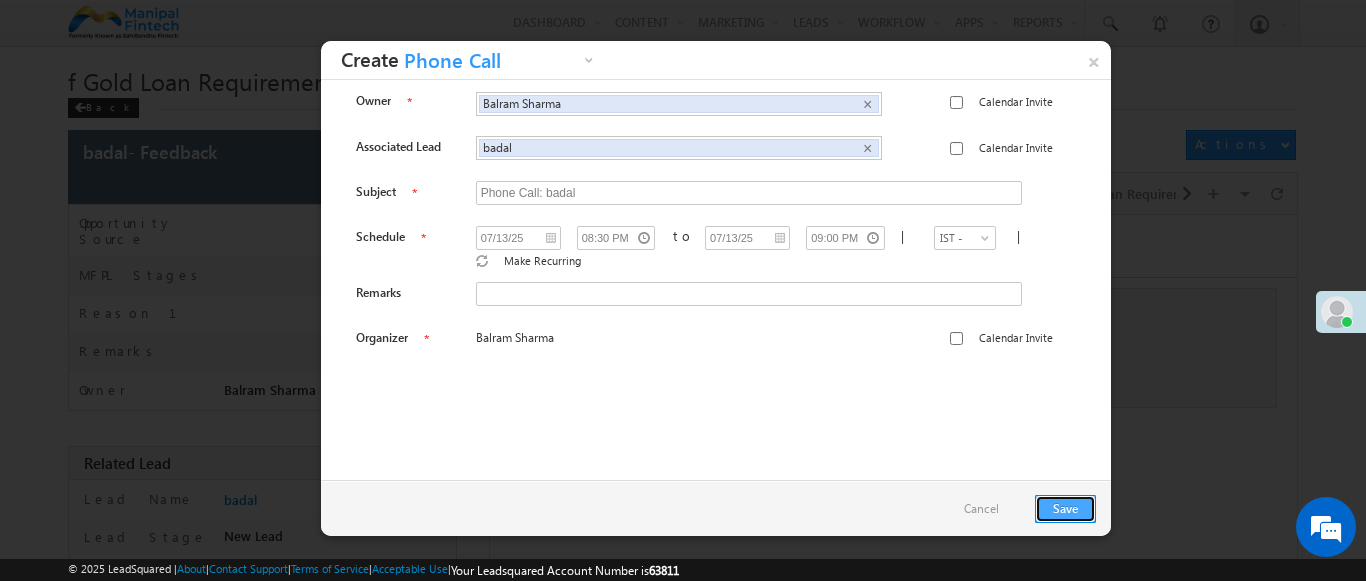 click on "Save" at bounding box center [1065, 509] 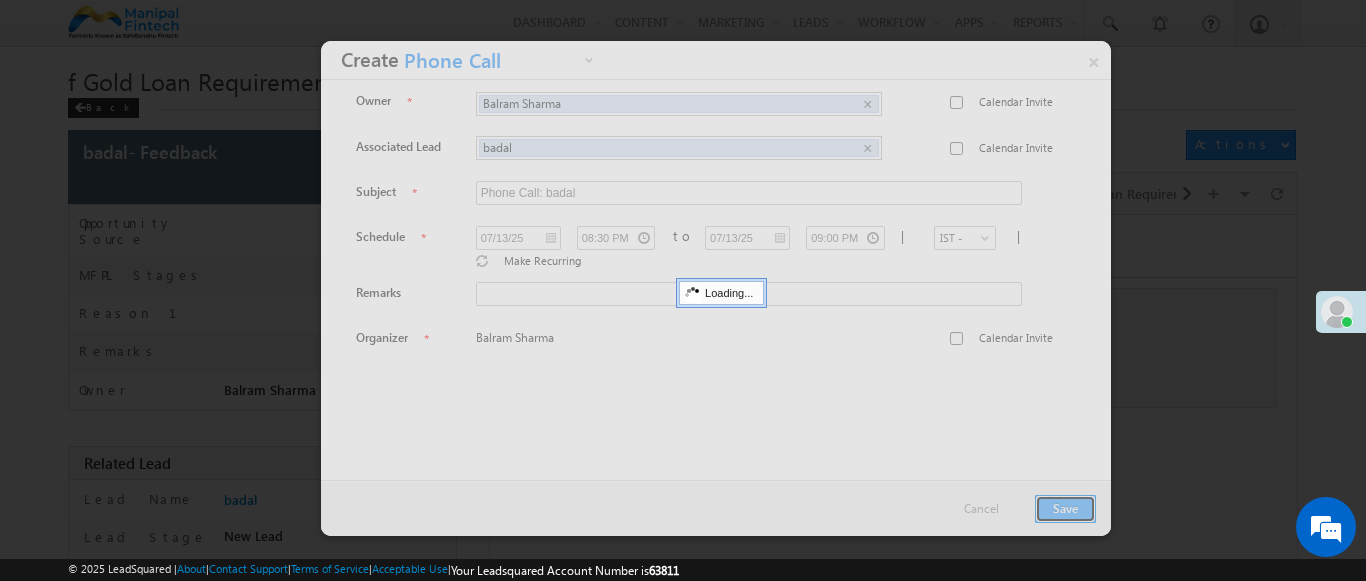 scroll, scrollTop: 182, scrollLeft: 0, axis: vertical 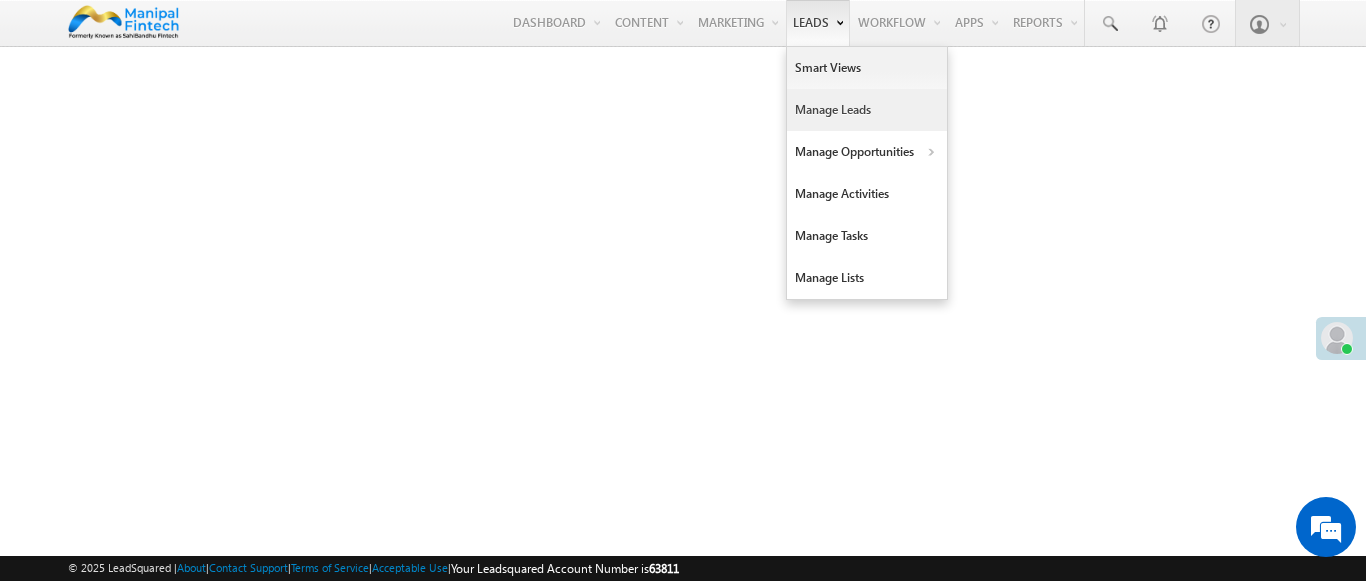 click on "Manage Leads" at bounding box center (867, 110) 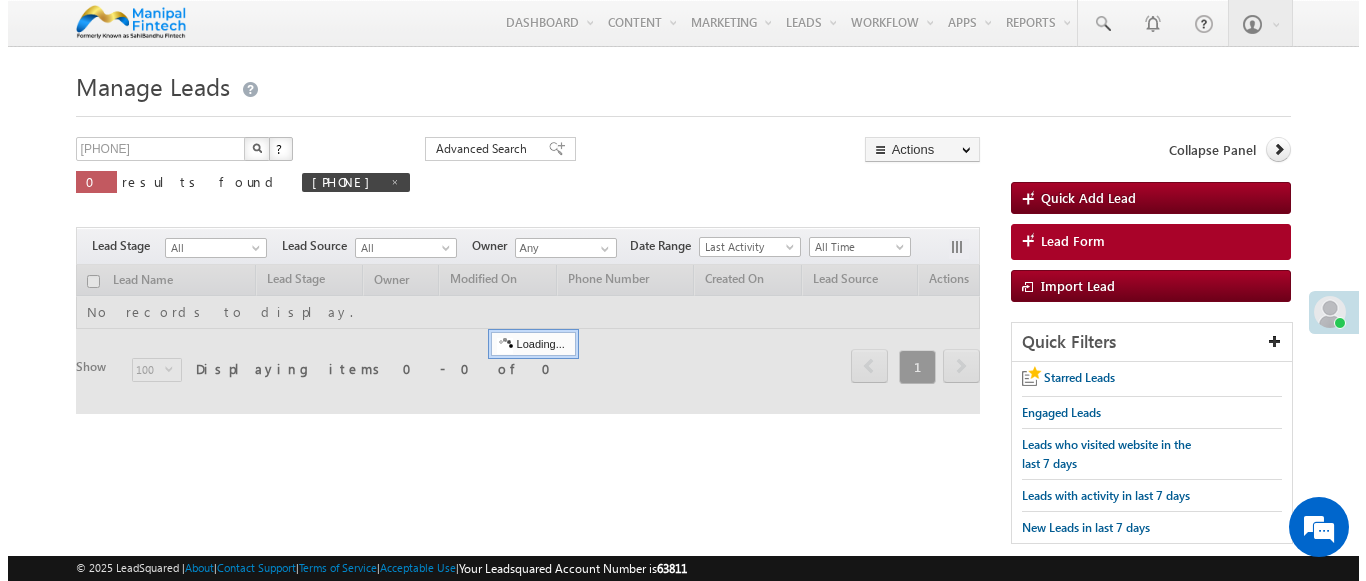 scroll, scrollTop: 0, scrollLeft: 0, axis: both 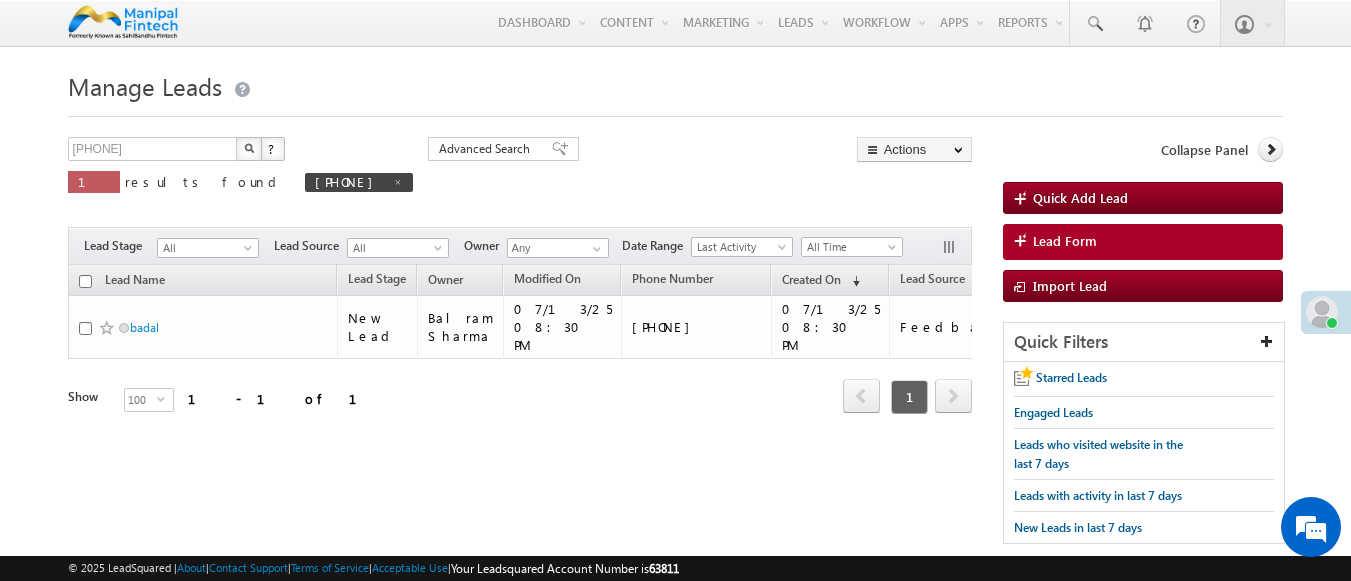 click on "Lead Form" at bounding box center (1065, 241) 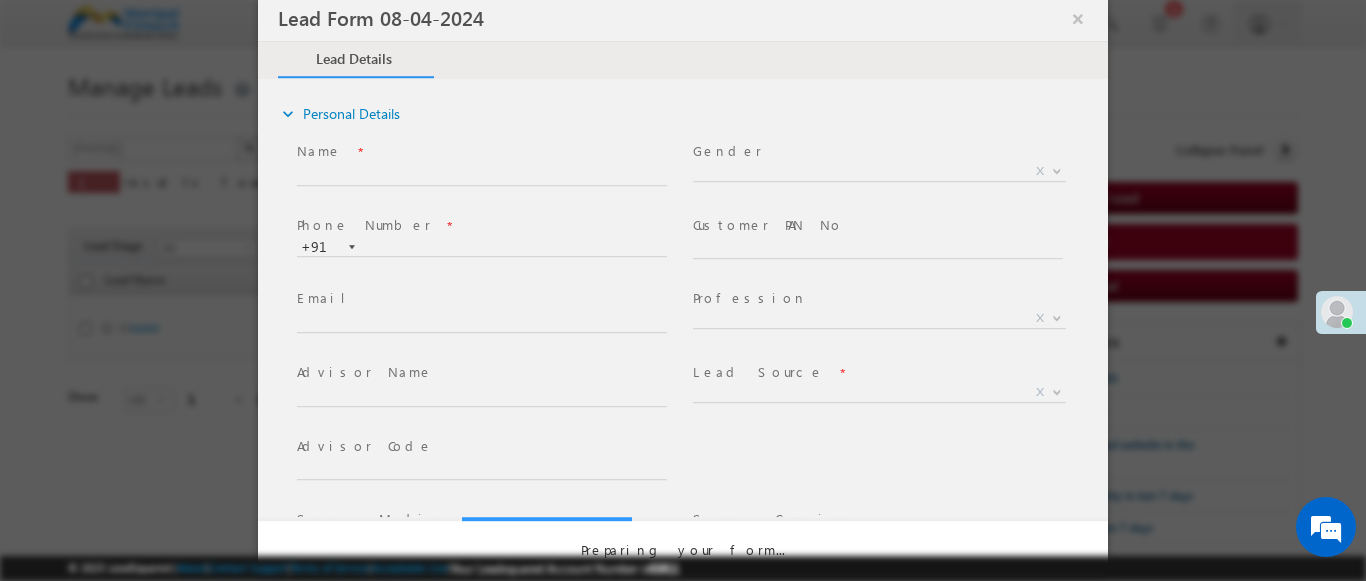 select on "Open" 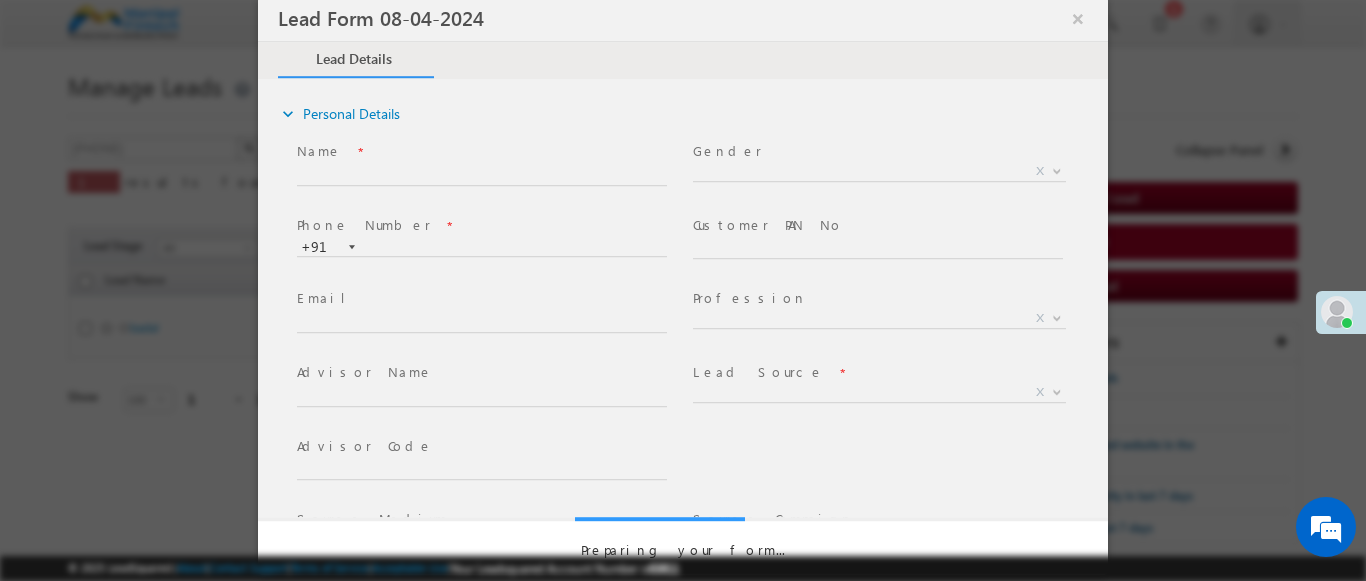 scroll, scrollTop: 0, scrollLeft: 0, axis: both 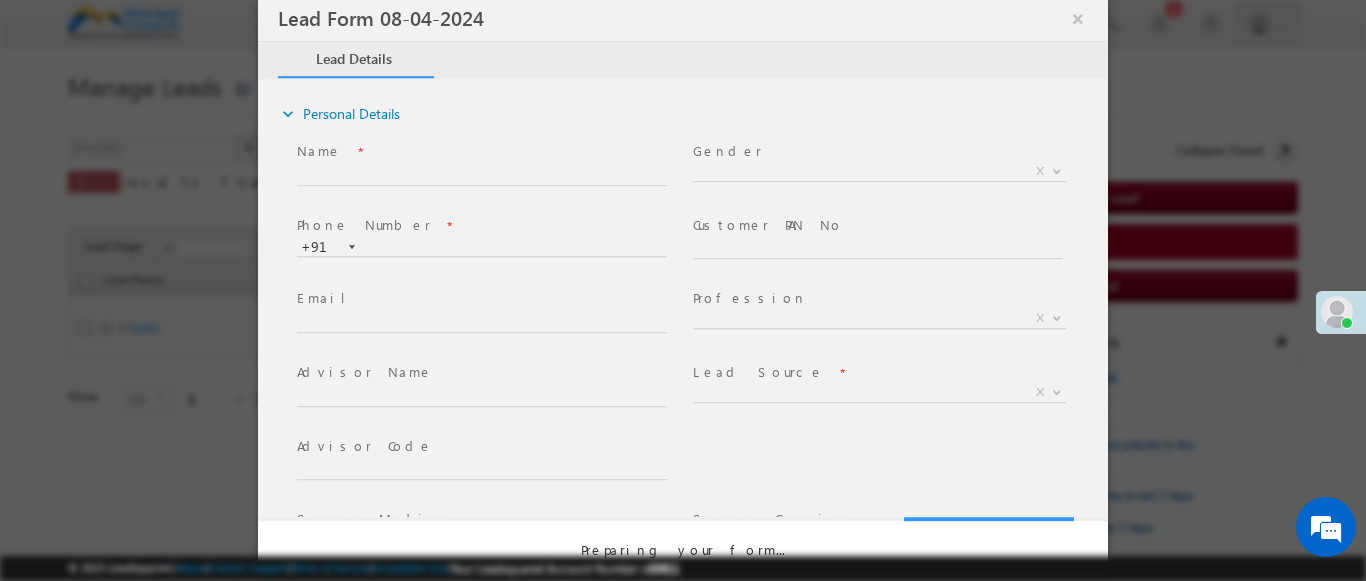 select on "Prospecting" 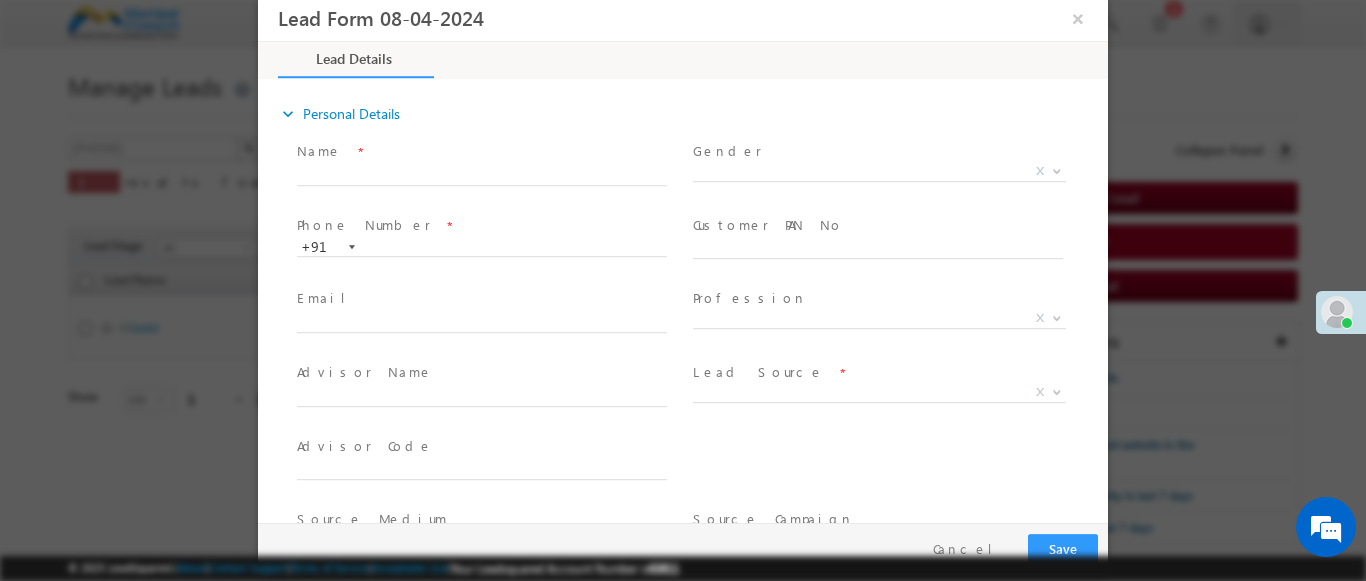 type on "07/13/25 8:30 PM" 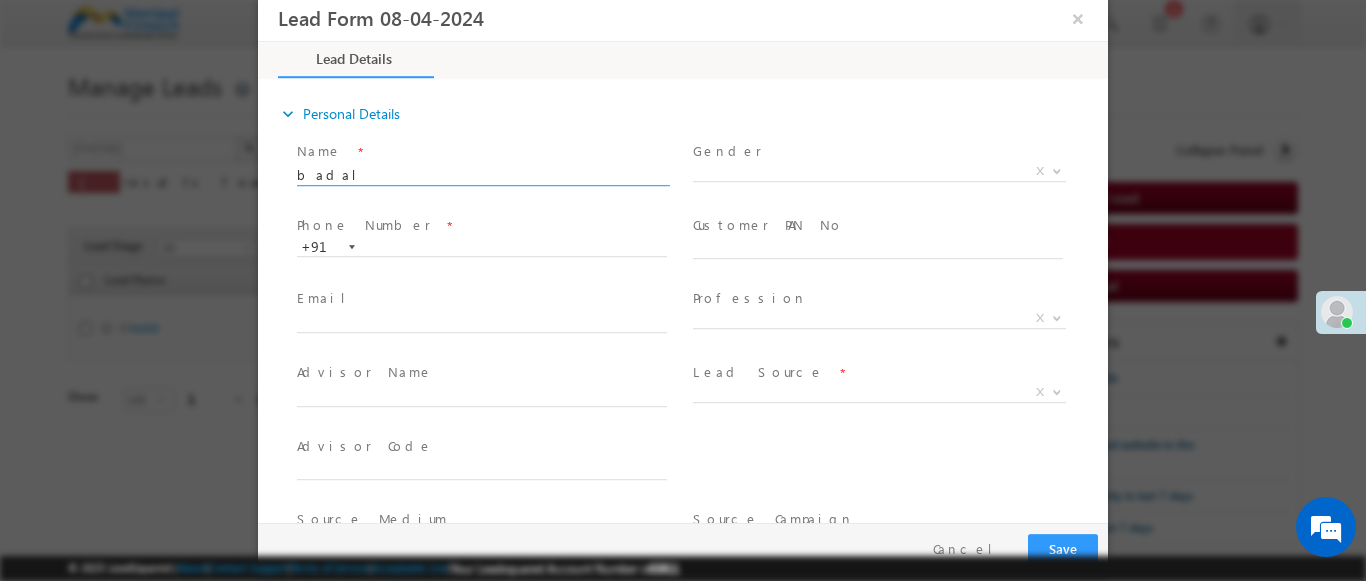type on "badal" 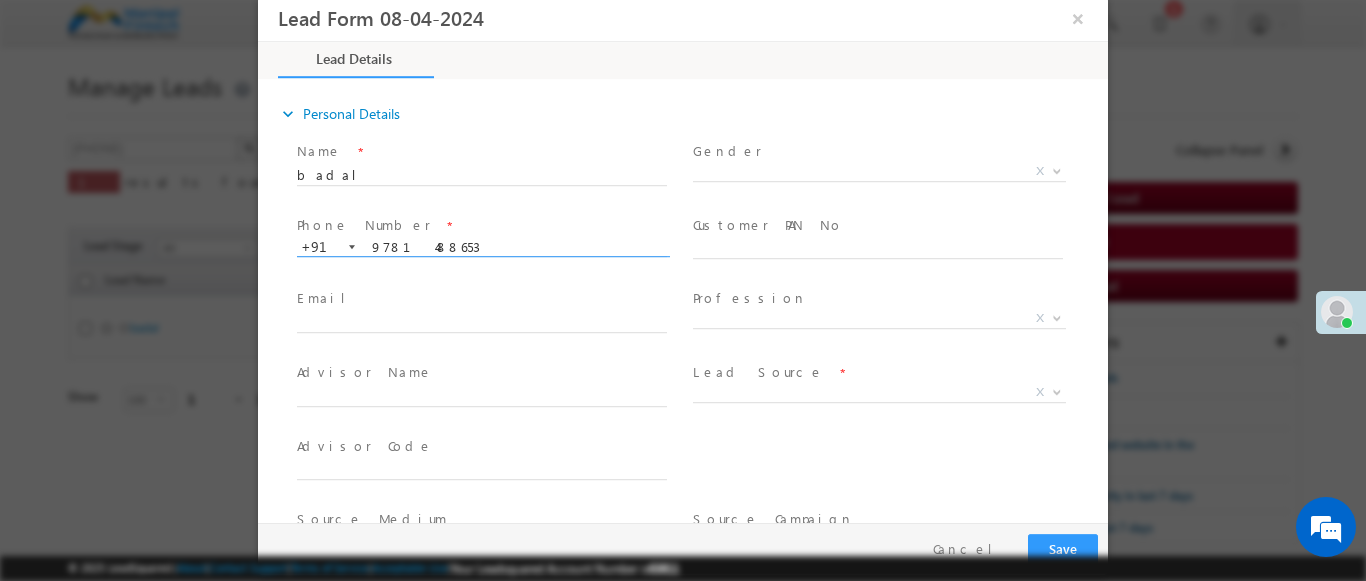 type on "9781488653" 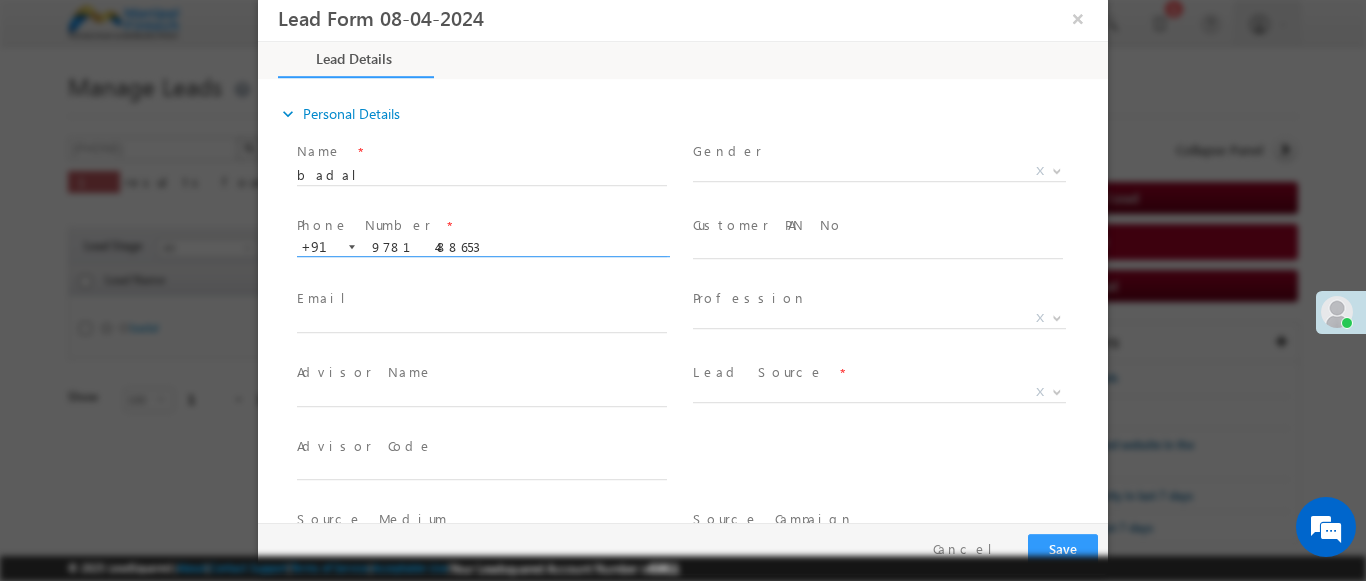 click at bounding box center [1057, 391] 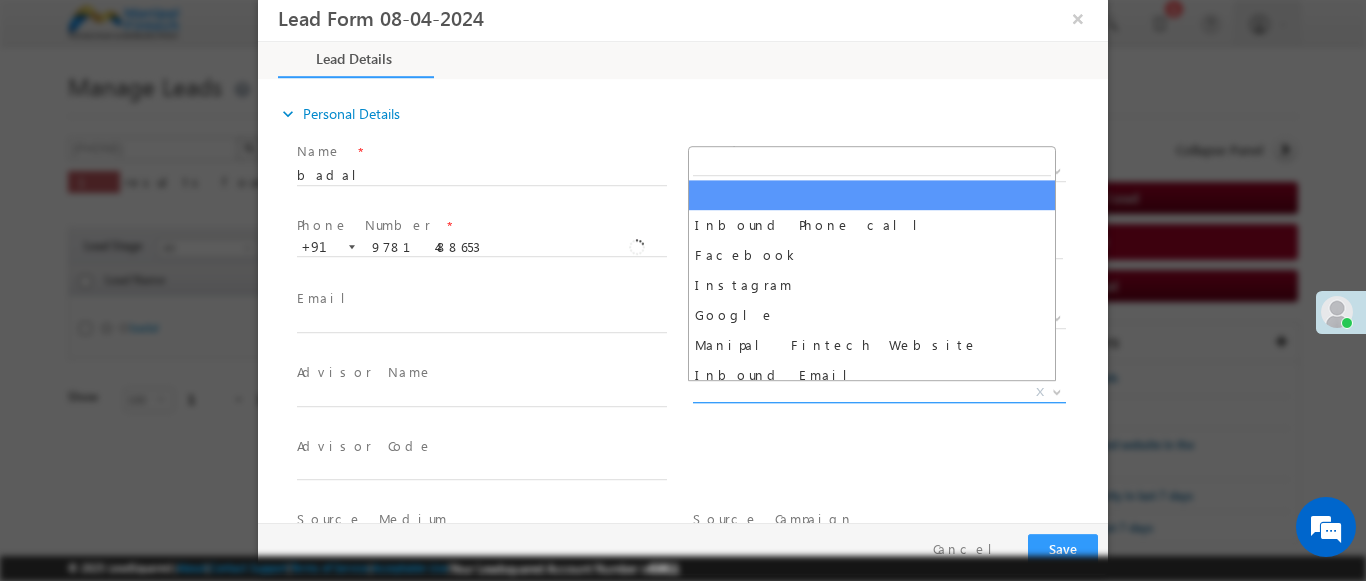 scroll, scrollTop: 1570, scrollLeft: 0, axis: vertical 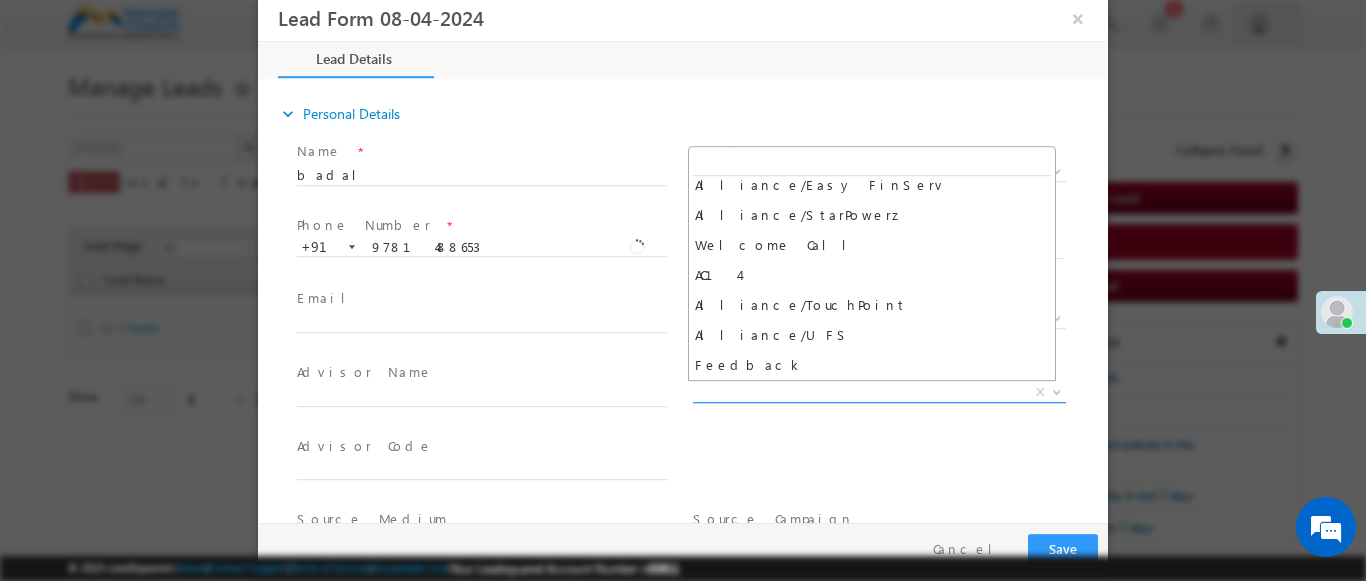 select on "Feedback" 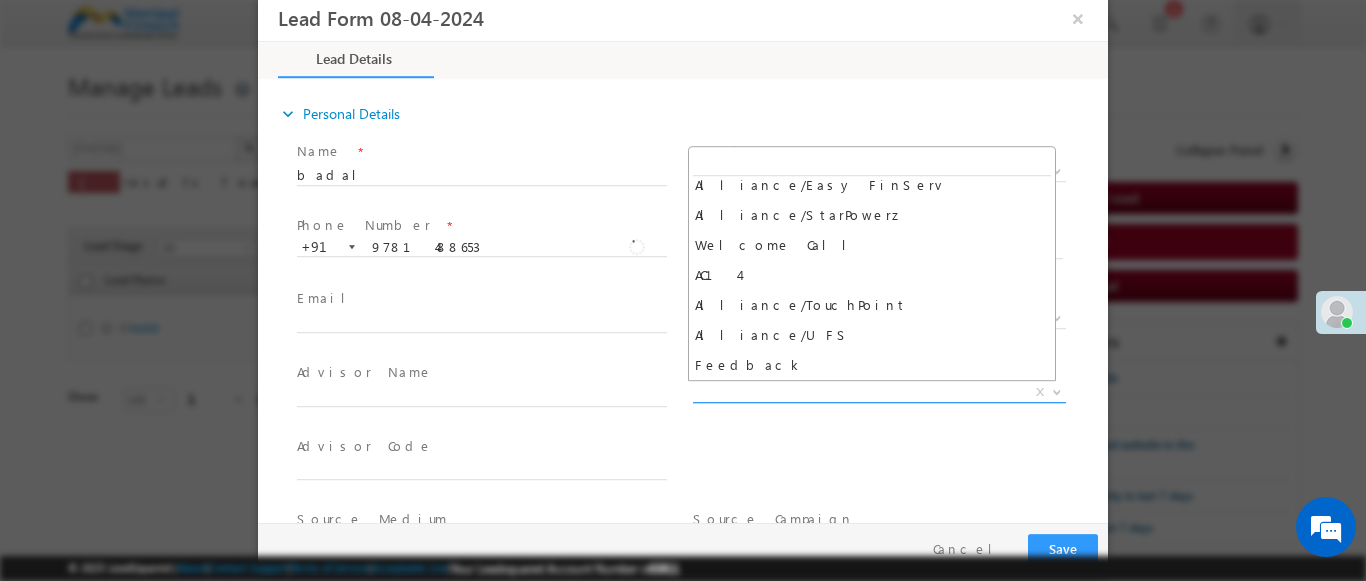 type on "badal- Feedback" 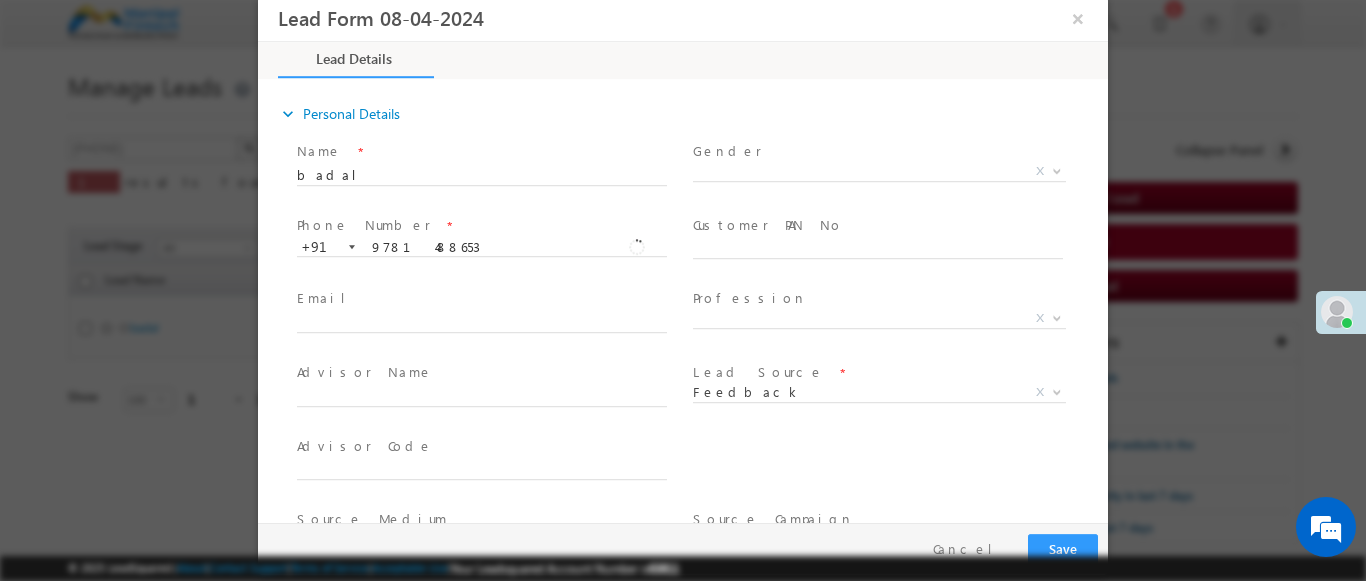 scroll, scrollTop: 315, scrollLeft: 0, axis: vertical 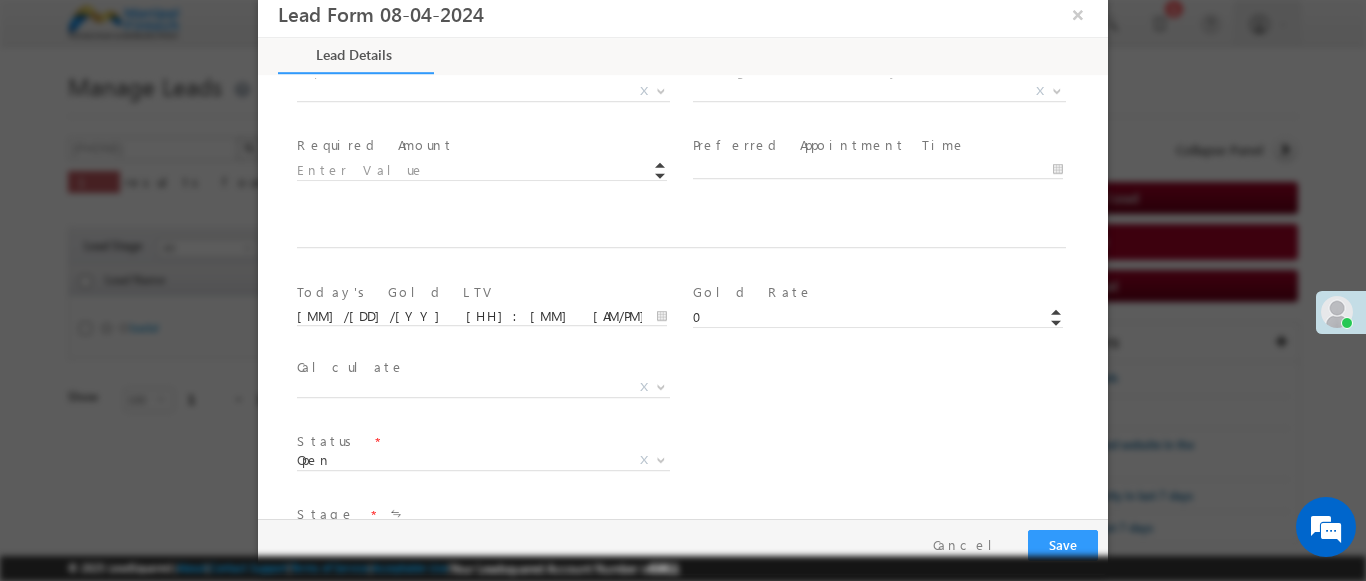 type on "600007" 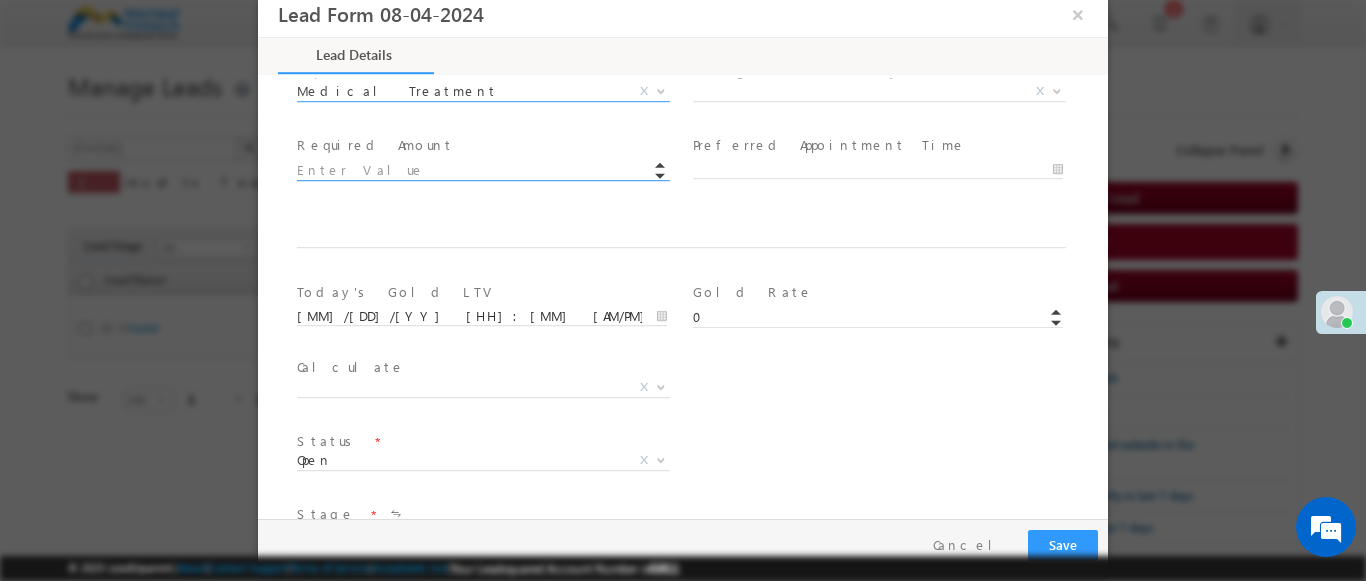 select on "Medical Treatment" 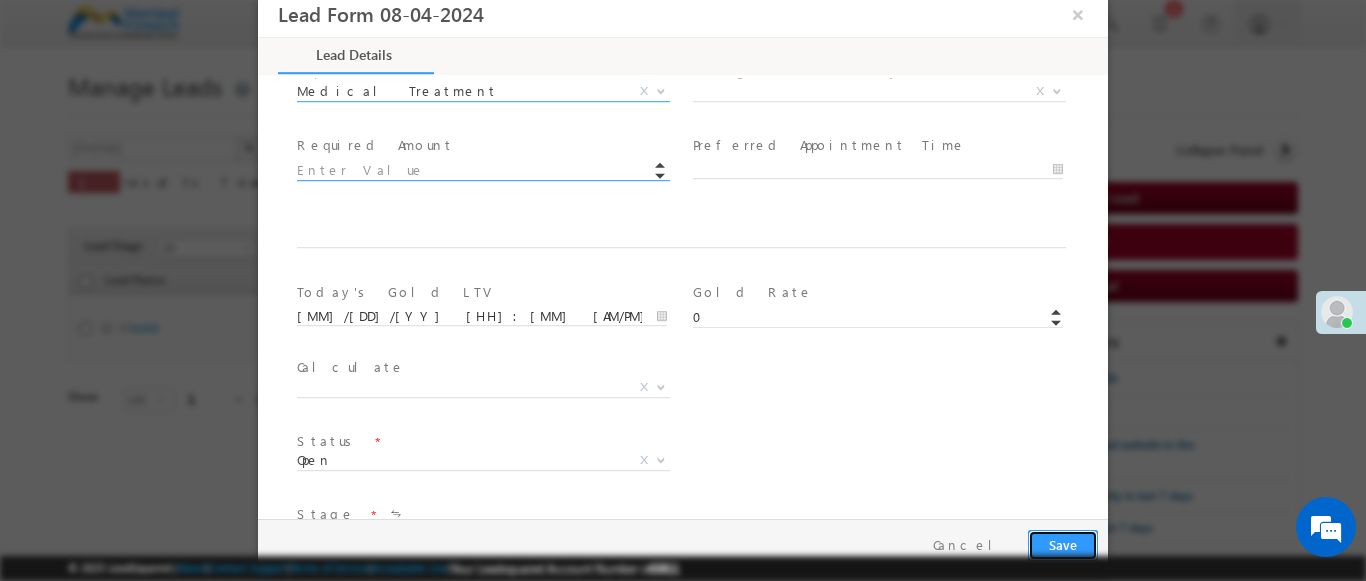 click on "Save" at bounding box center [1063, 545] 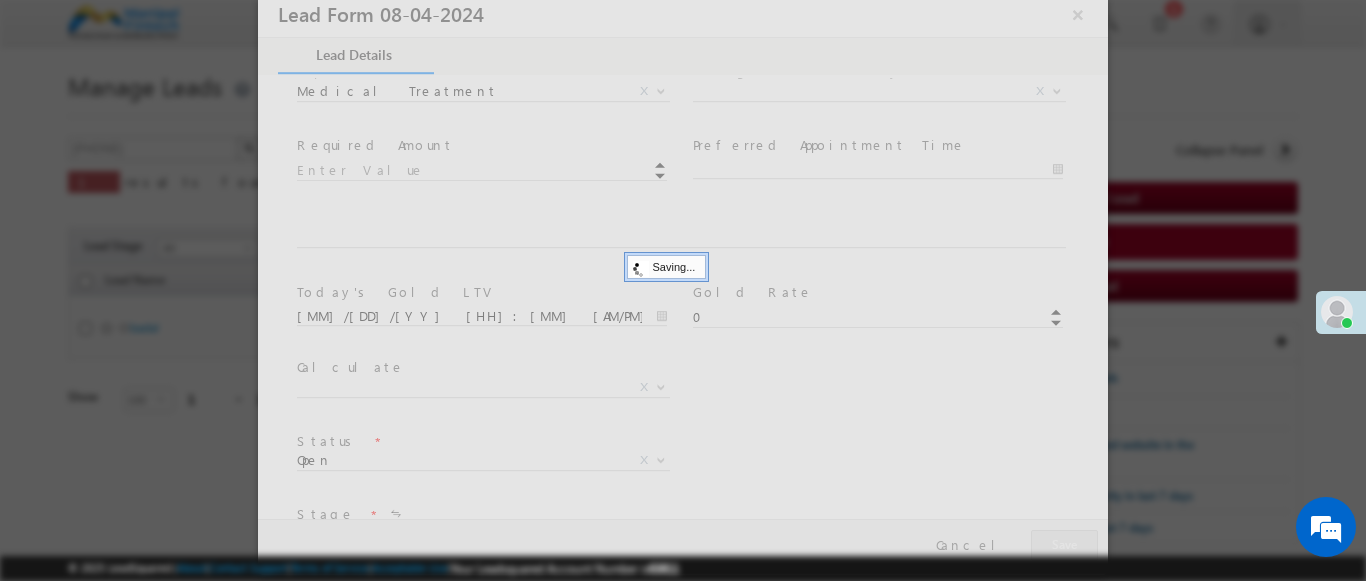 type on "Tamil Nadu" 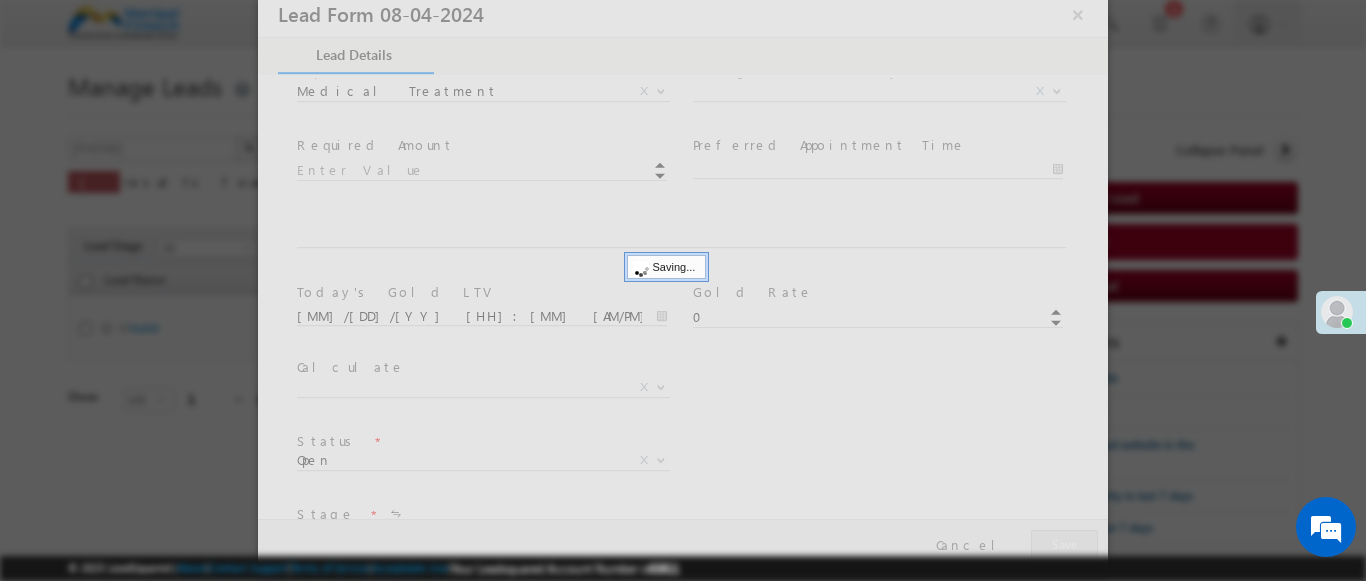 type on "Chennai" 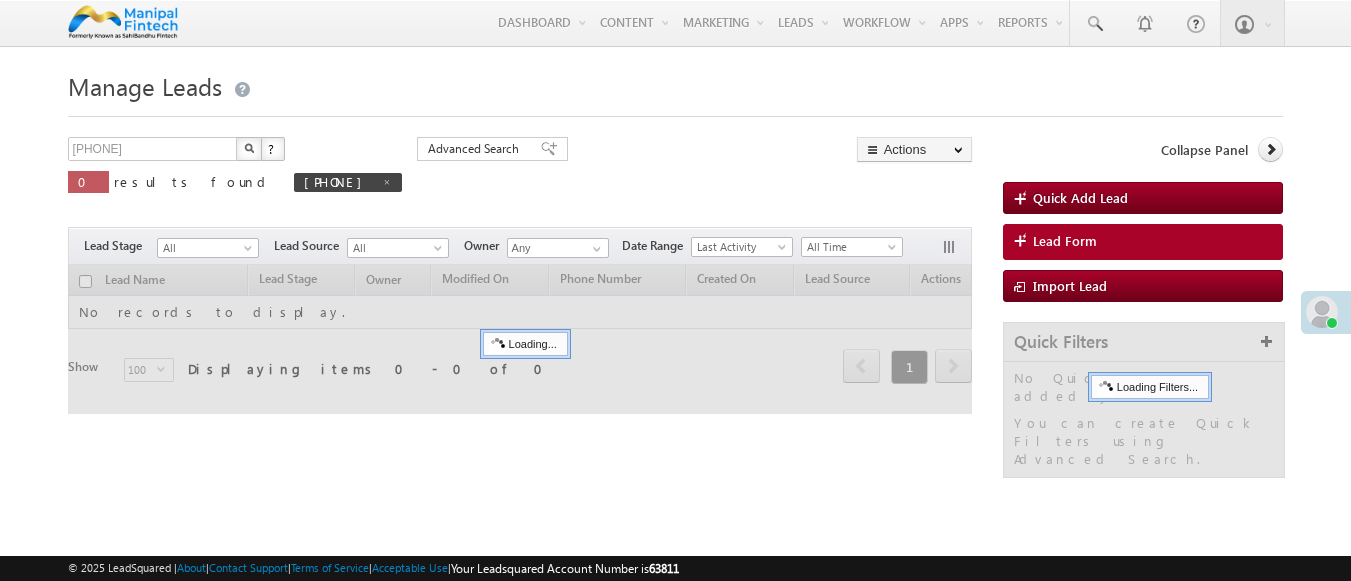 scroll, scrollTop: 0, scrollLeft: 0, axis: both 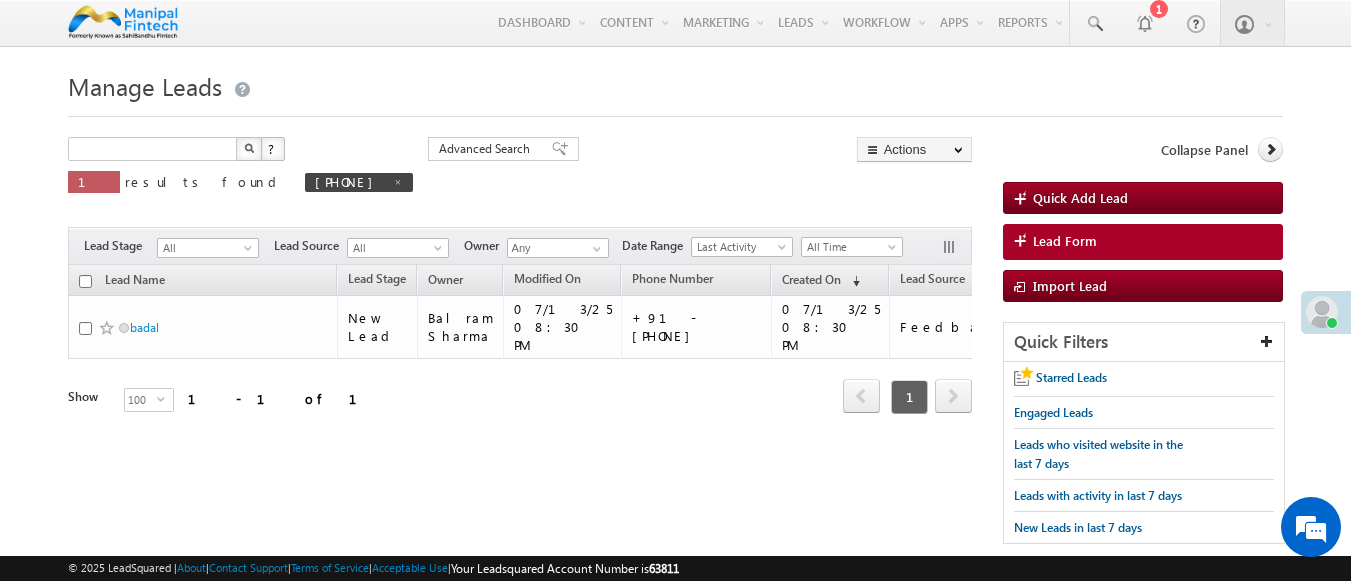type on "Search Leads" 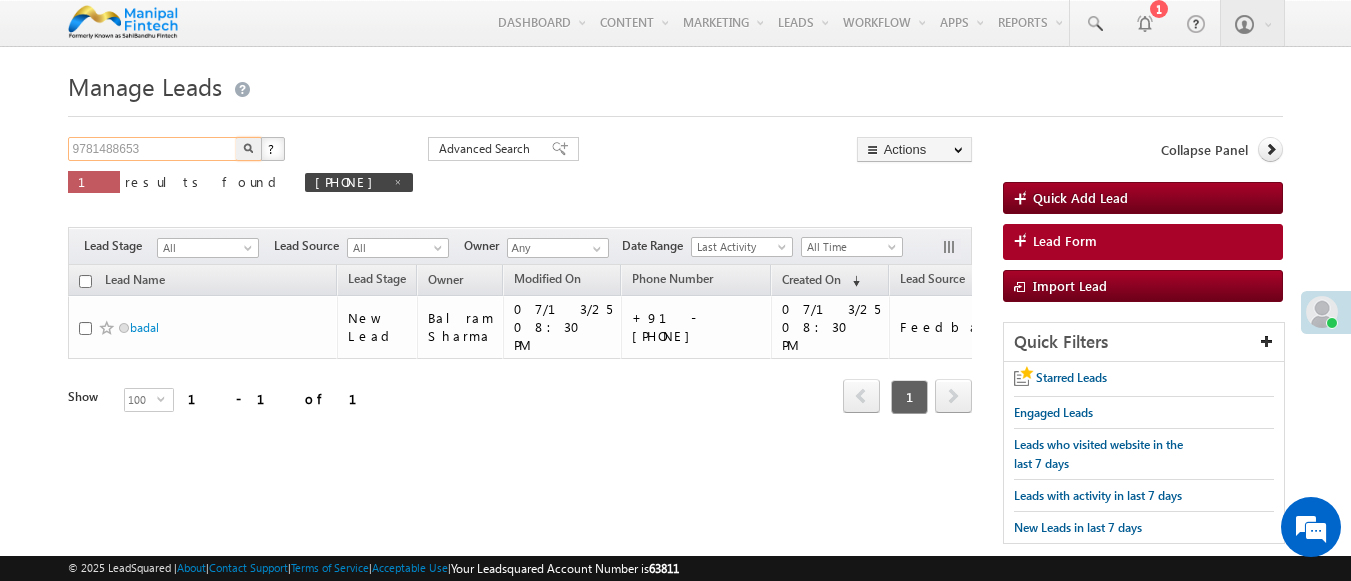 type on "9781488653" 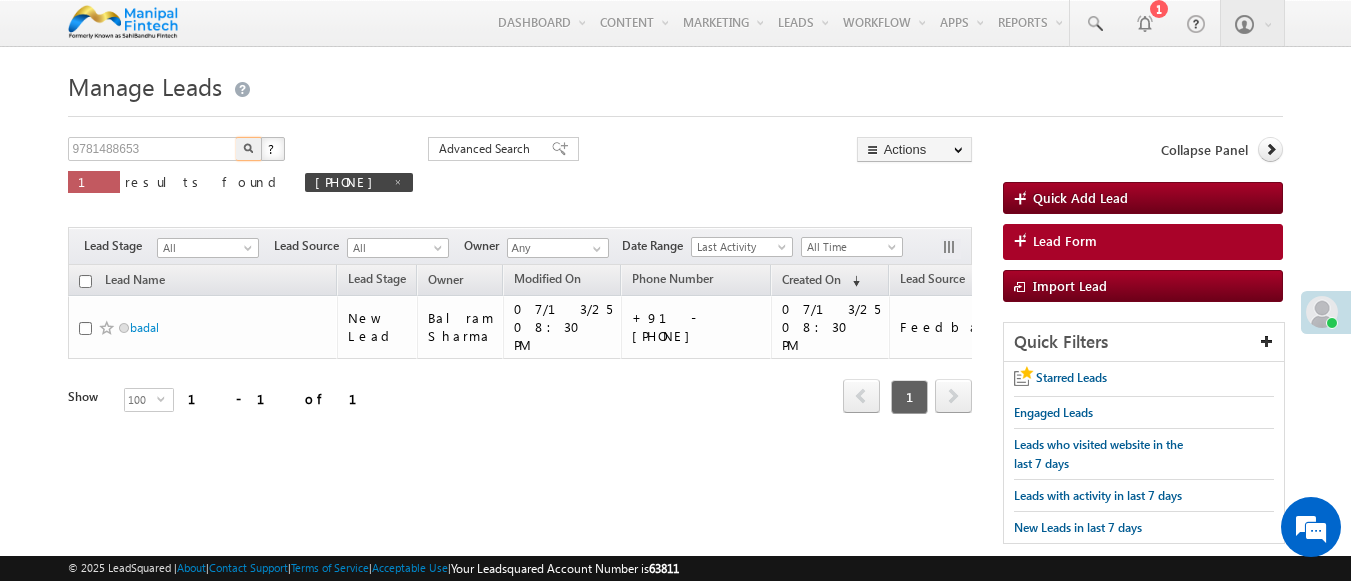 click at bounding box center (248, 148) 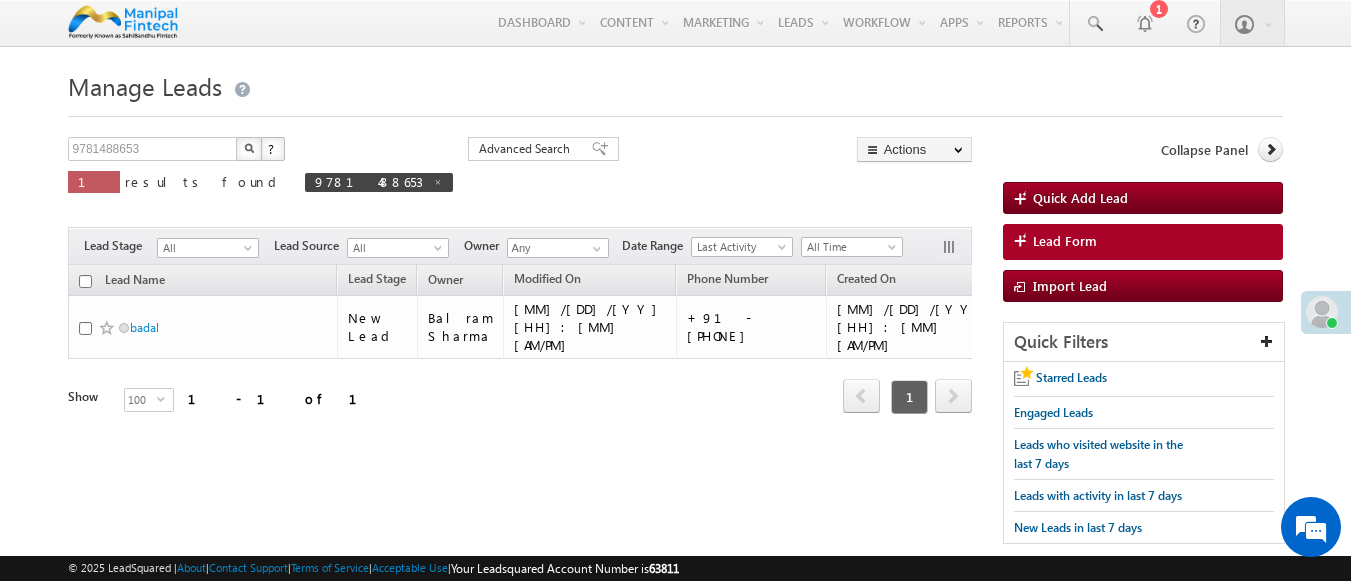 scroll, scrollTop: 0, scrollLeft: 0, axis: both 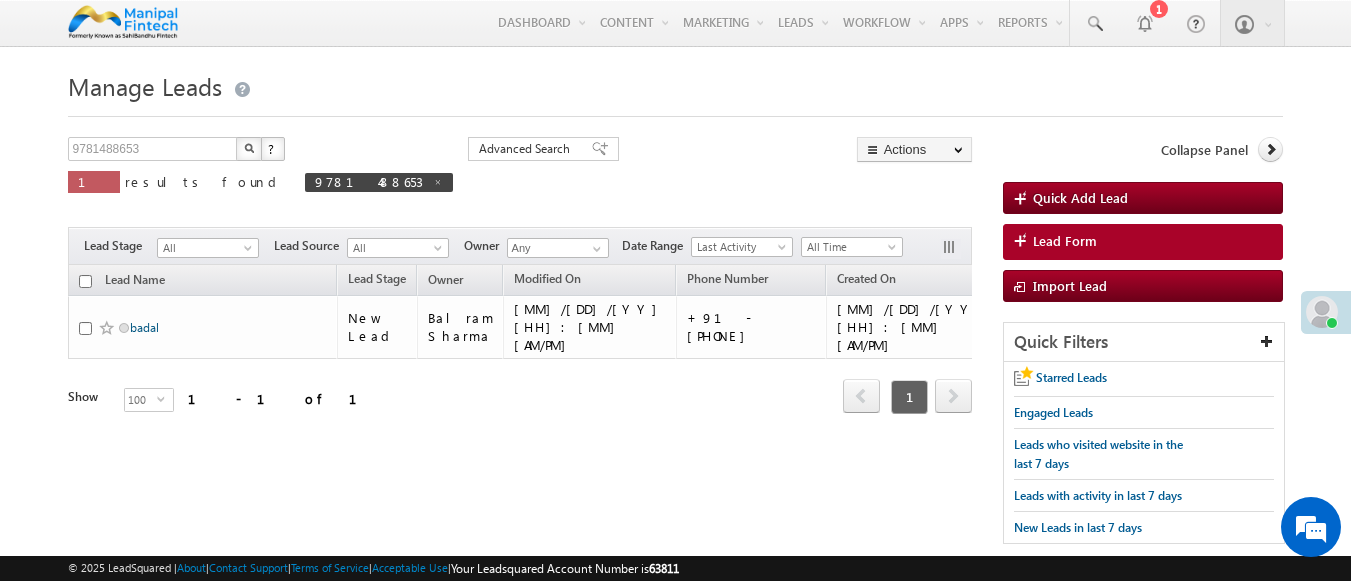 click on "badal" at bounding box center [144, 327] 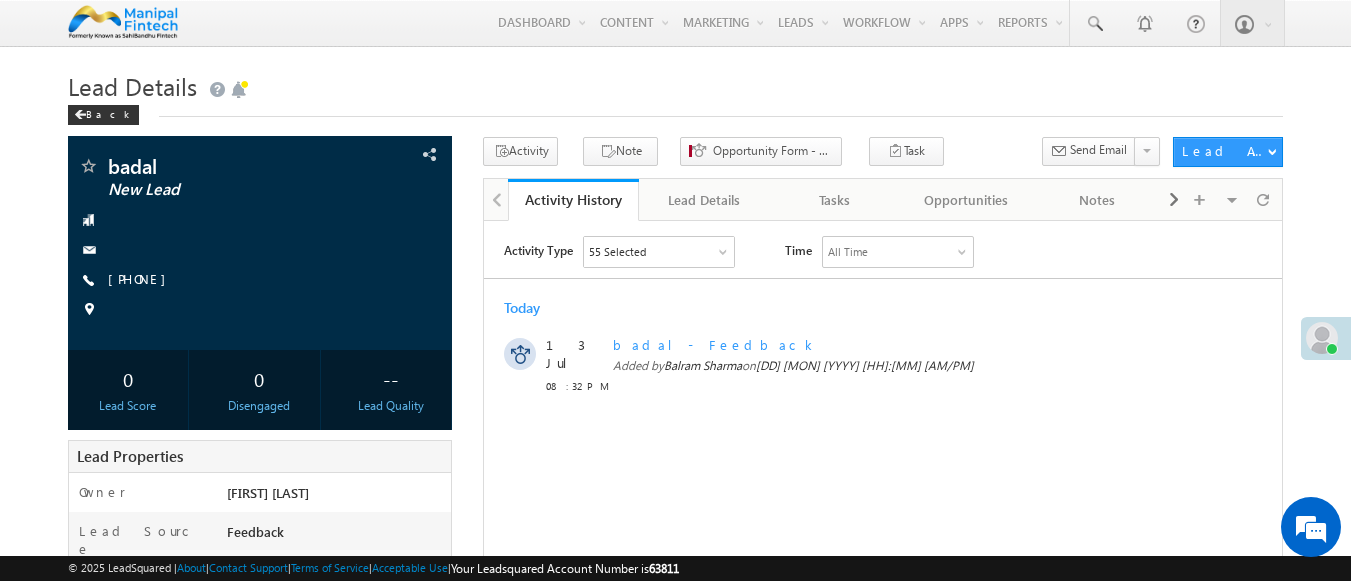 scroll, scrollTop: 0, scrollLeft: 0, axis: both 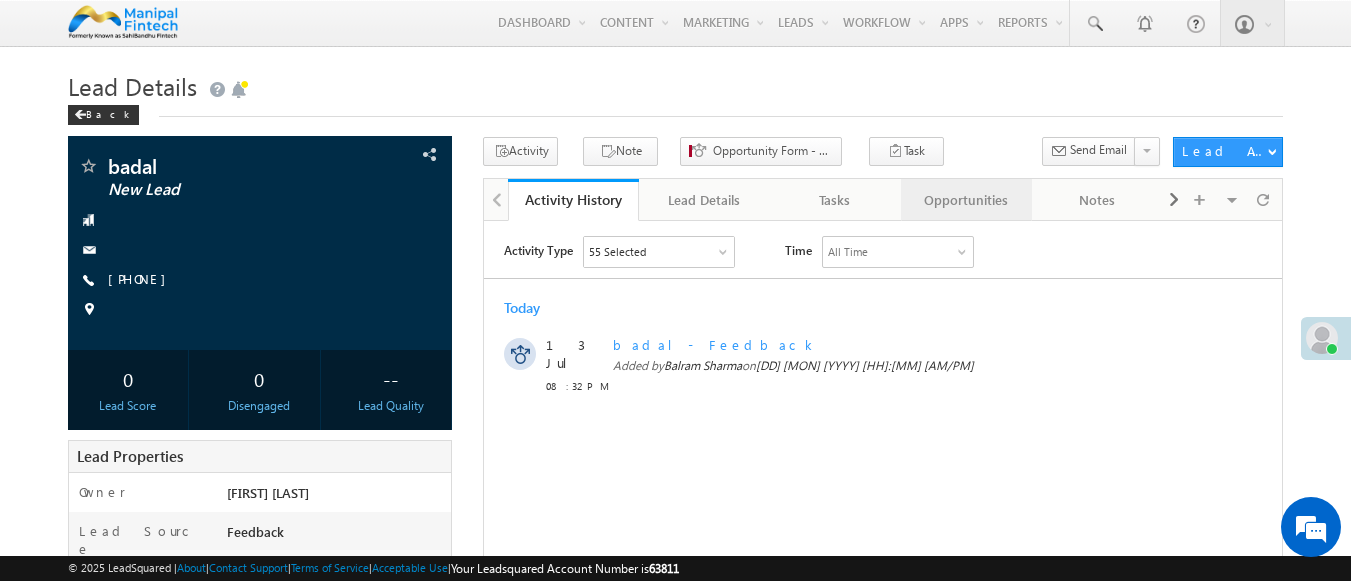 click on "Opportunities" at bounding box center (965, 200) 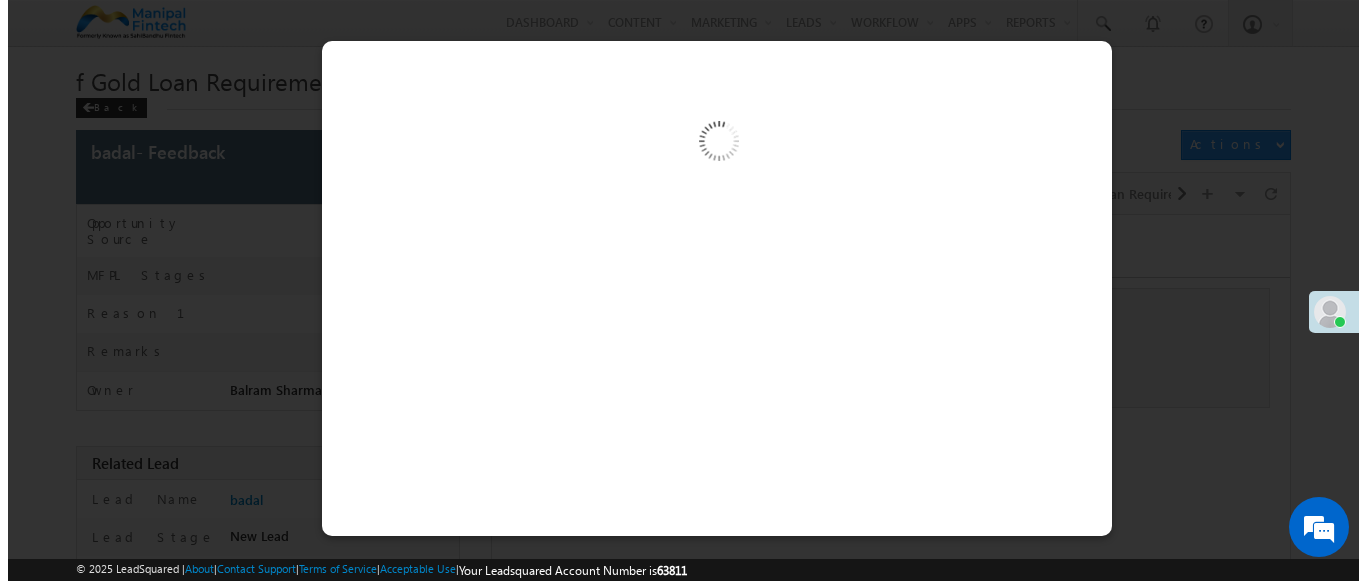 scroll, scrollTop: 0, scrollLeft: 0, axis: both 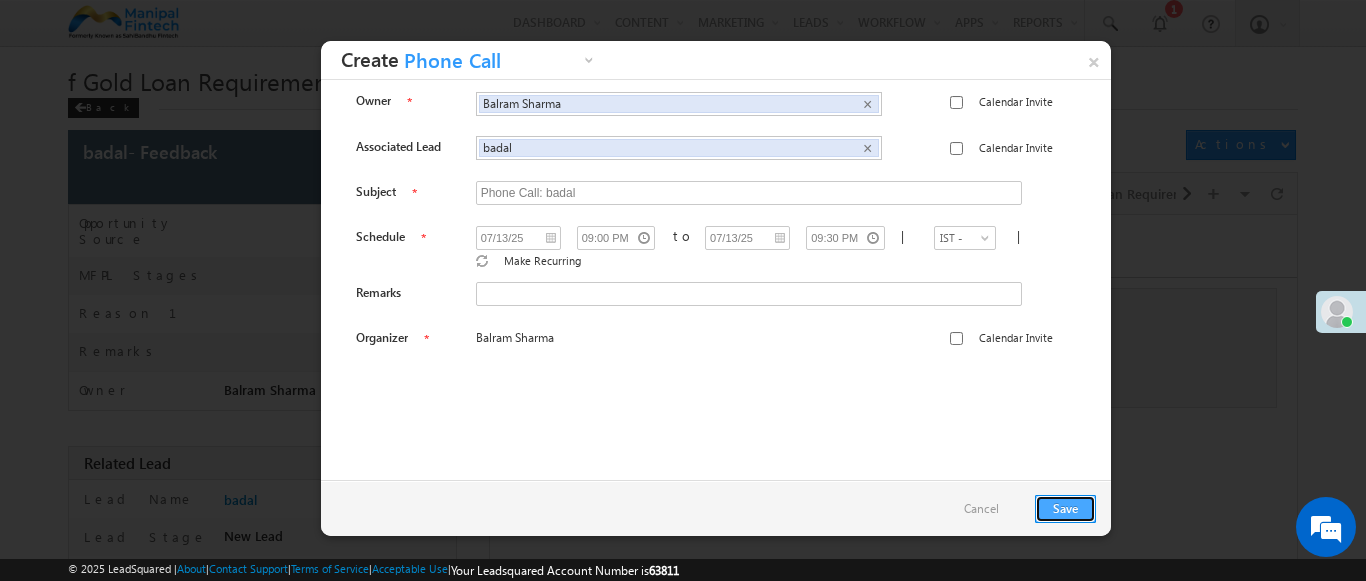 click on "Save" at bounding box center [1065, 509] 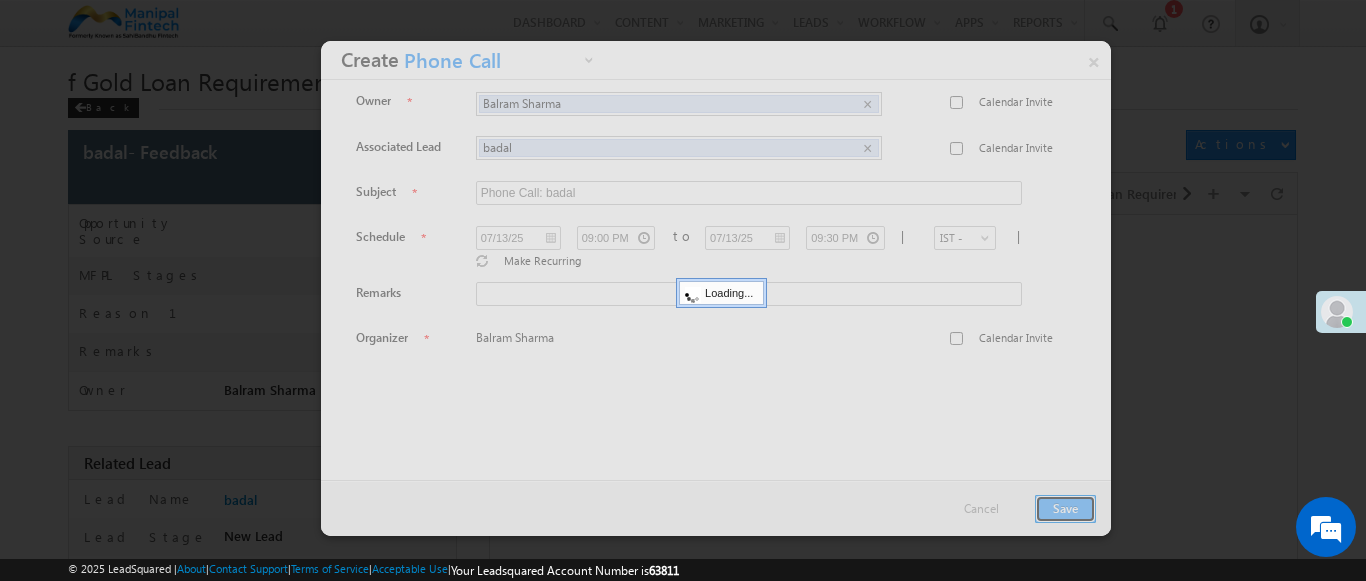 scroll, scrollTop: 1, scrollLeft: 0, axis: vertical 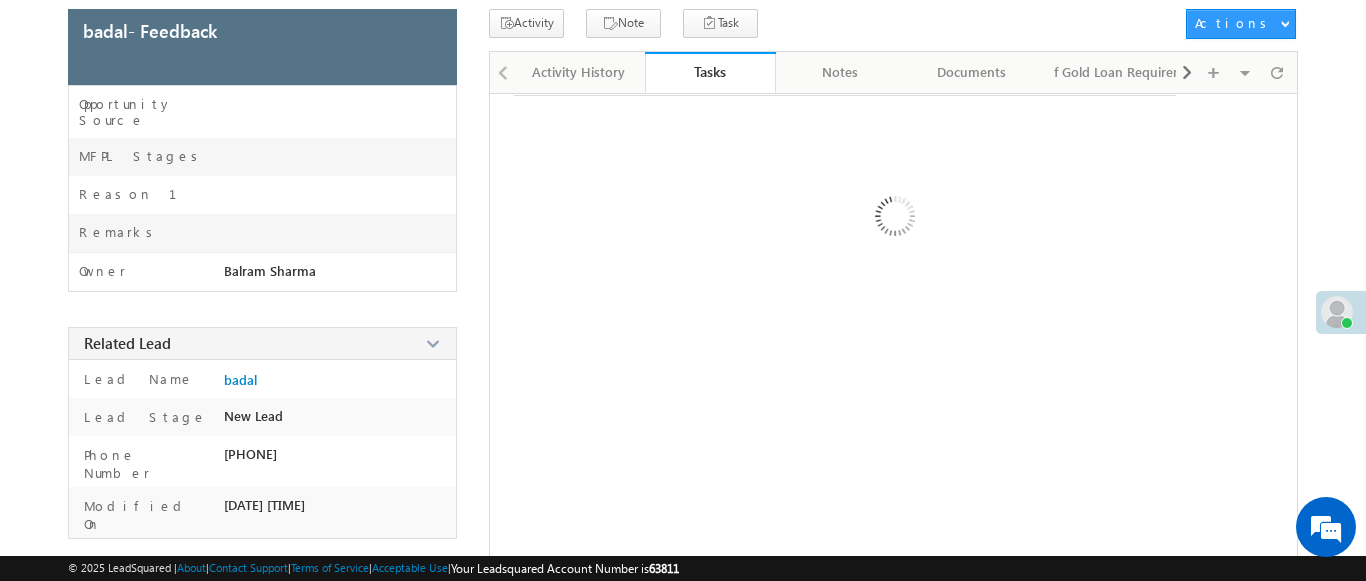 click on "Tasks" at bounding box center (710, 71) 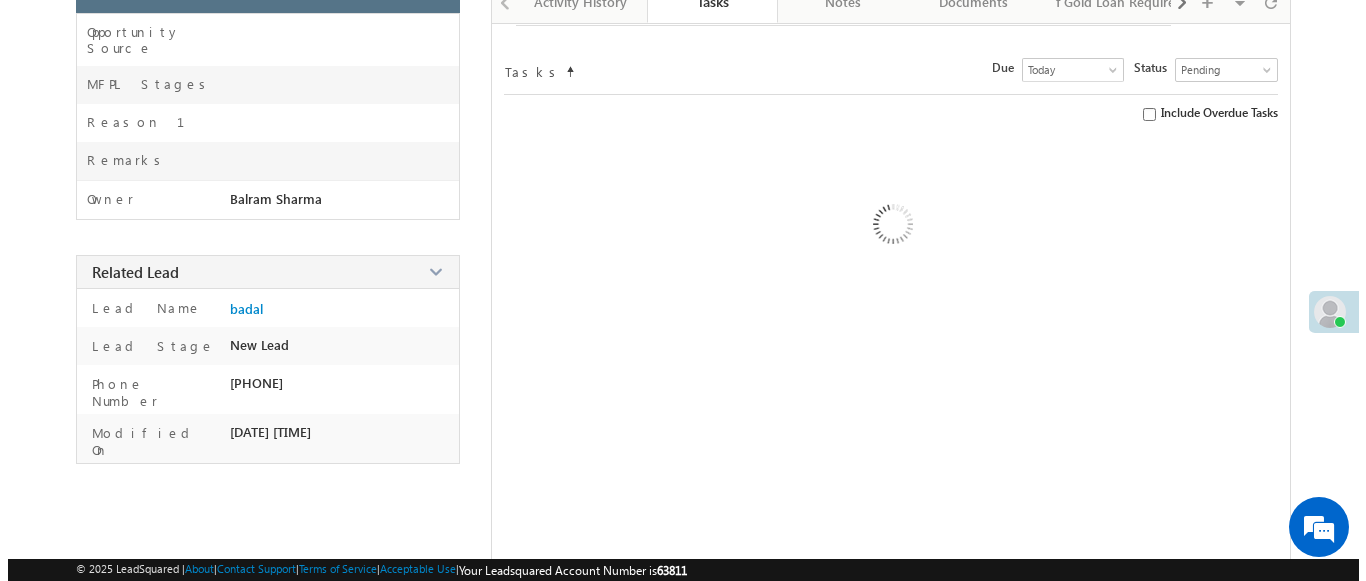 scroll, scrollTop: 235, scrollLeft: 0, axis: vertical 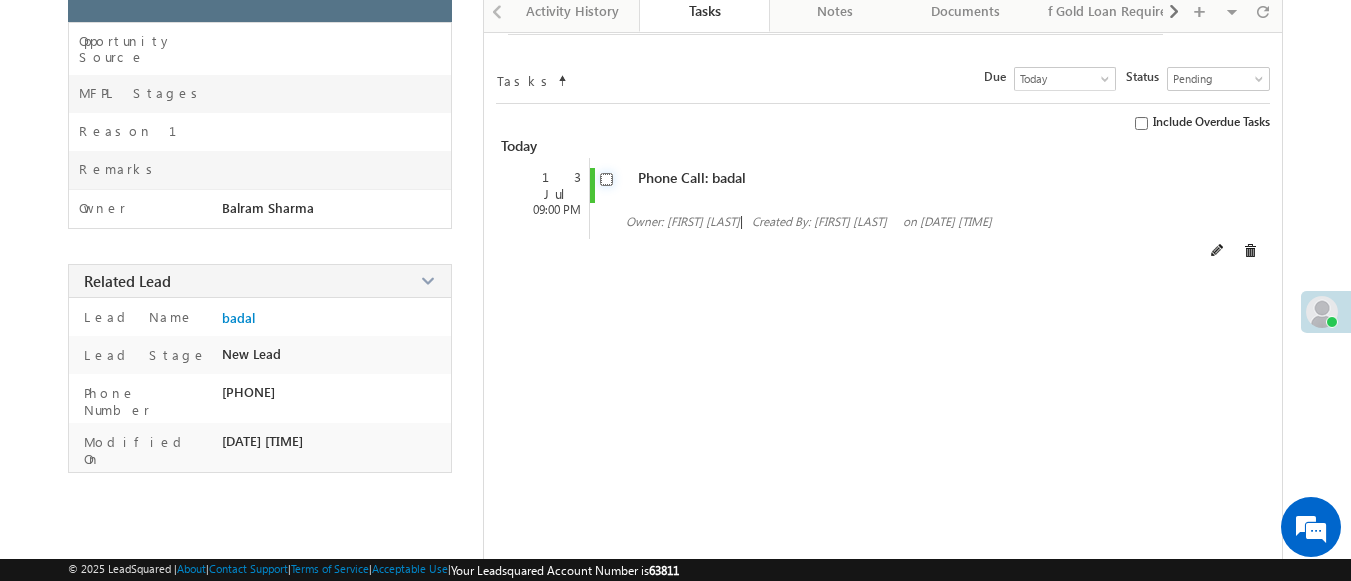 click at bounding box center (606, 179) 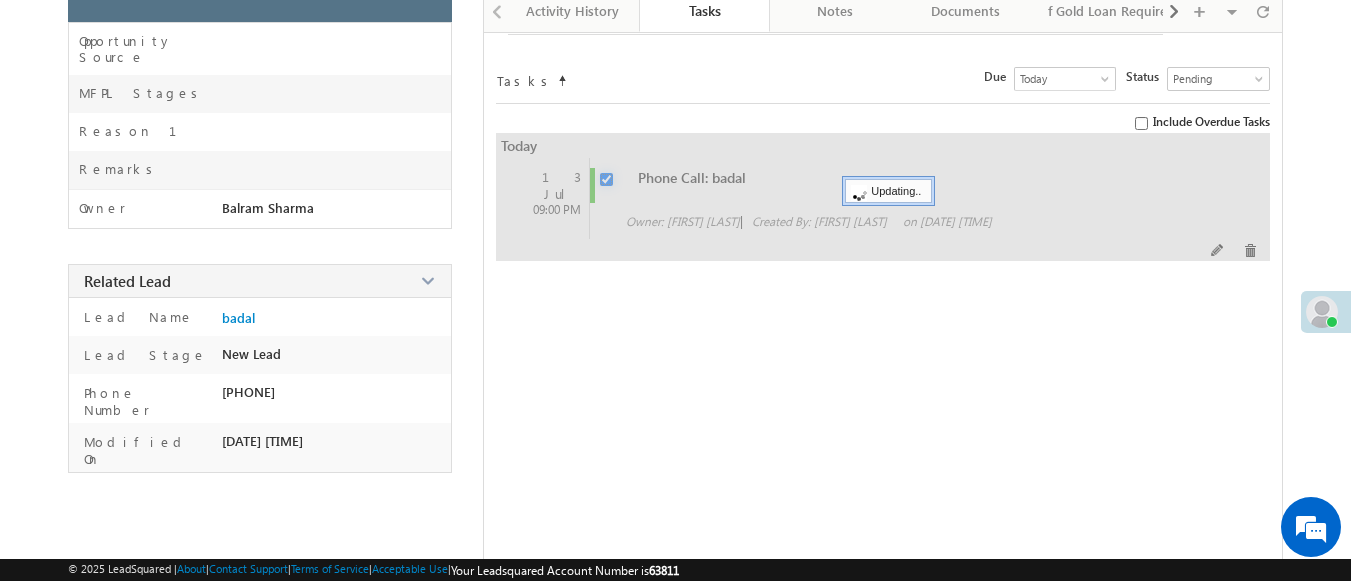 checkbox on "false" 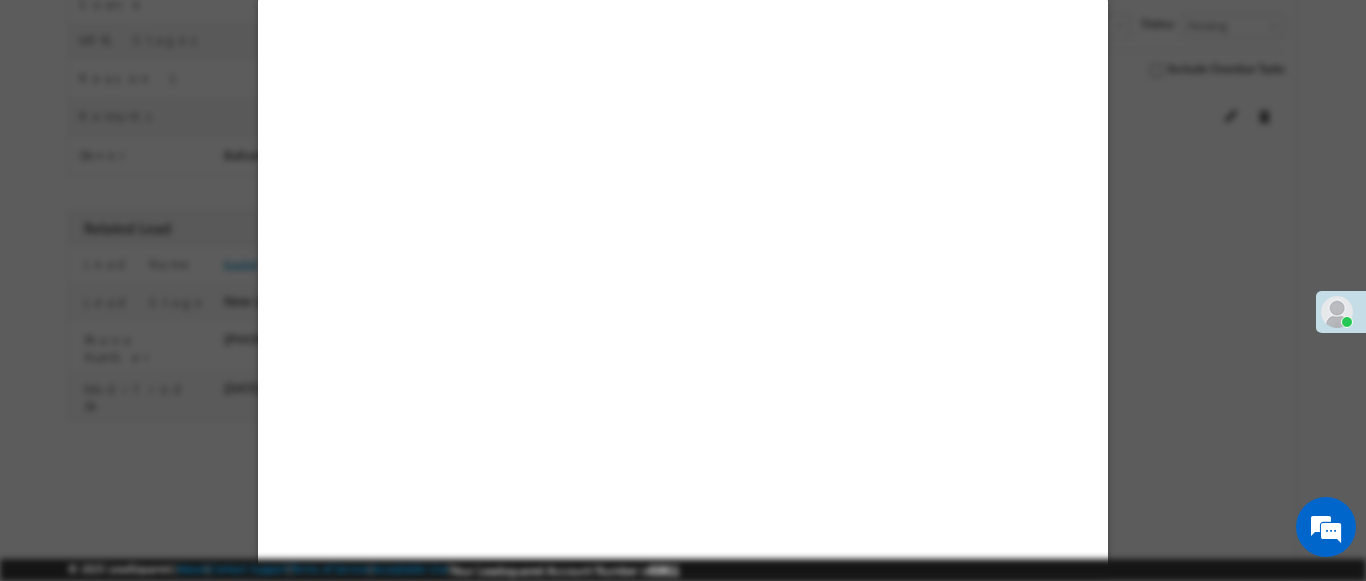 scroll, scrollTop: 182, scrollLeft: 0, axis: vertical 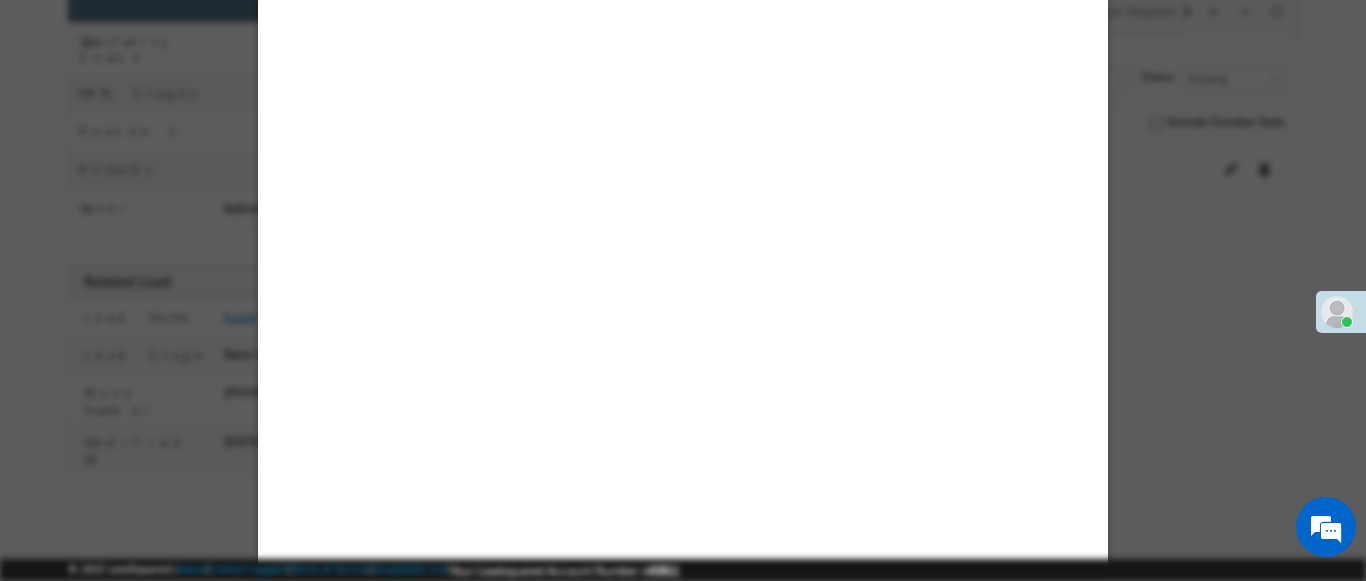 select on "Feedback" 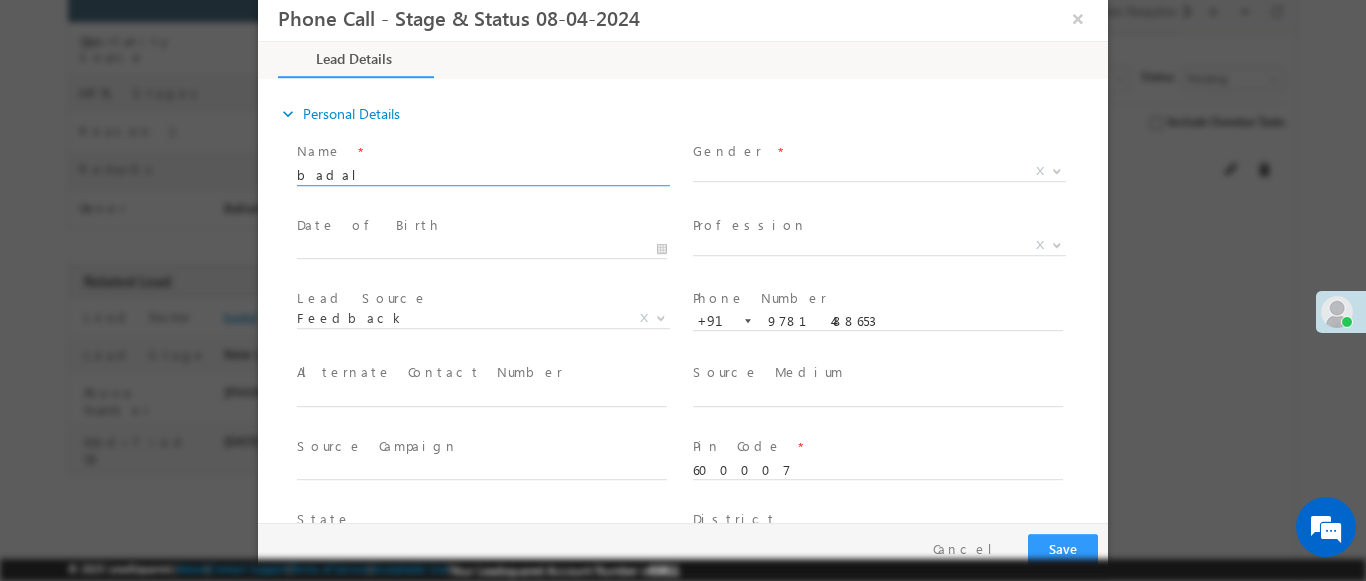 scroll, scrollTop: 0, scrollLeft: 0, axis: both 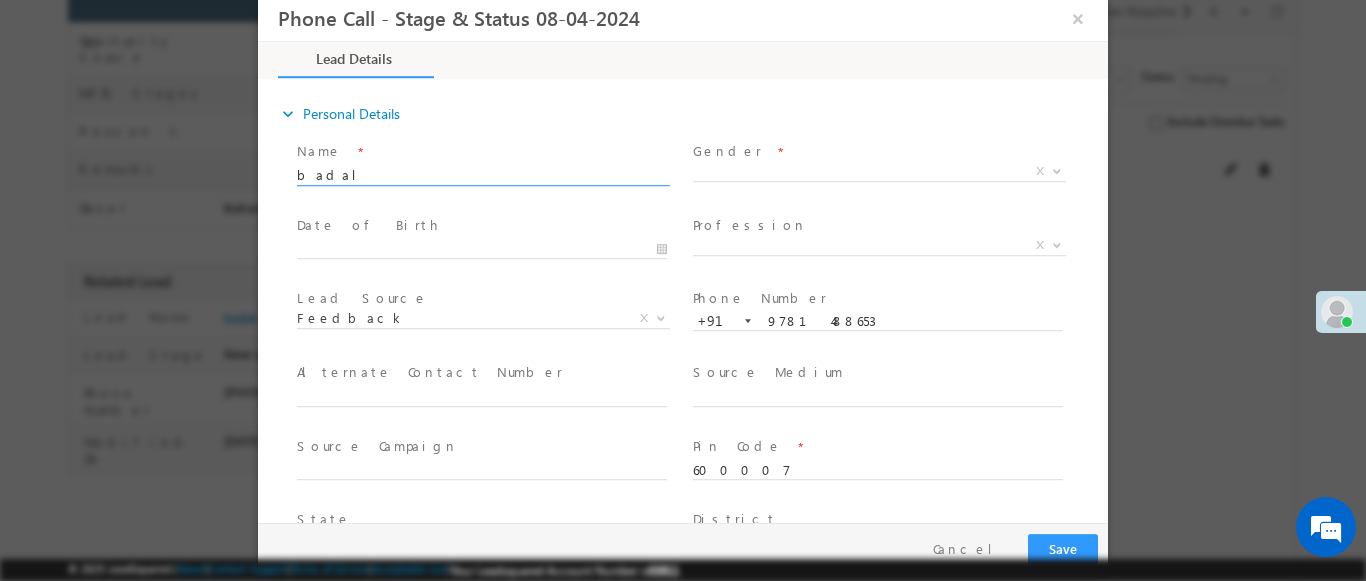type on "07/13/25 8:32 PM" 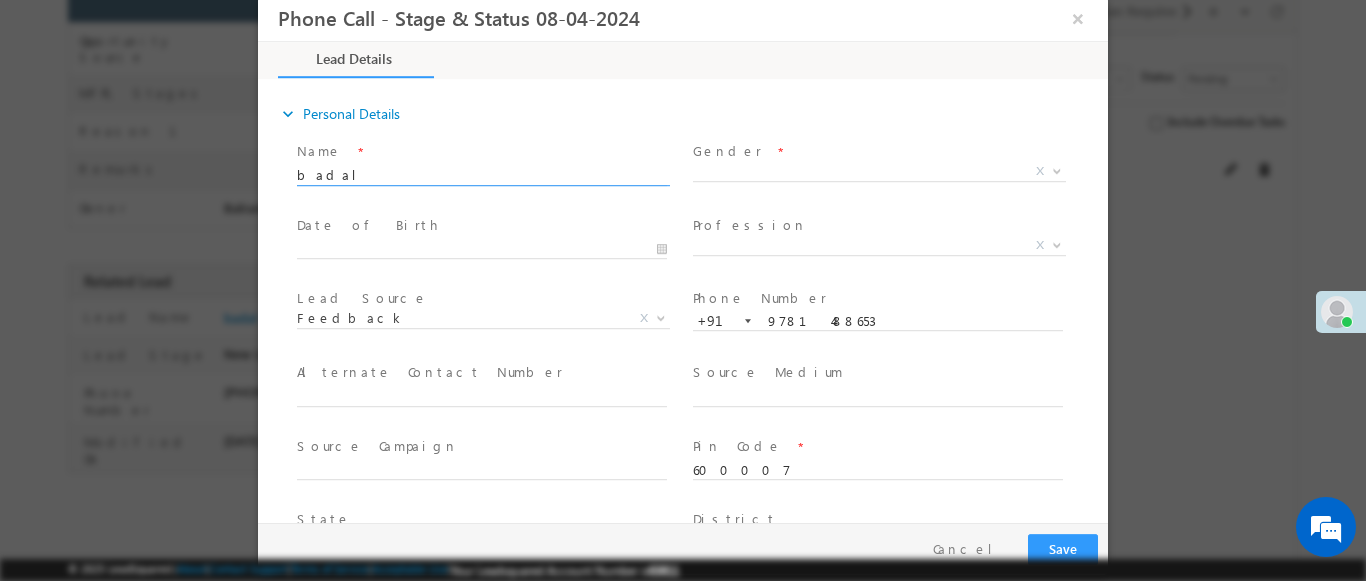 scroll, scrollTop: 0, scrollLeft: 0, axis: both 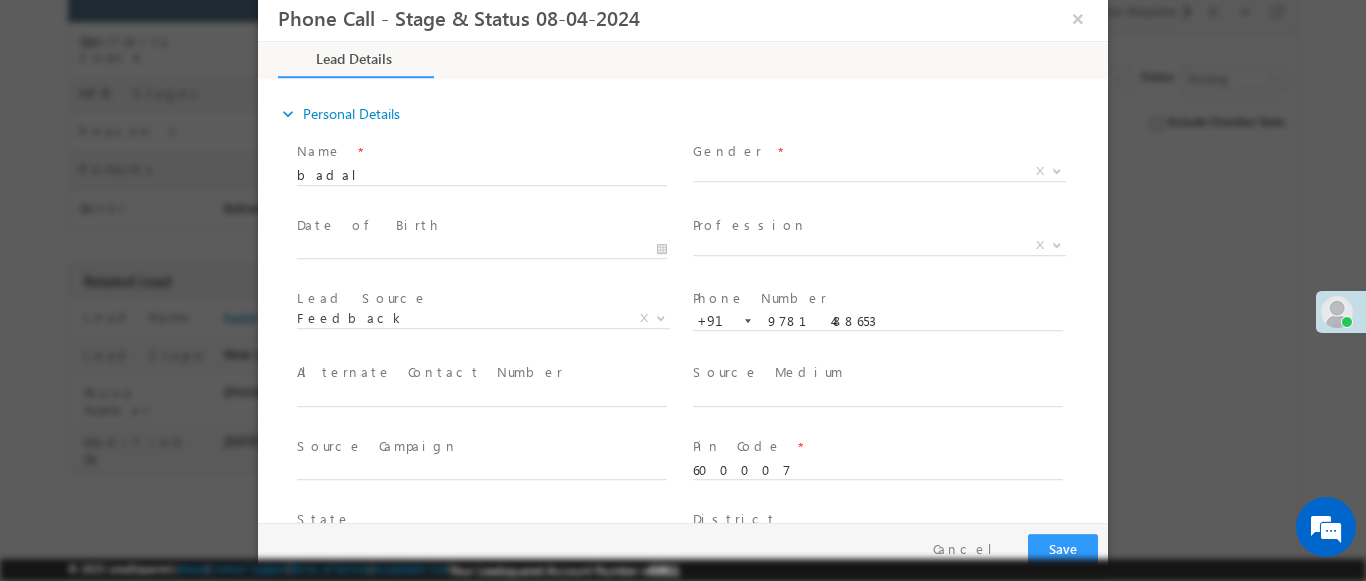 click at bounding box center [1057, 170] 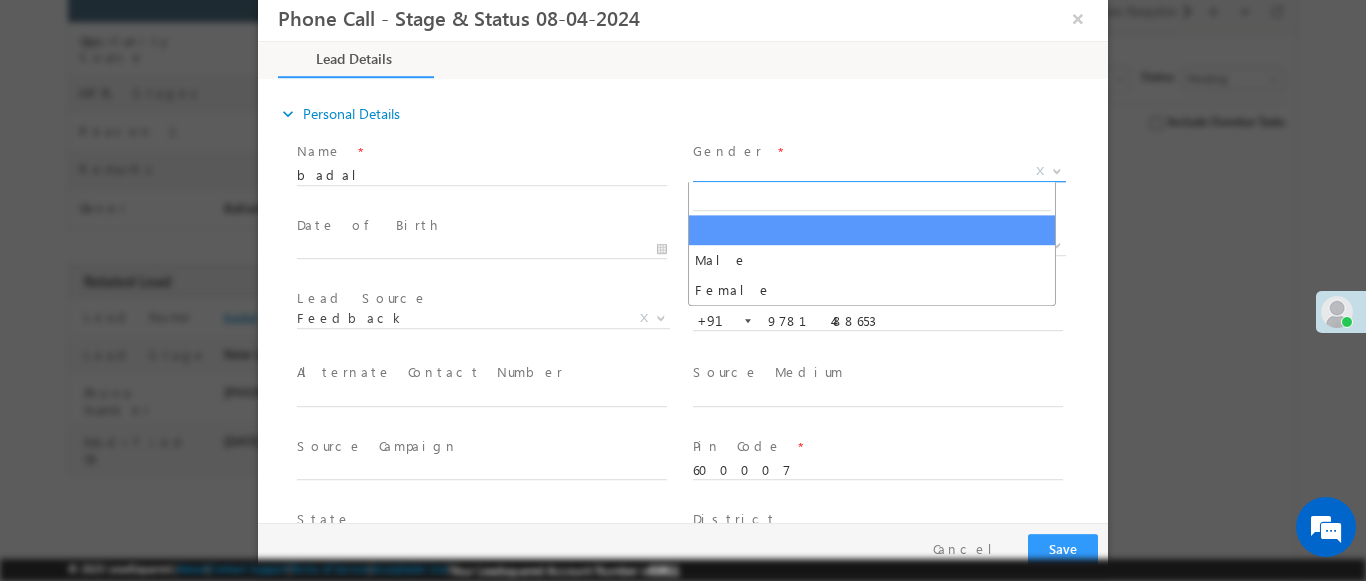 select on "Male" 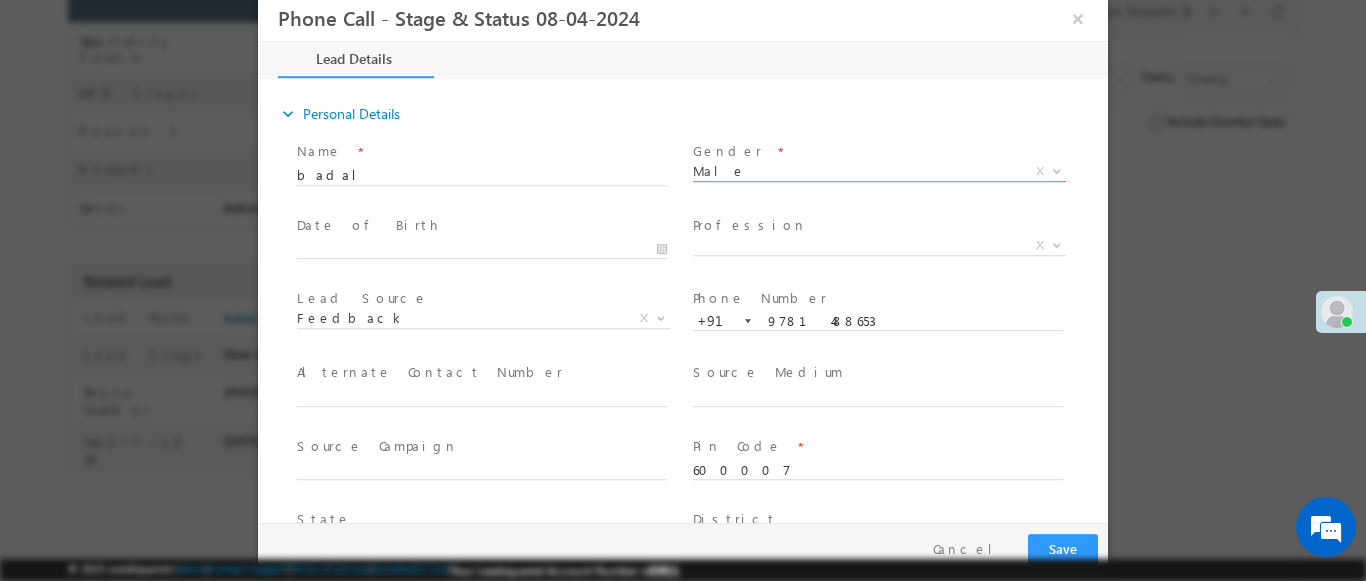 scroll, scrollTop: 3, scrollLeft: 0, axis: vertical 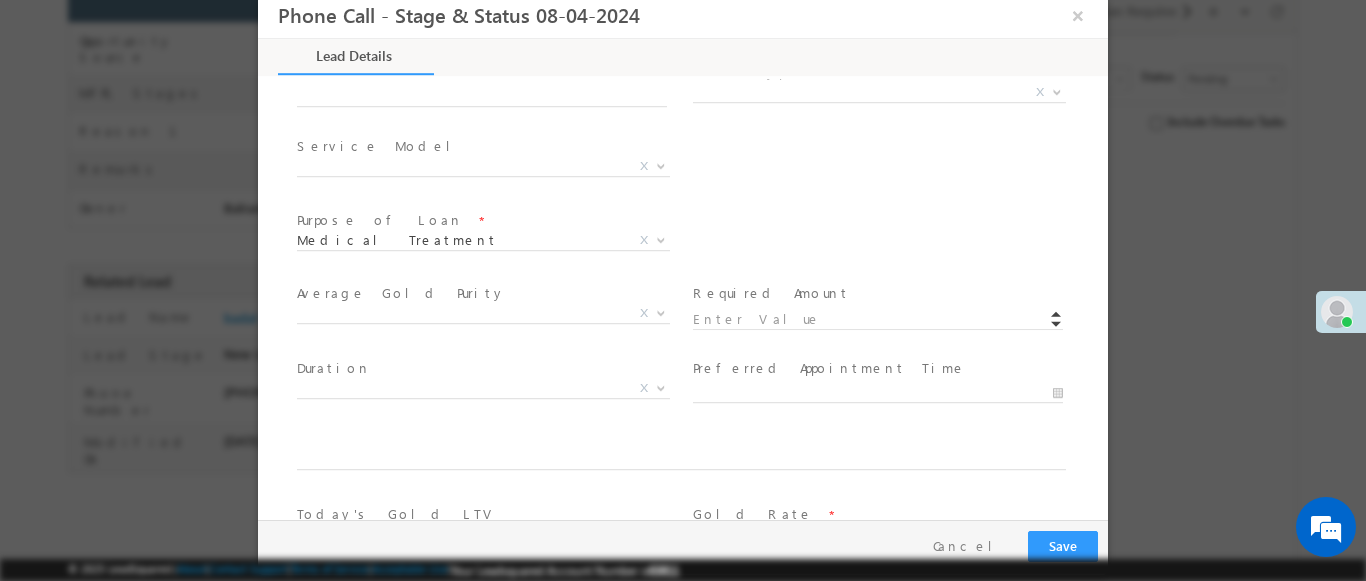 click at bounding box center [1057, 91] 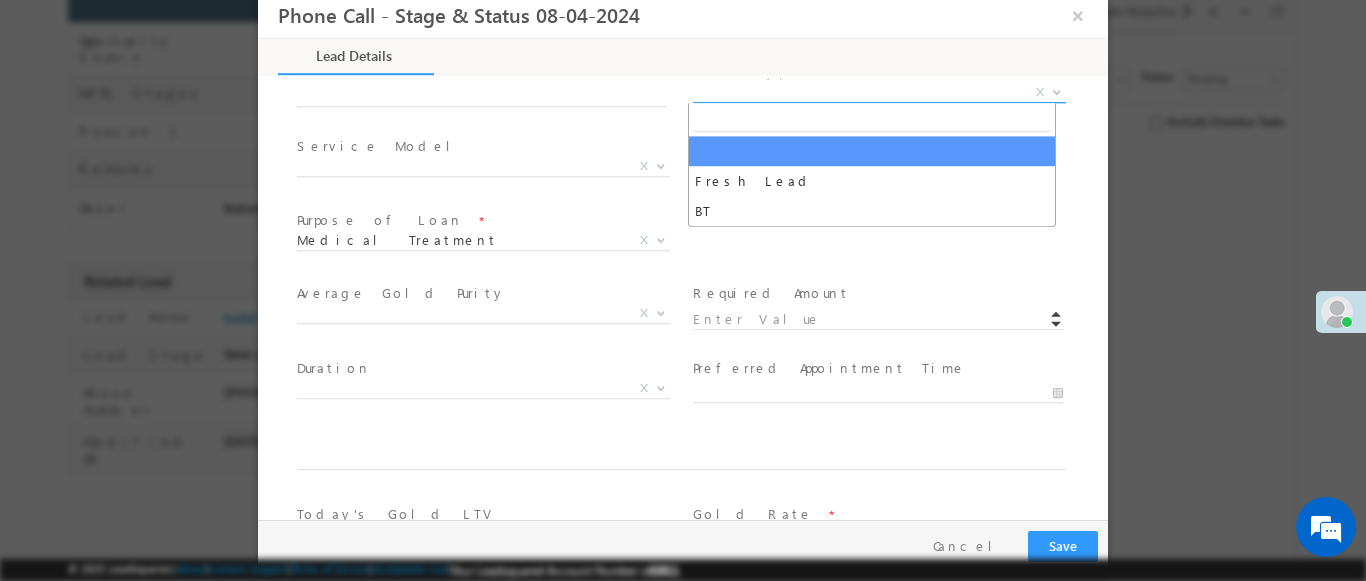 select on "Fresh Lead" 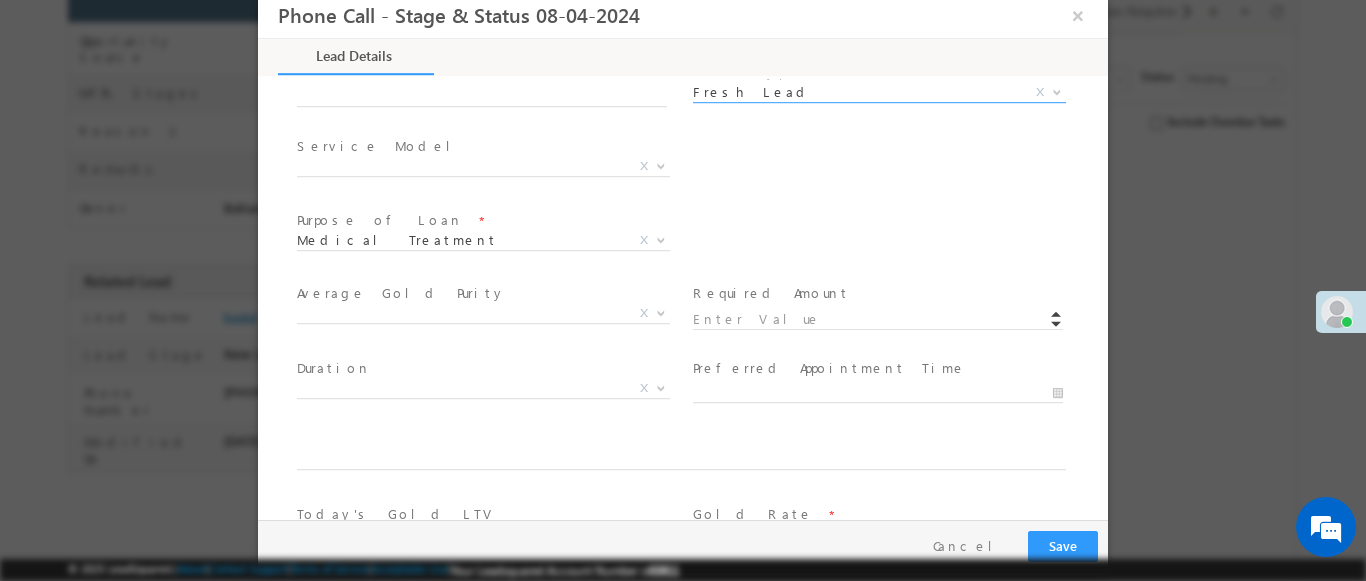 click at bounding box center (661, 165) 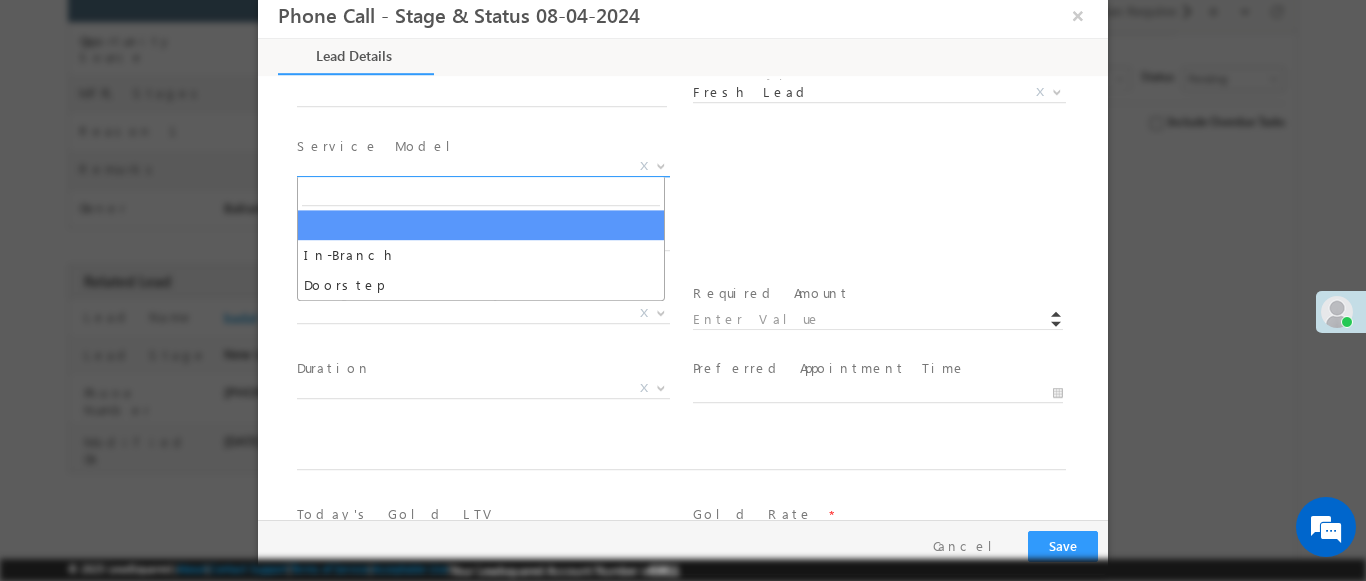 select on "In-Branch" 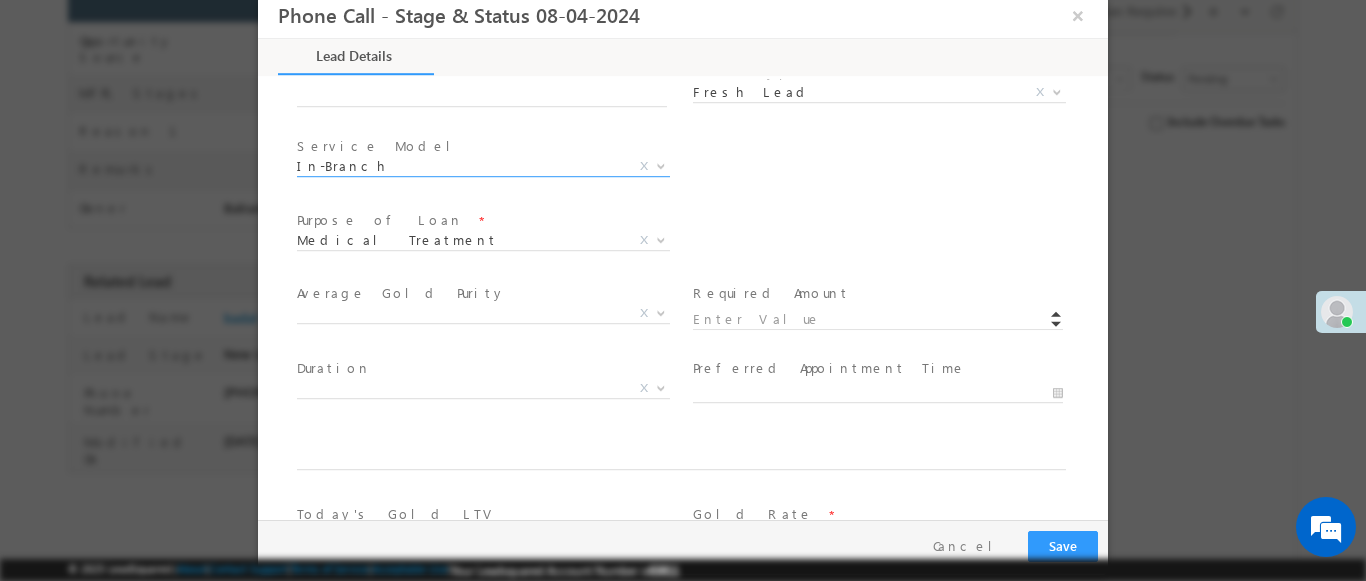 scroll, scrollTop: 1168, scrollLeft: 0, axis: vertical 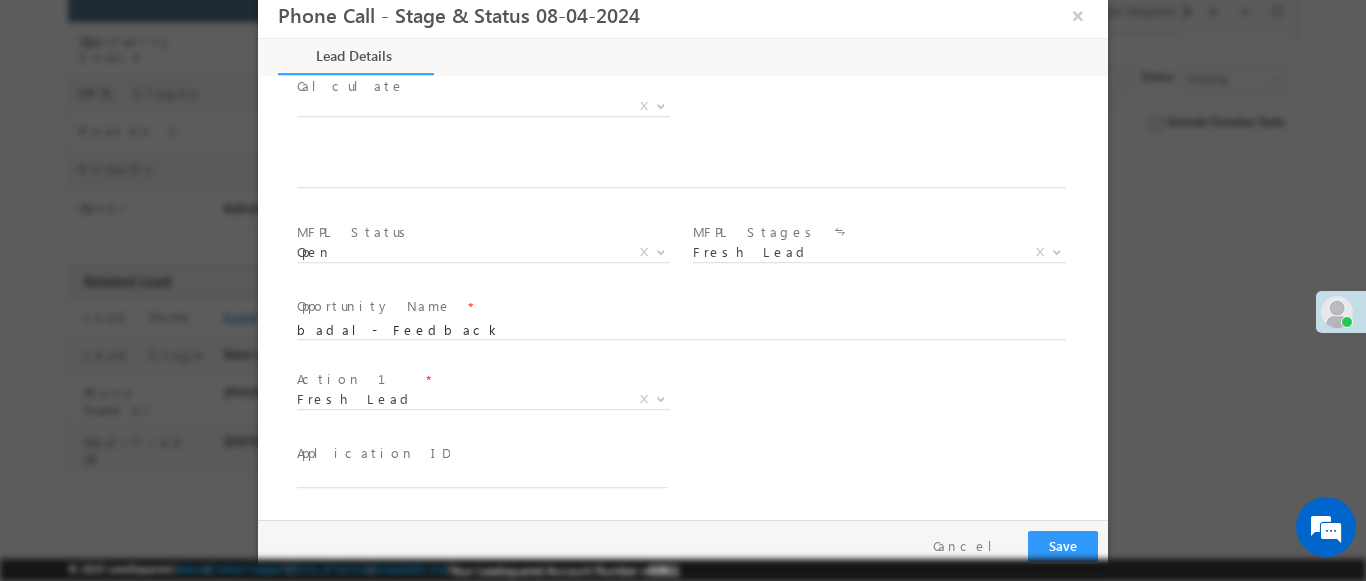 click at bounding box center (661, 398) 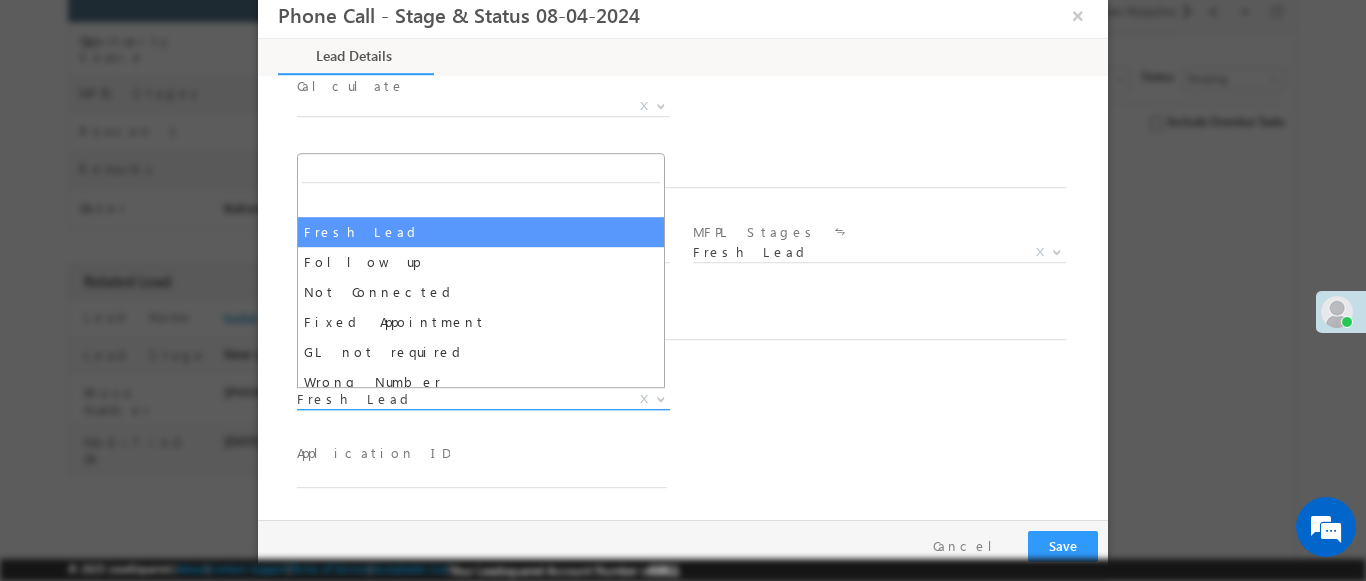 select on "Fixed Appointment" 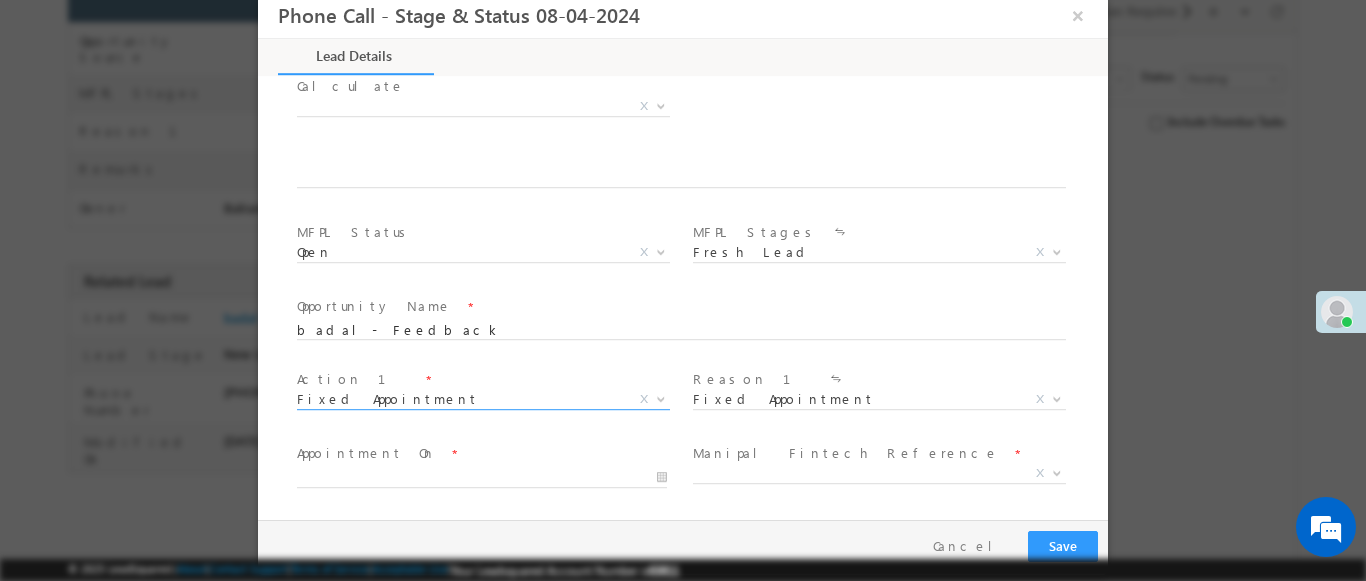 scroll, scrollTop: 3, scrollLeft: 0, axis: vertical 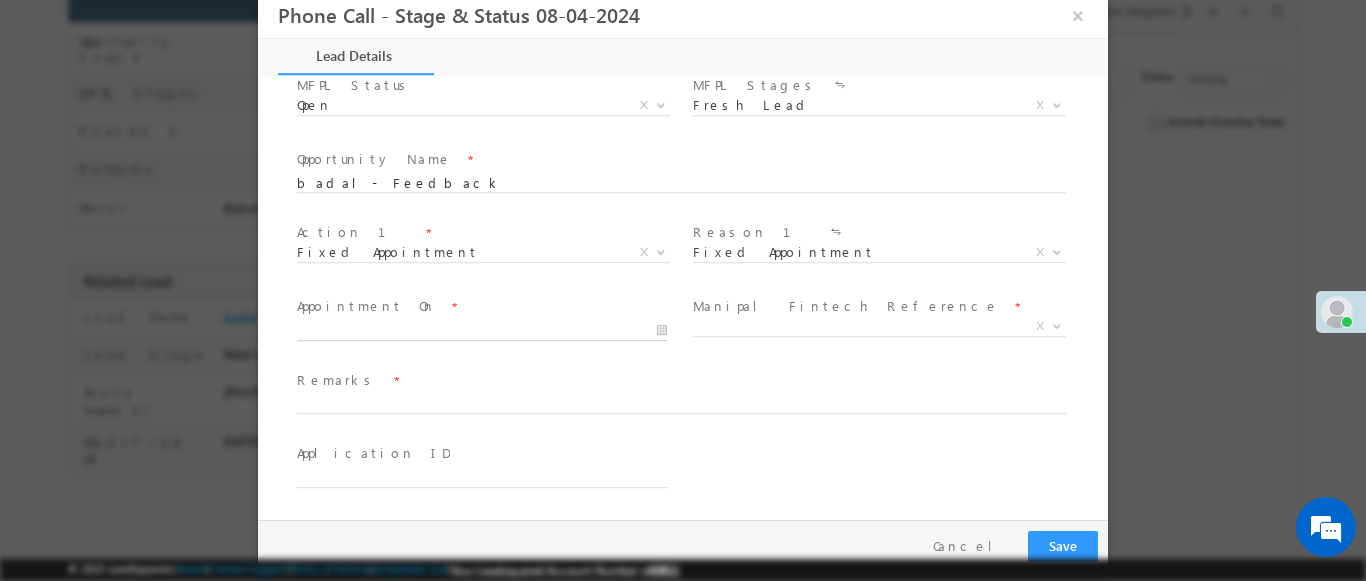 click at bounding box center [482, 331] 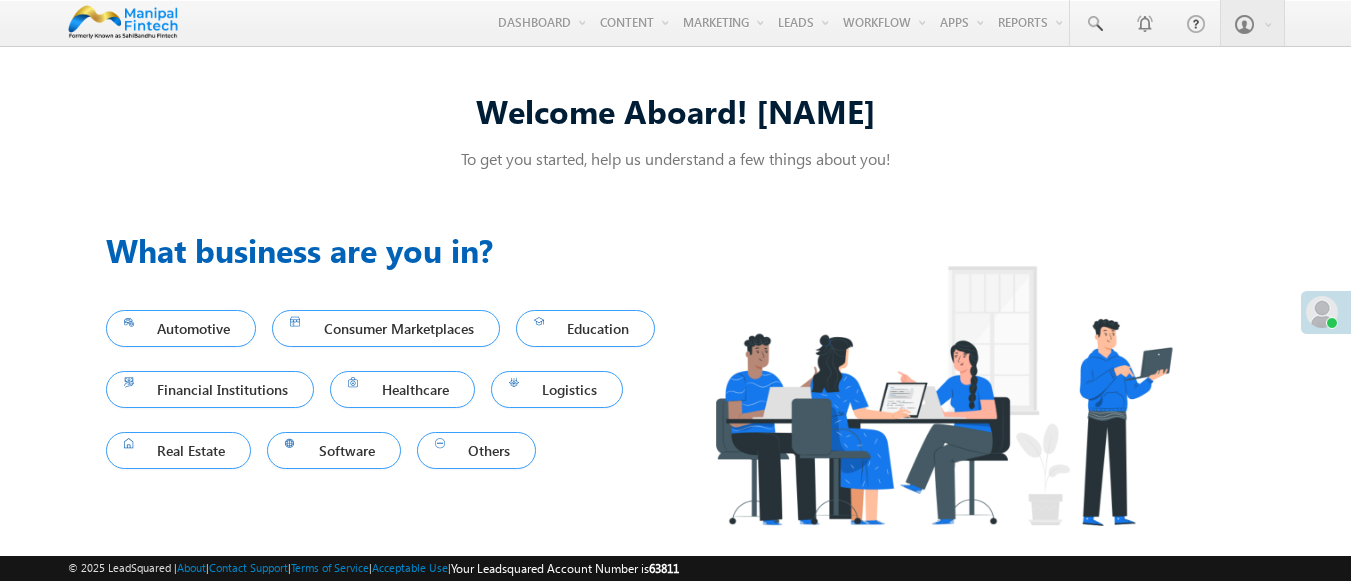 scroll, scrollTop: 0, scrollLeft: 0, axis: both 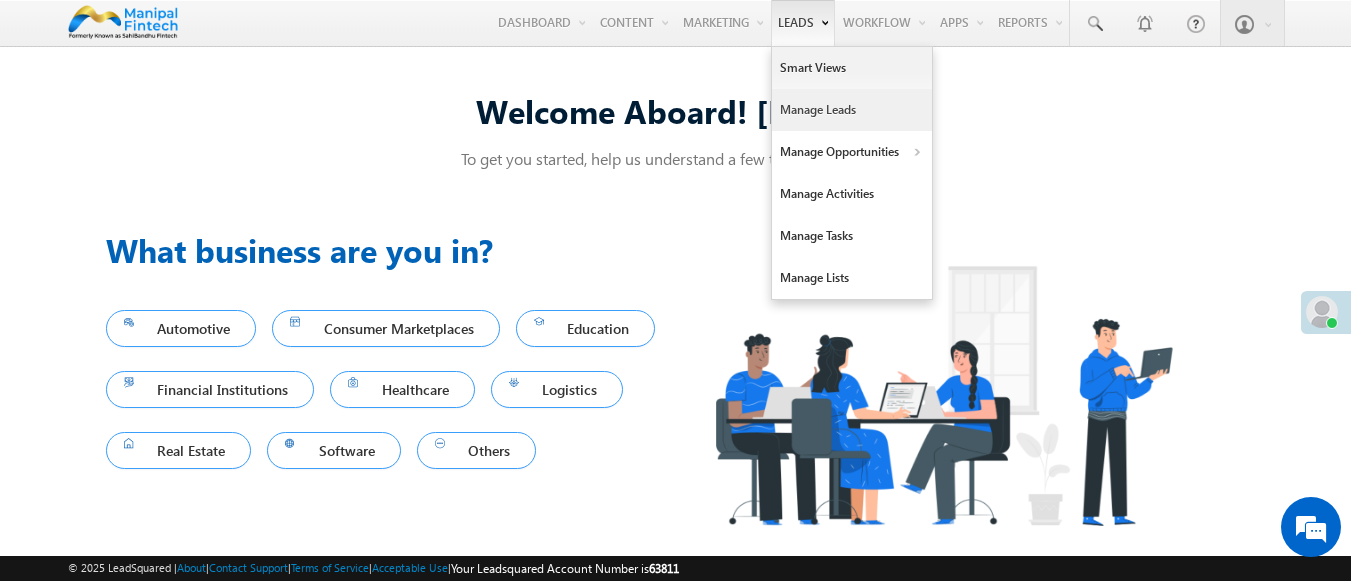 click on "Manage Leads" at bounding box center (852, 110) 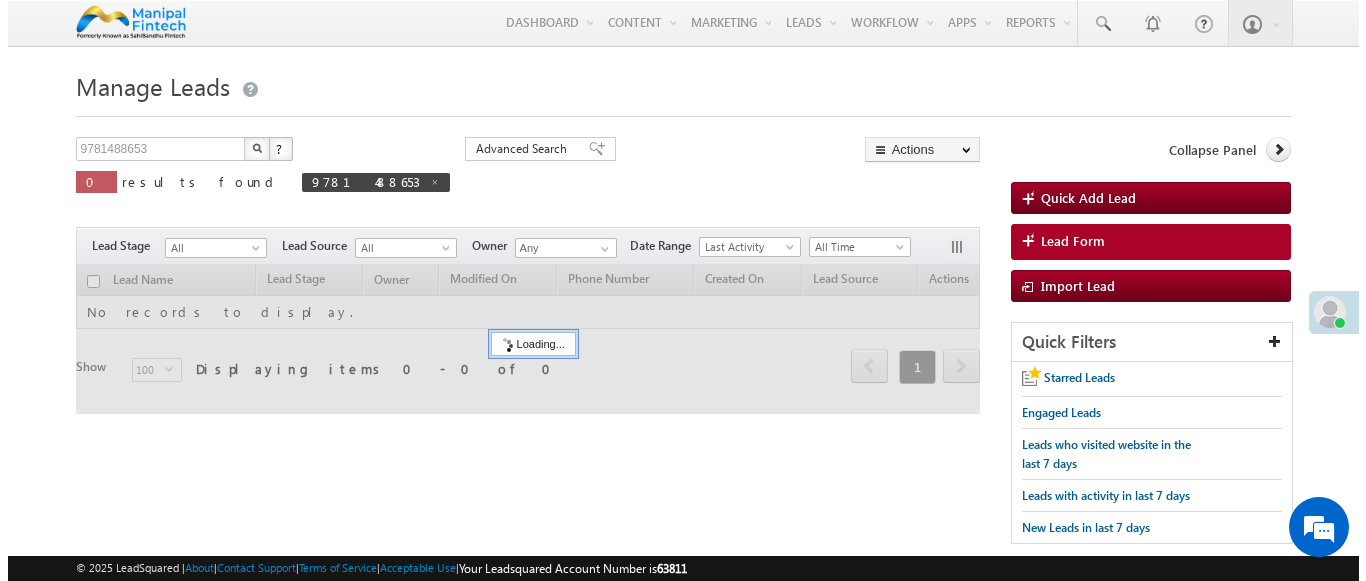 scroll, scrollTop: 0, scrollLeft: 0, axis: both 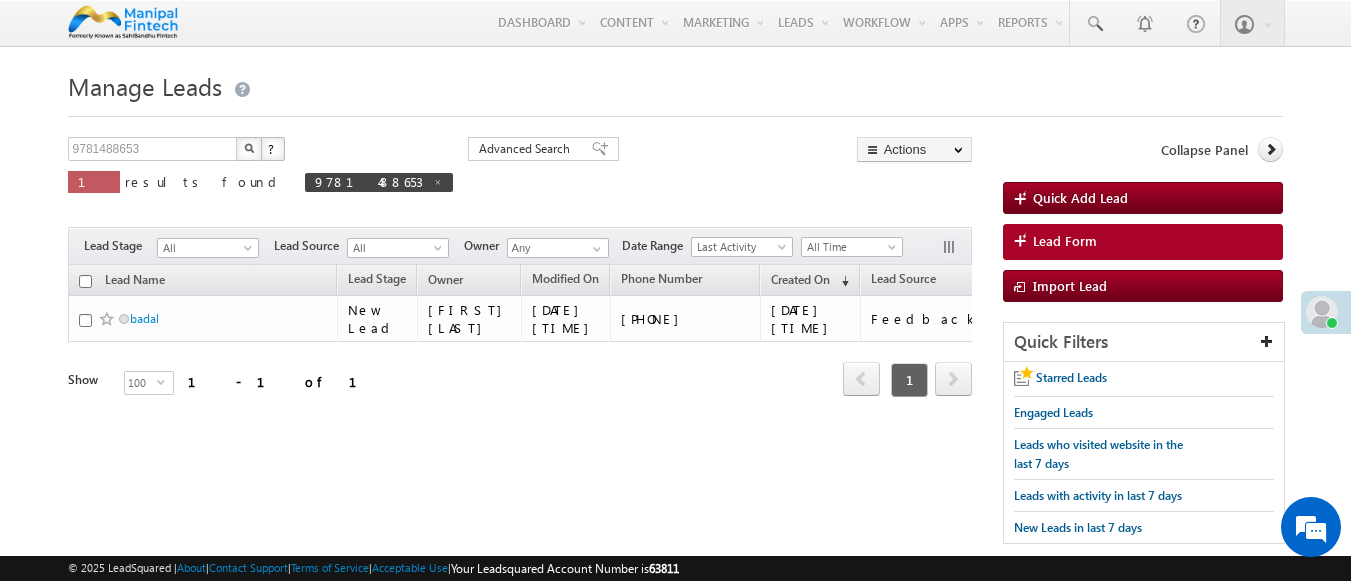 click on "Lead Form" at bounding box center (1065, 241) 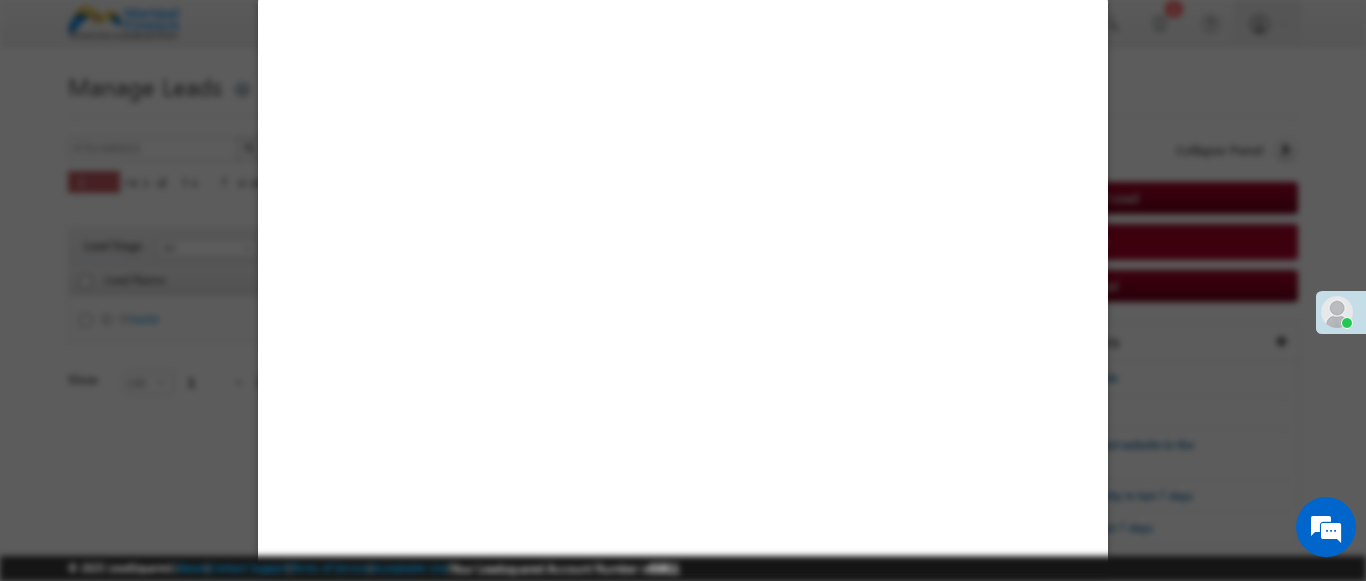 select on "Open" 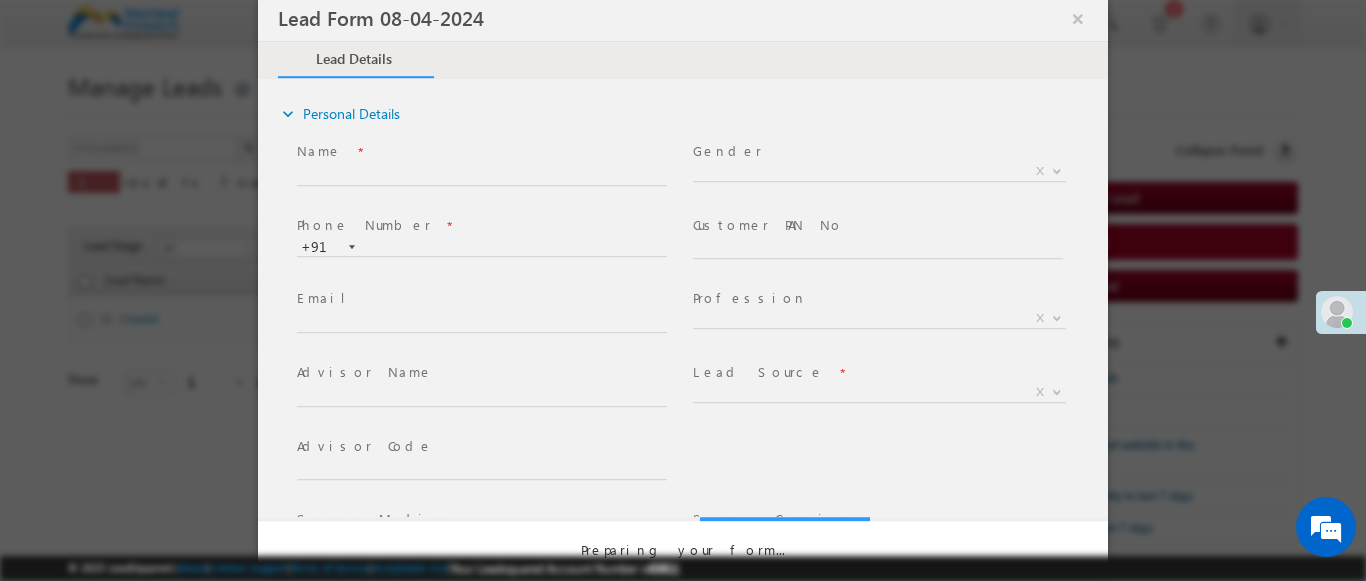 scroll, scrollTop: 0, scrollLeft: 0, axis: both 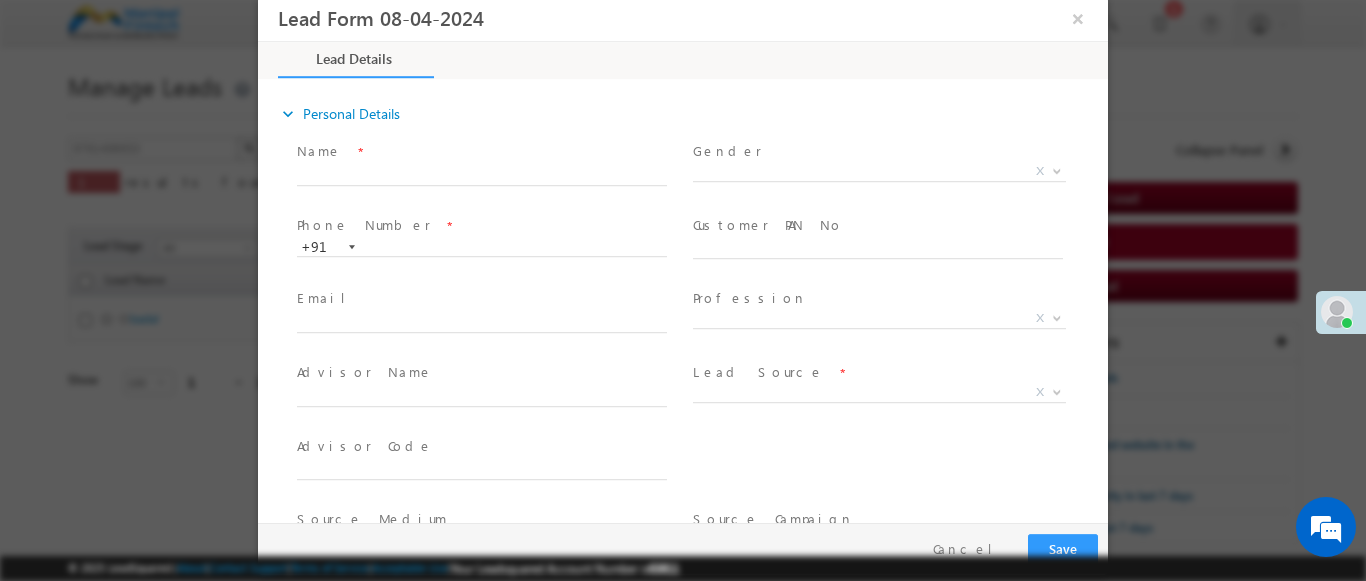 type on "07/13/25 8:33 PM" 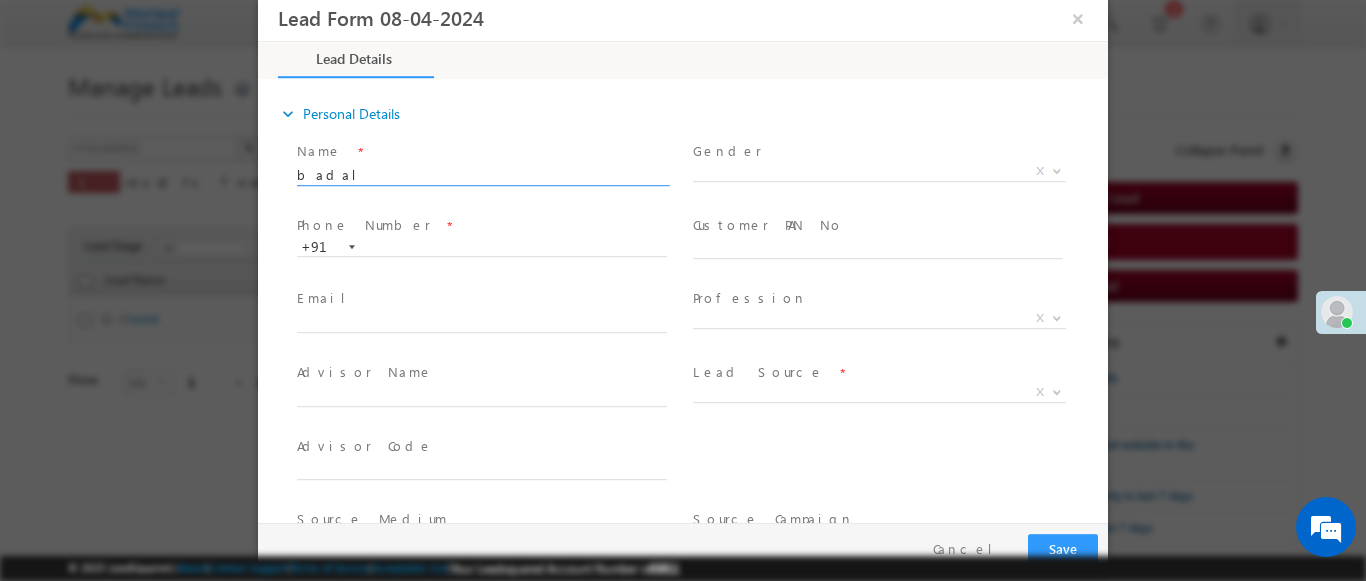 type on "badal" 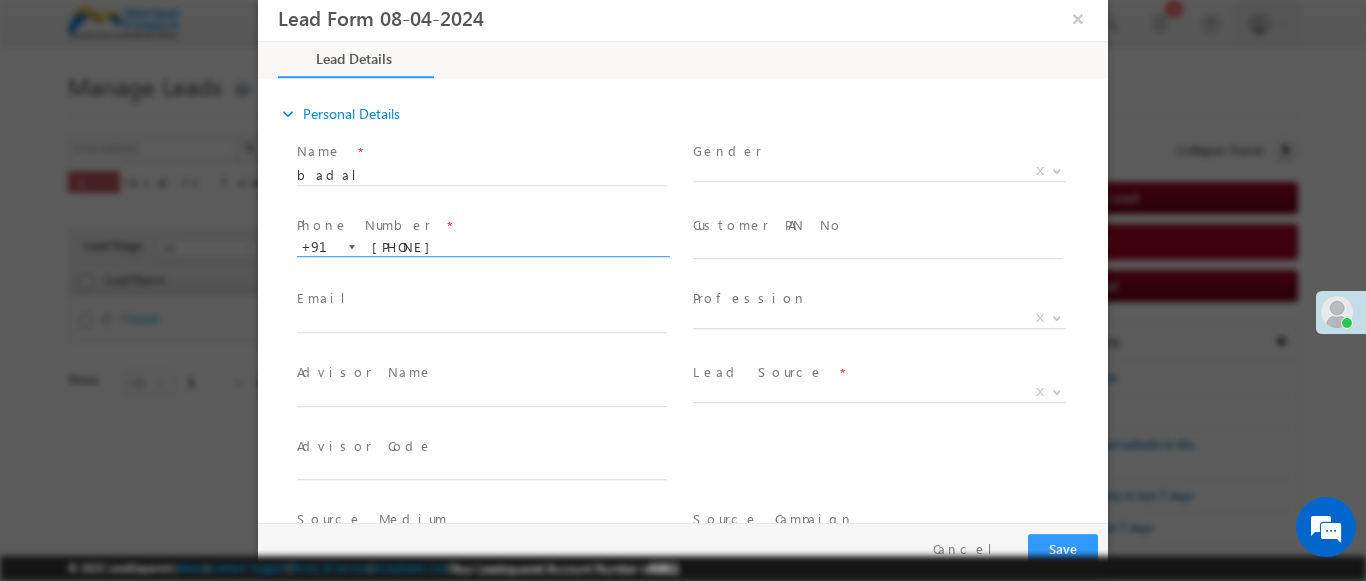 type on "[PHONE]" 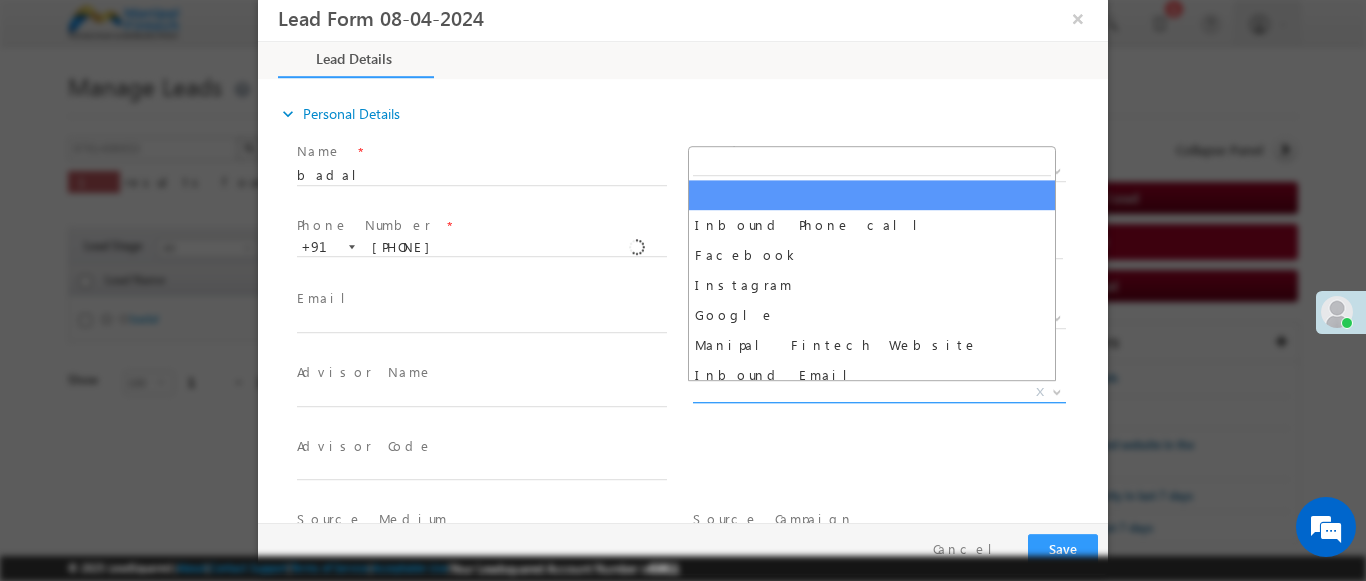 scroll, scrollTop: 1570, scrollLeft: 0, axis: vertical 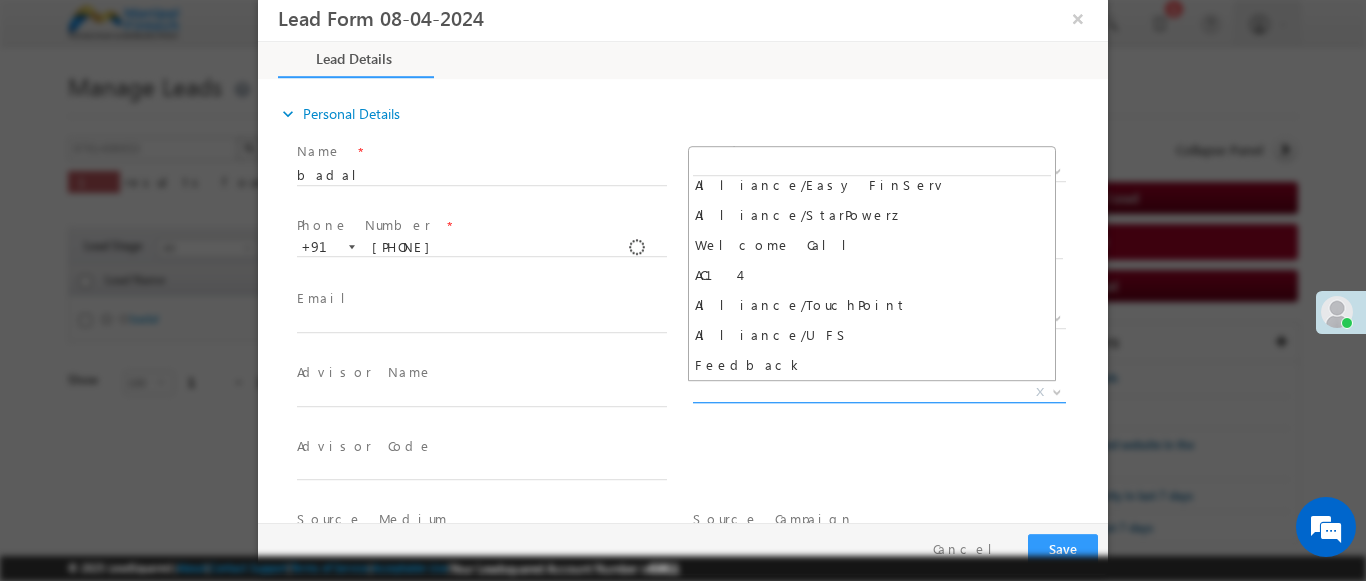 select on "Feedback" 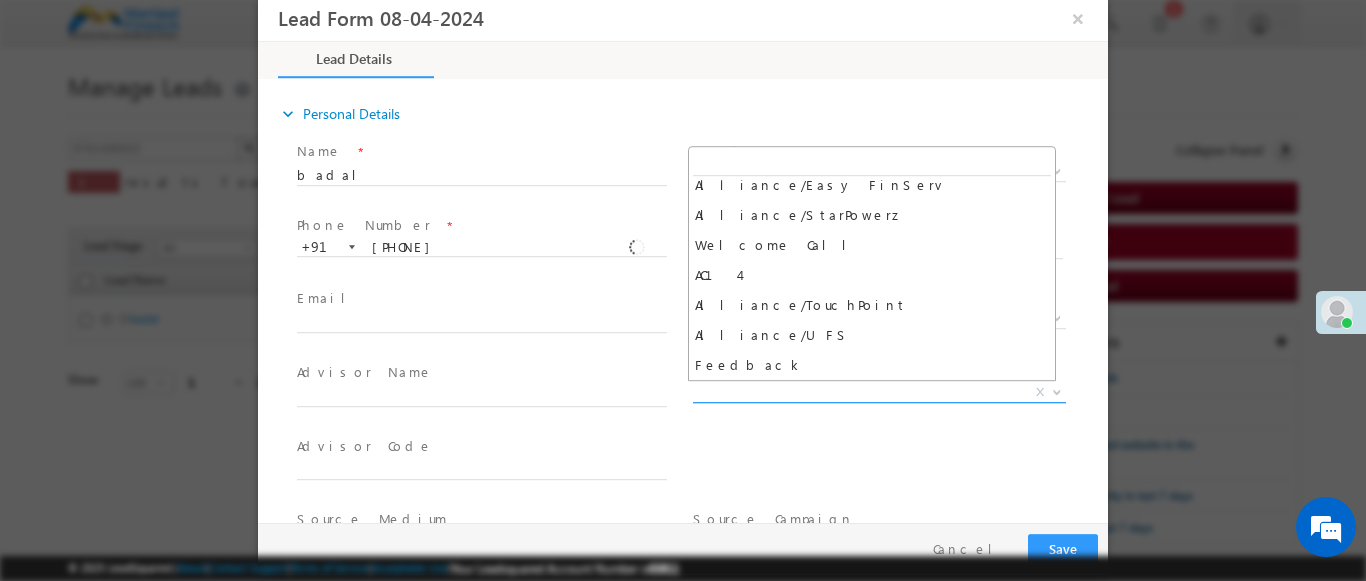 type on "badal- Feedback" 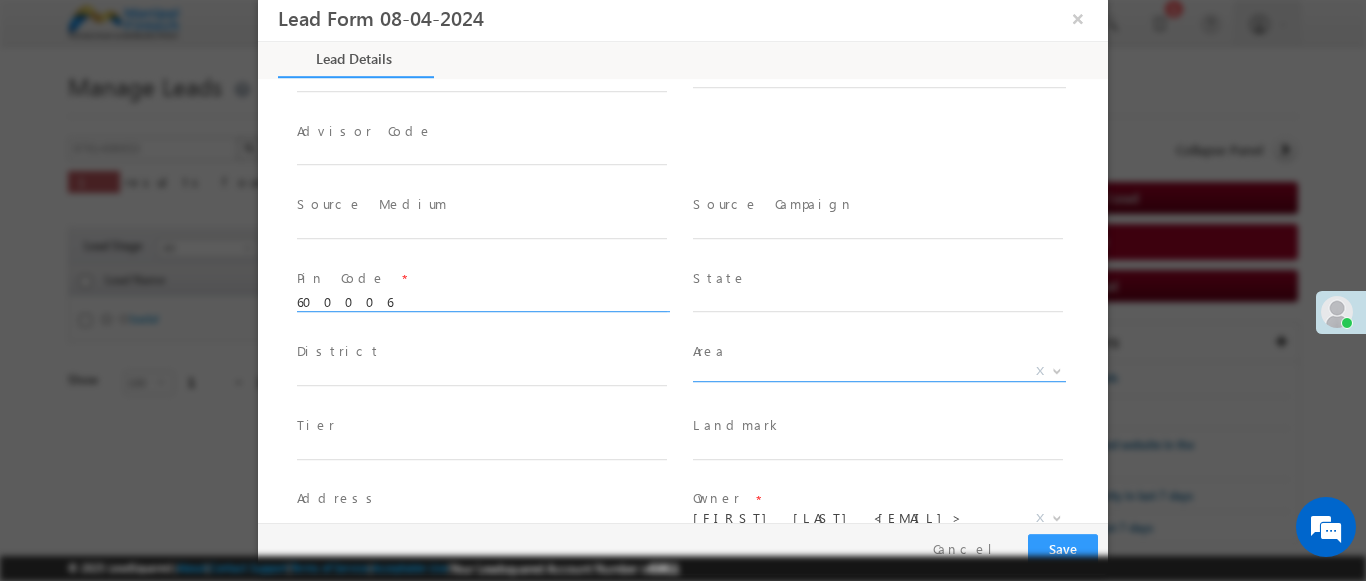 scroll, scrollTop: 886, scrollLeft: 0, axis: vertical 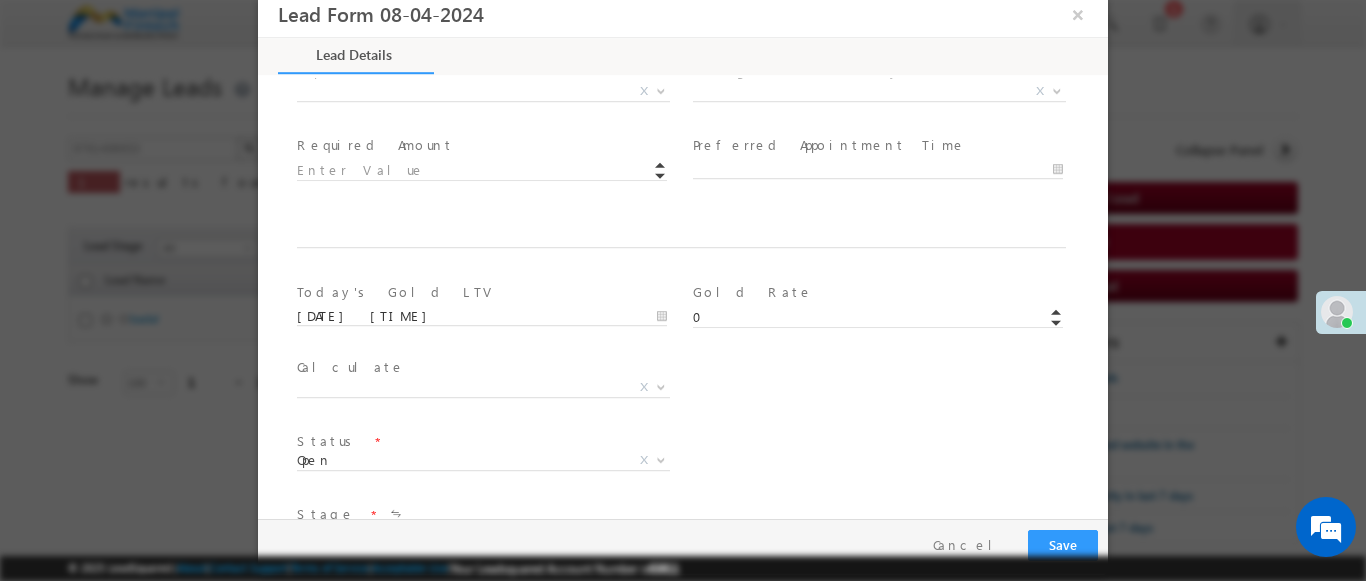 type on "600006" 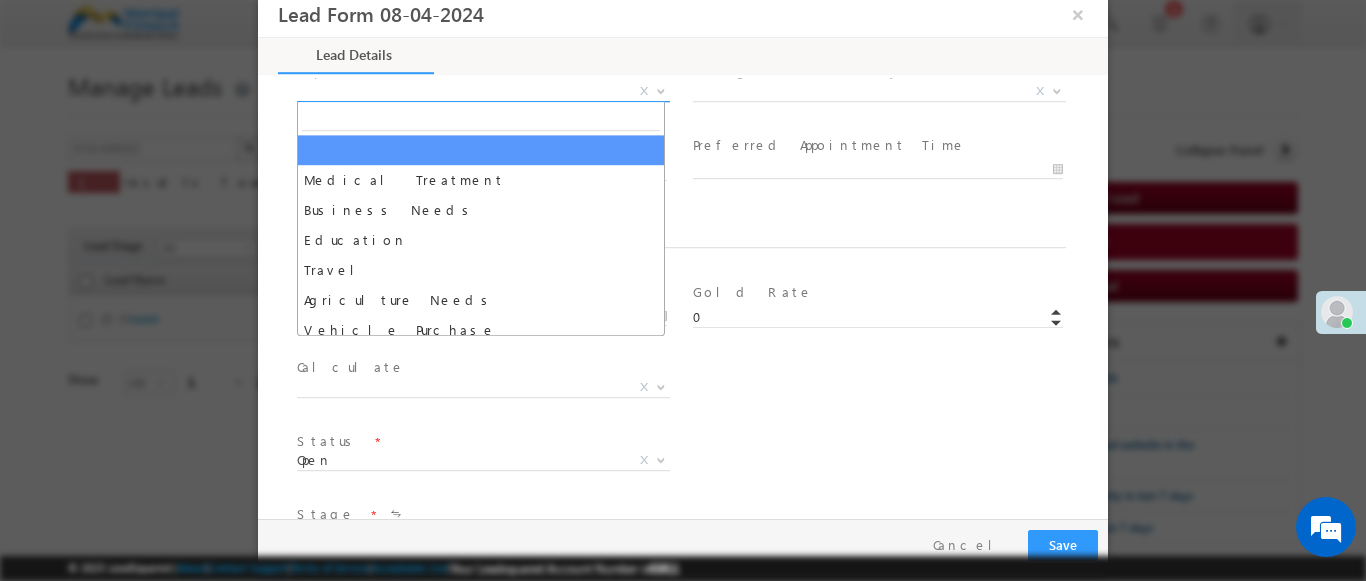 select on "Medical Treatment" 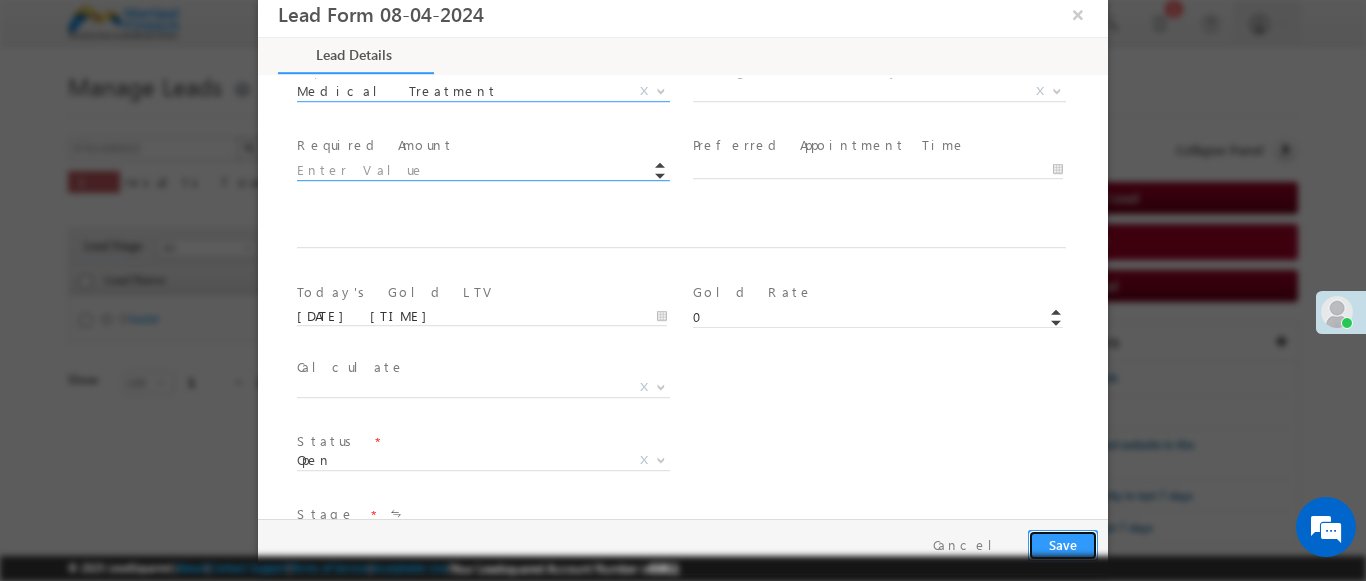 click on "Save" at bounding box center [1063, 545] 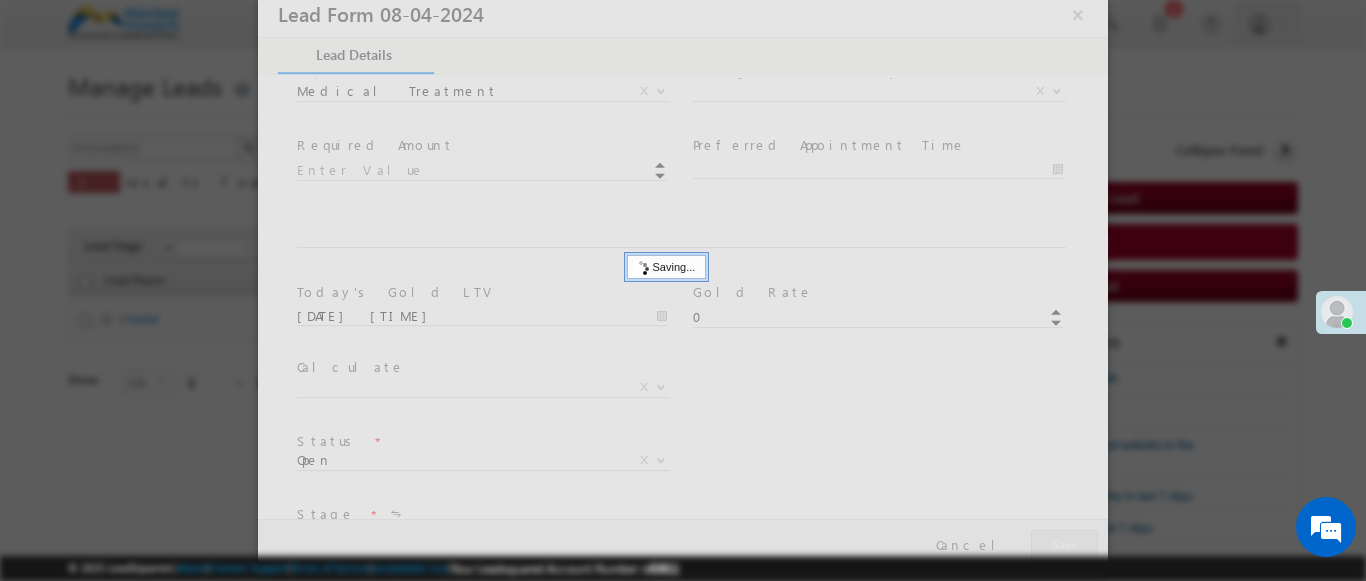 type on "Tamil Nadu" 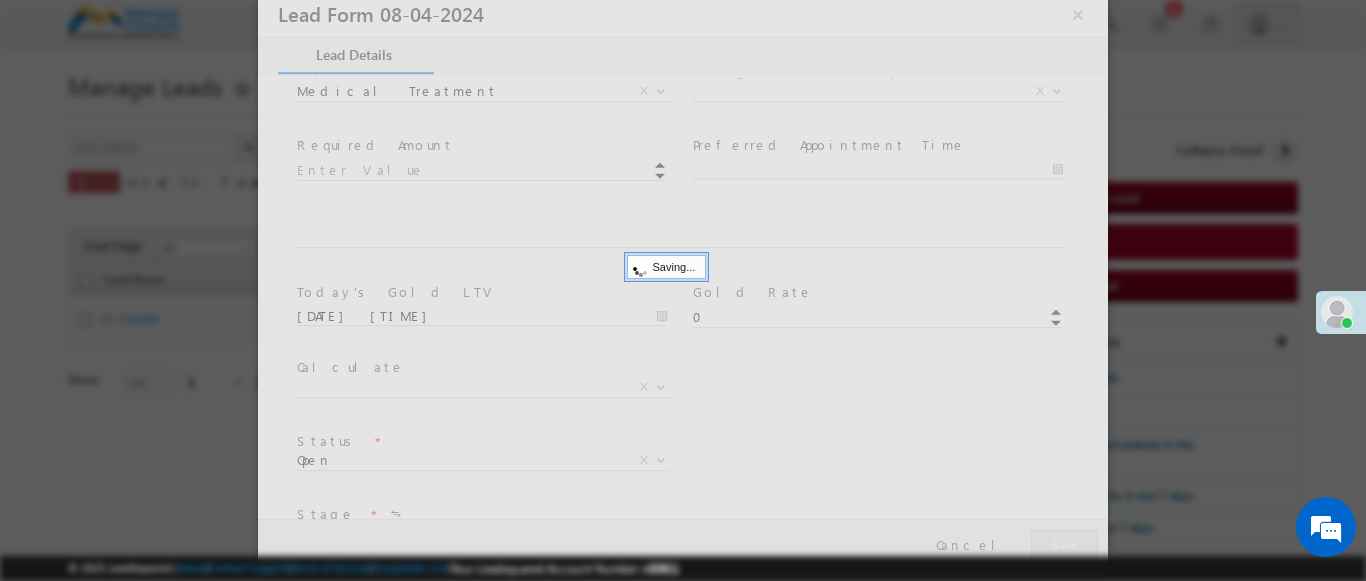 type on "Chennai" 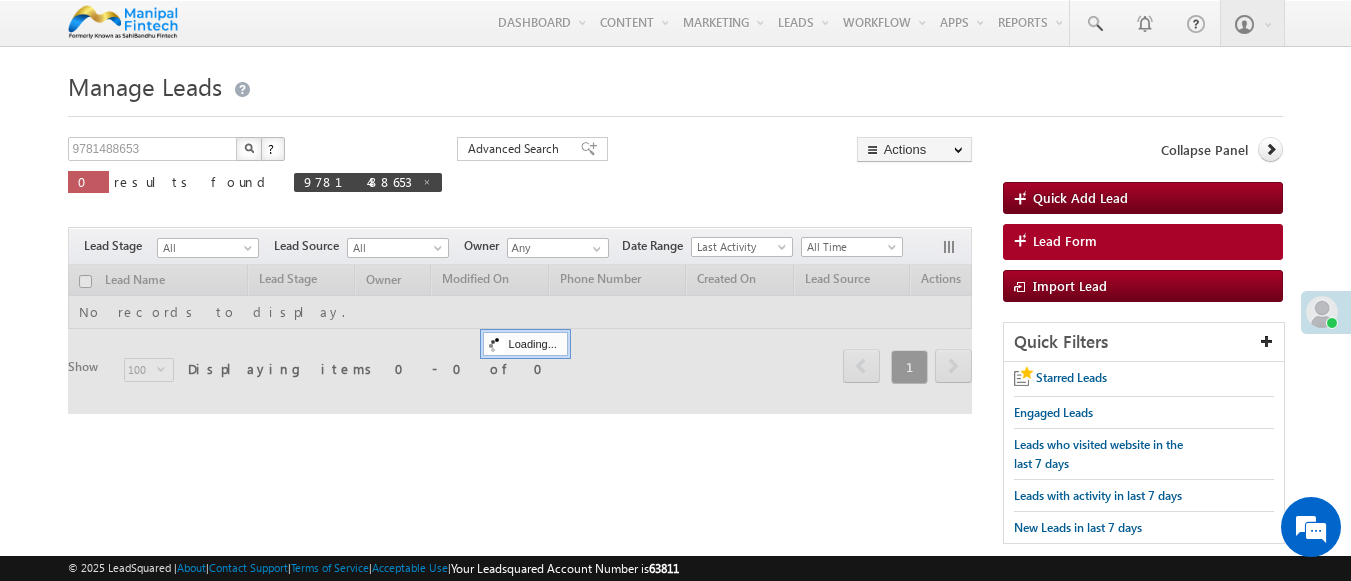 scroll, scrollTop: 0, scrollLeft: 0, axis: both 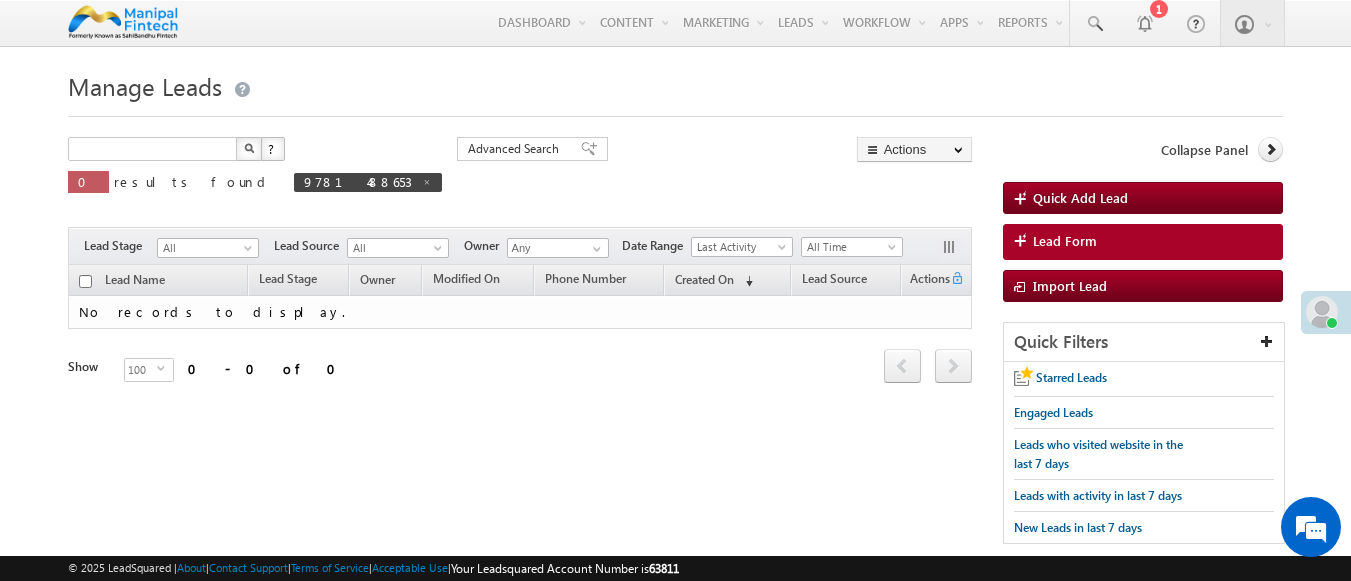 type on "Search Leads" 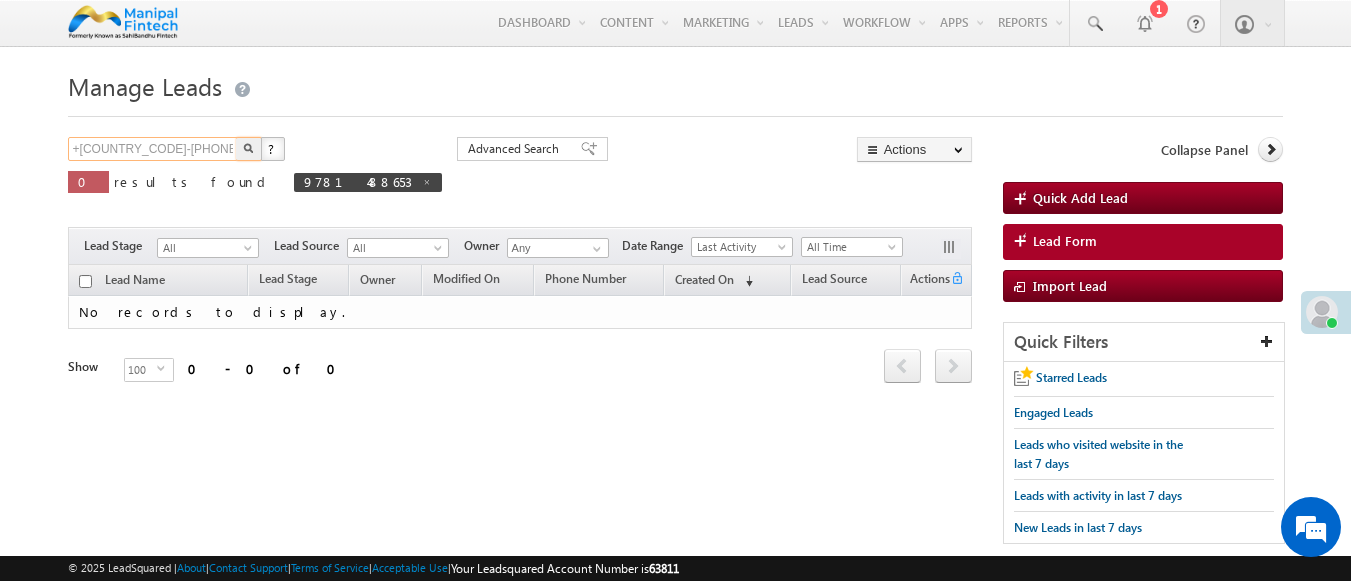 type on "+[COUNTRY_CODE]-[PHONE]" 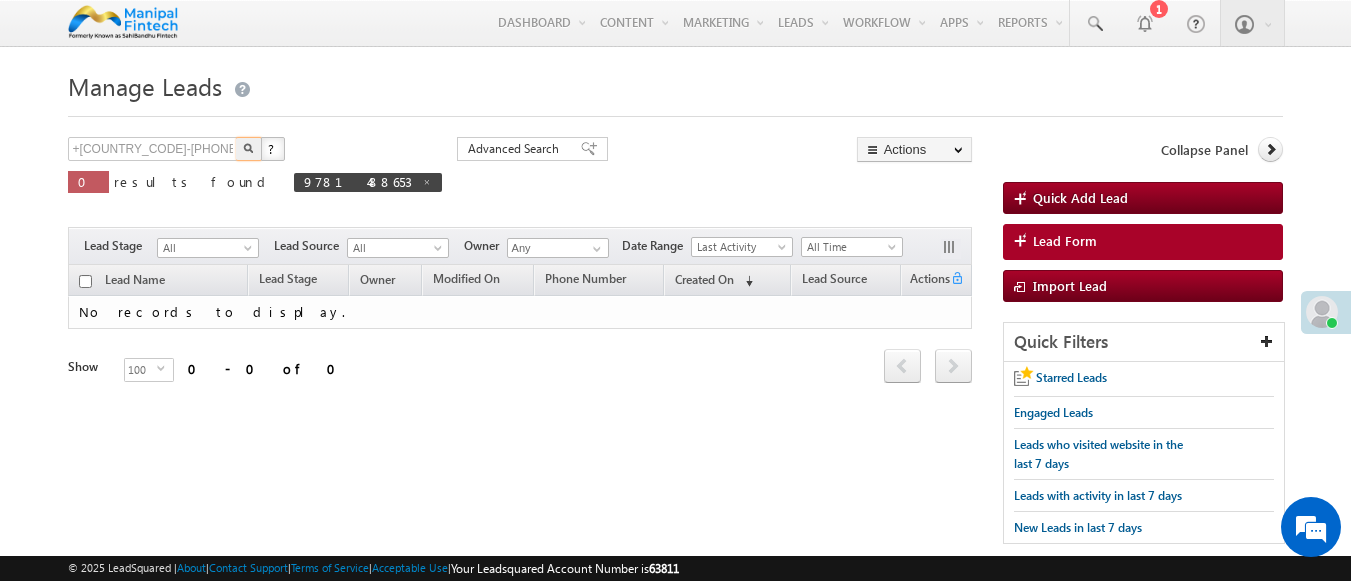 click at bounding box center [248, 148] 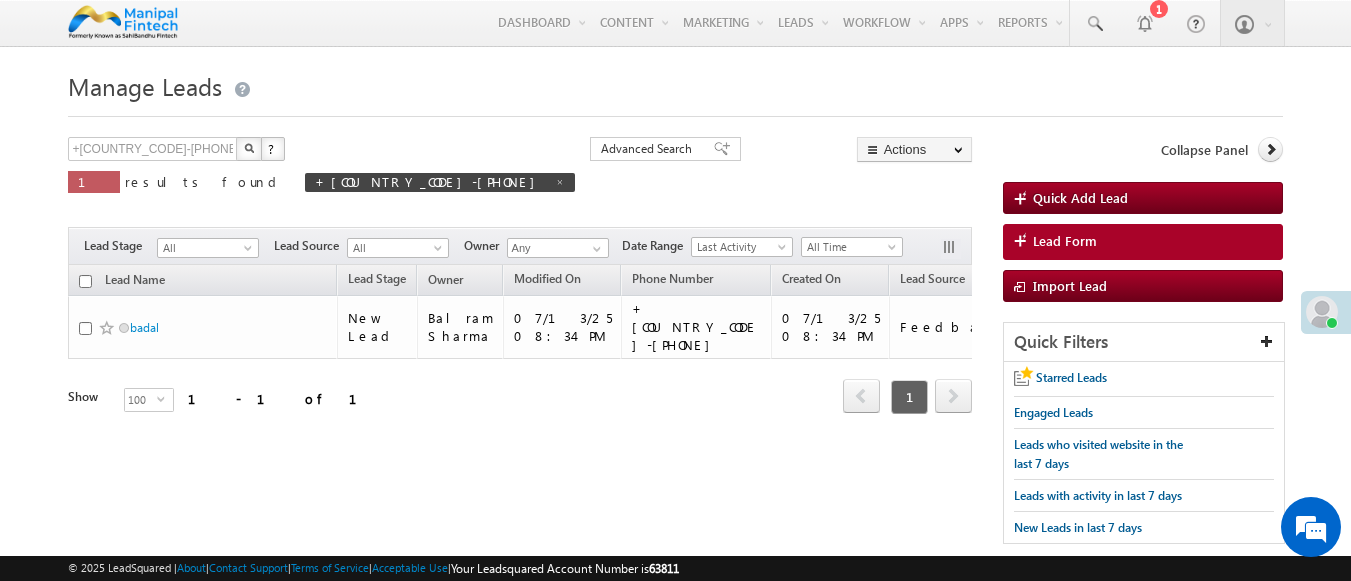 scroll, scrollTop: 0, scrollLeft: 0, axis: both 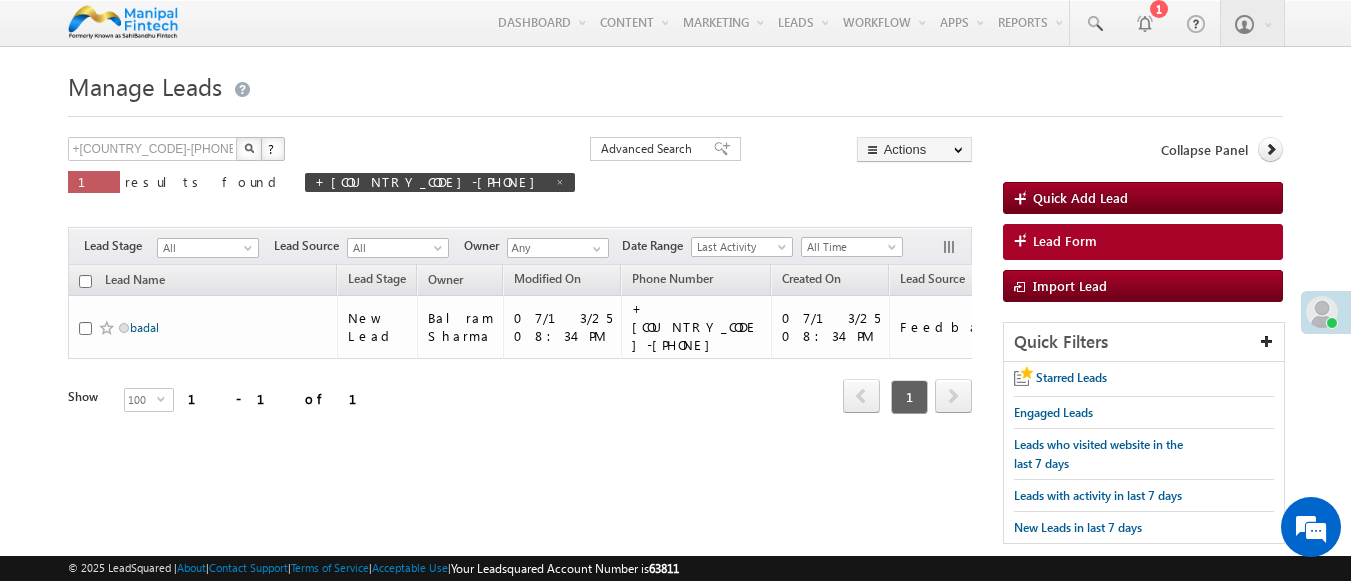 click on "badal" at bounding box center [144, 327] 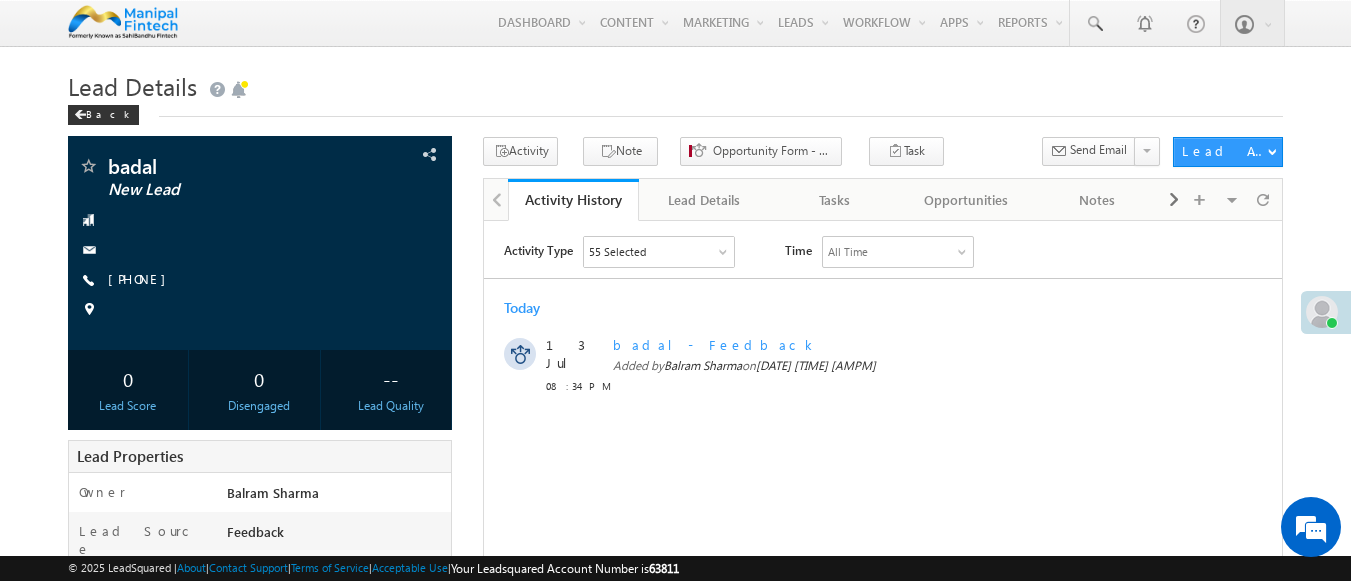 scroll, scrollTop: 0, scrollLeft: 0, axis: both 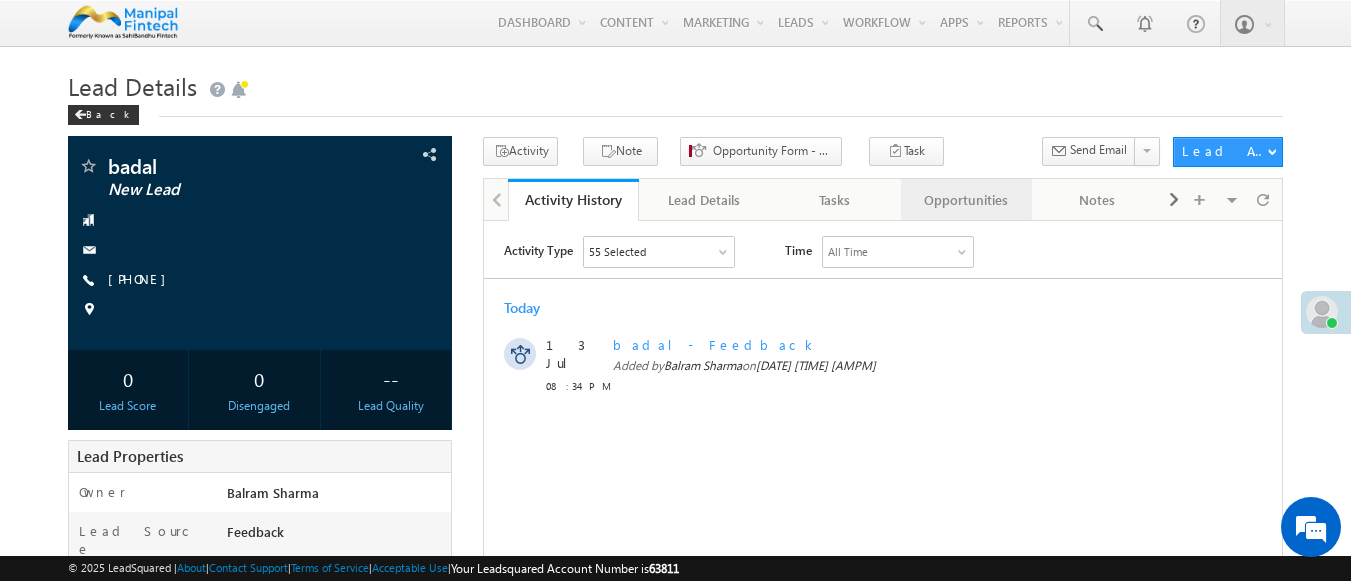 click on "Opportunities" at bounding box center (965, 200) 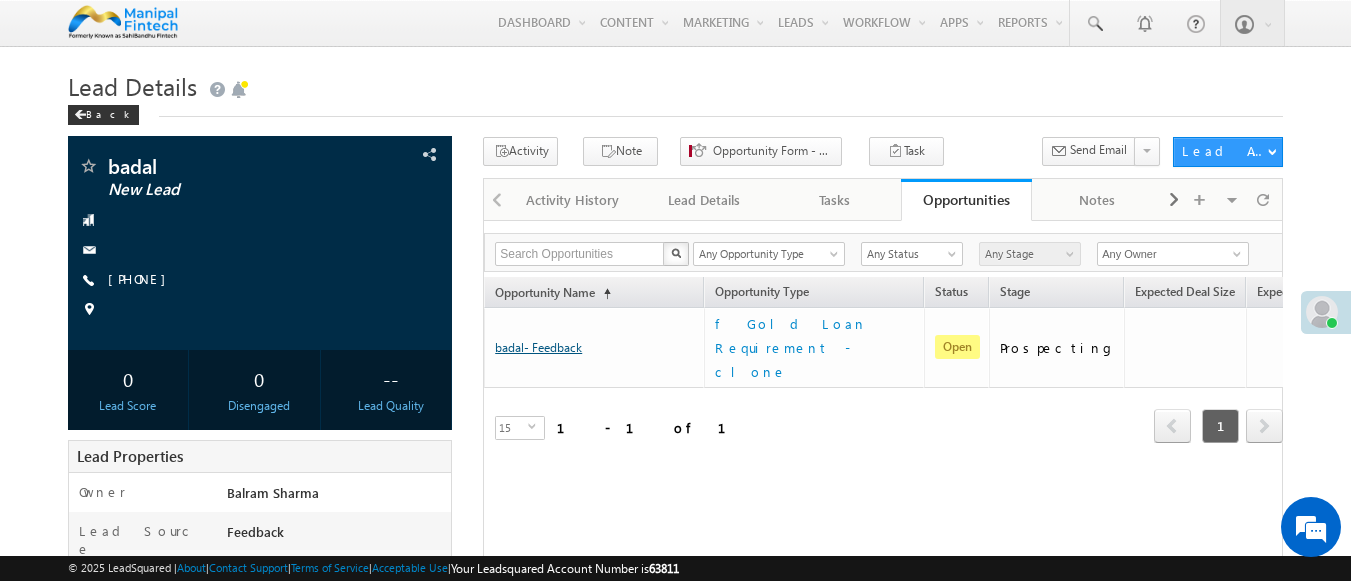 click on "badal- Feedback" at bounding box center [538, 347] 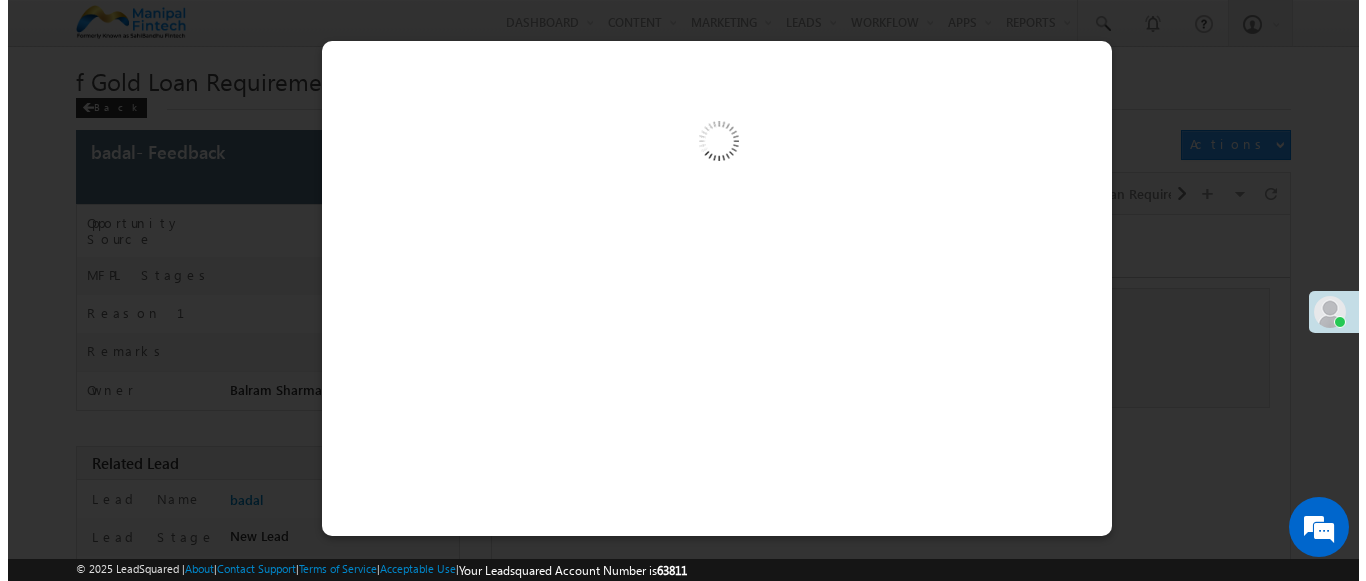 scroll, scrollTop: 0, scrollLeft: 0, axis: both 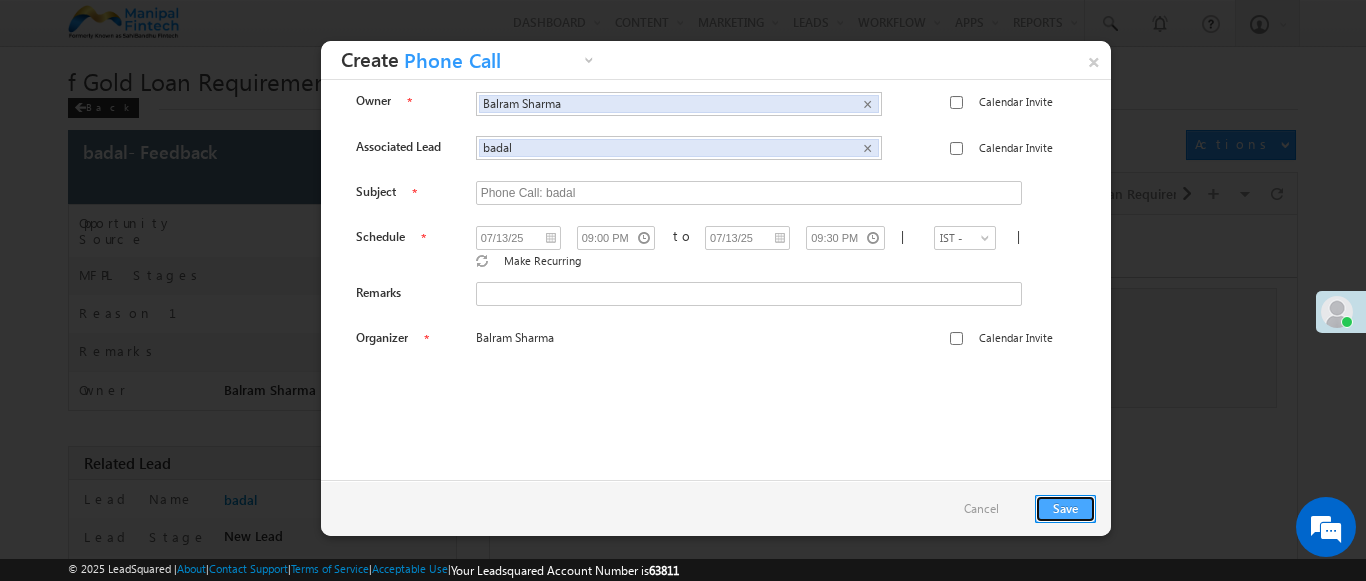 click on "Save" at bounding box center [1065, 509] 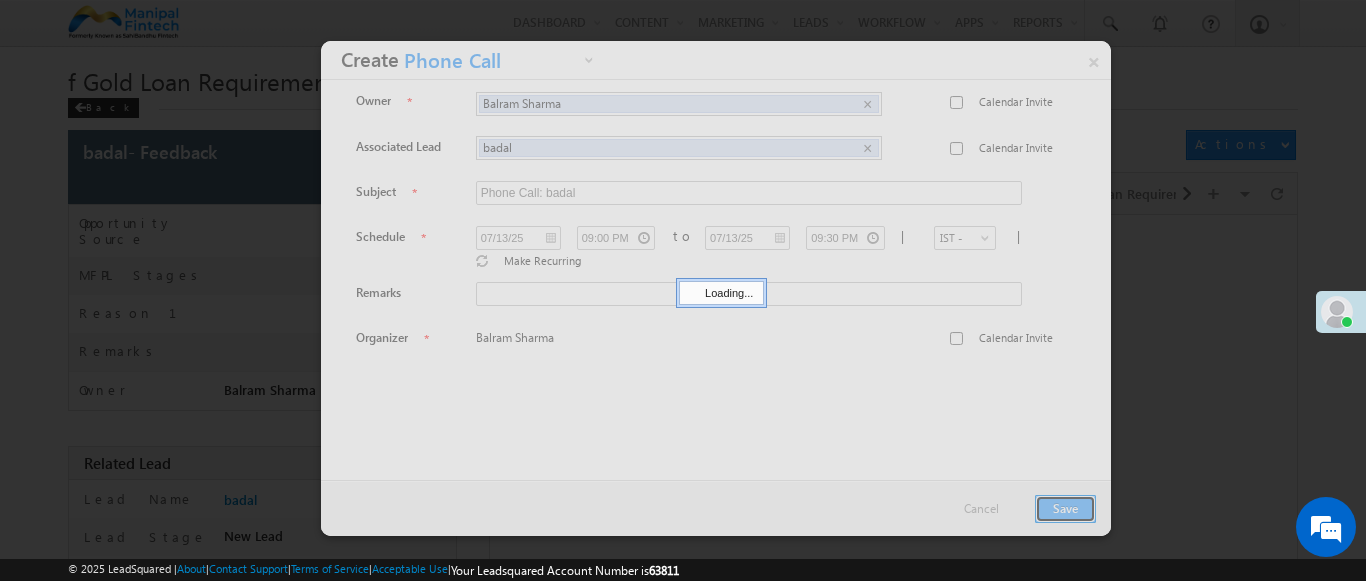 scroll, scrollTop: 1, scrollLeft: 0, axis: vertical 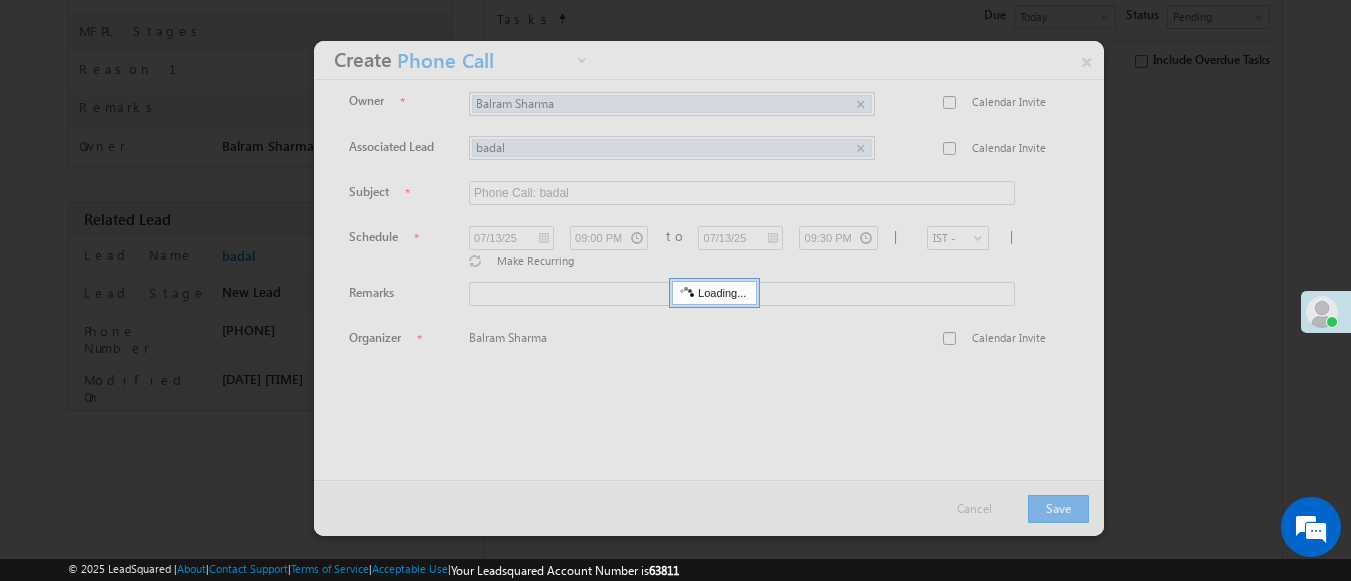 click on "Tasks" at bounding box center (704, -52) 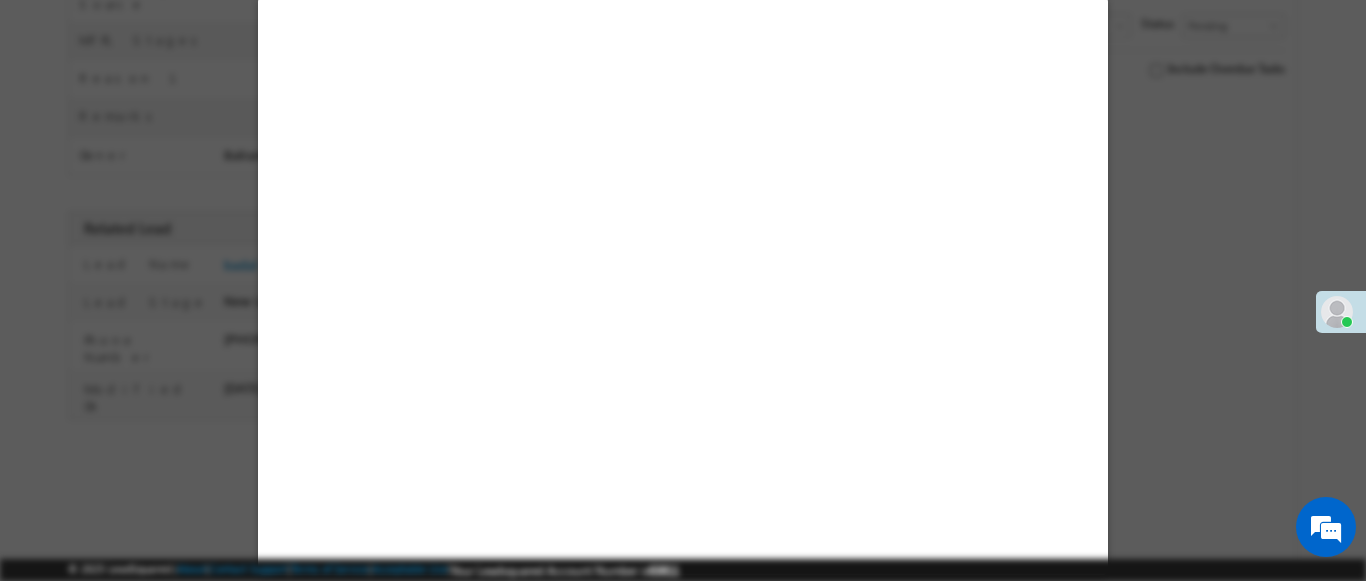 scroll, scrollTop: 182, scrollLeft: 0, axis: vertical 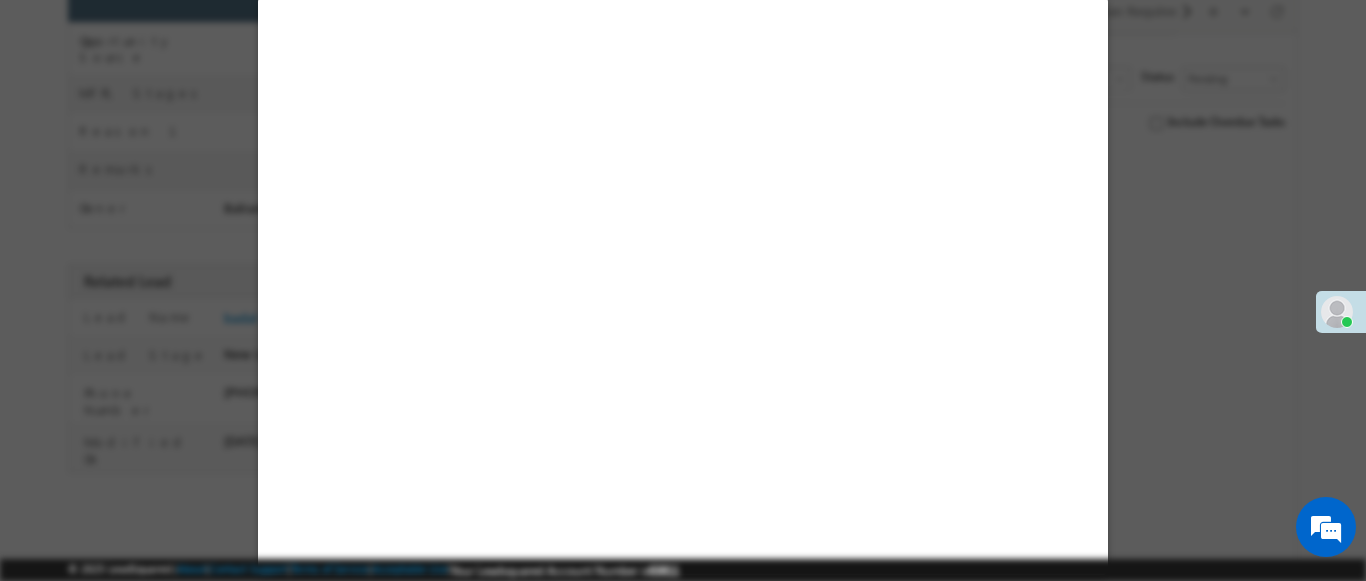 select on "Feedback" 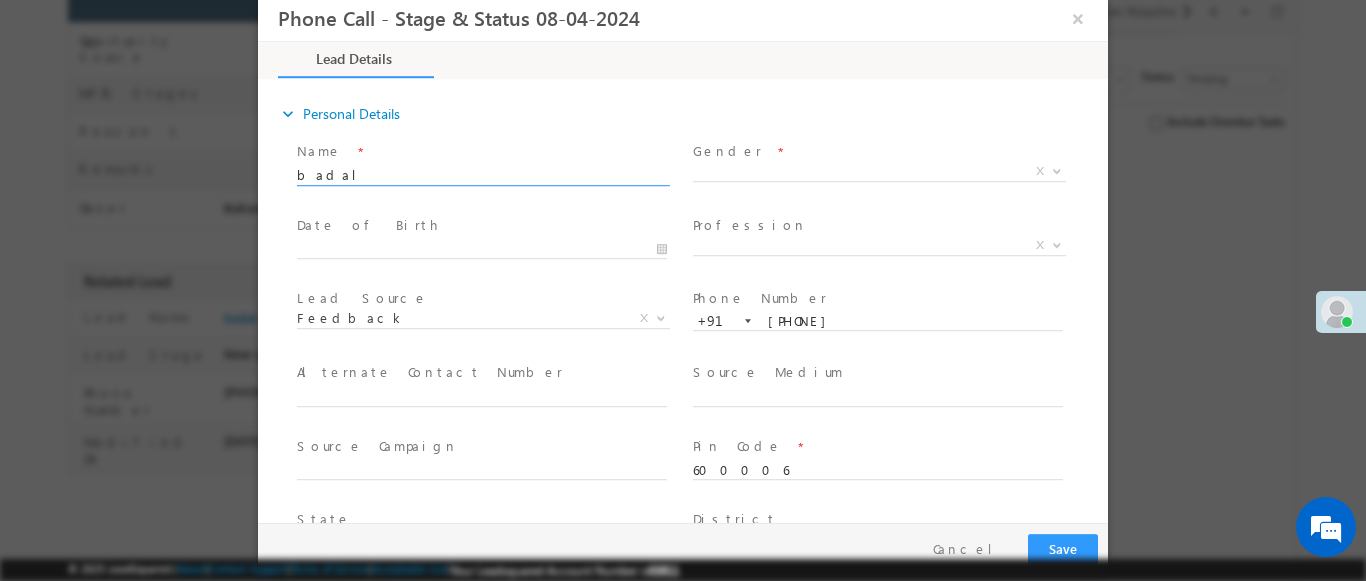 scroll, scrollTop: 0, scrollLeft: 0, axis: both 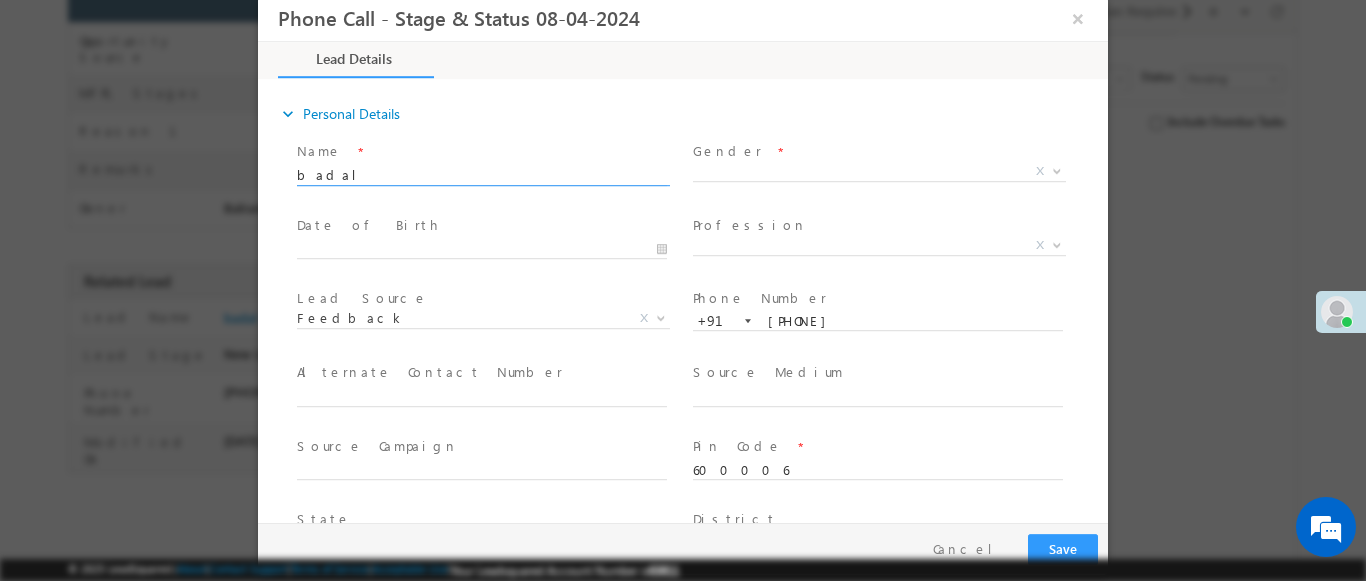 type on "[DATE] [TIME]" 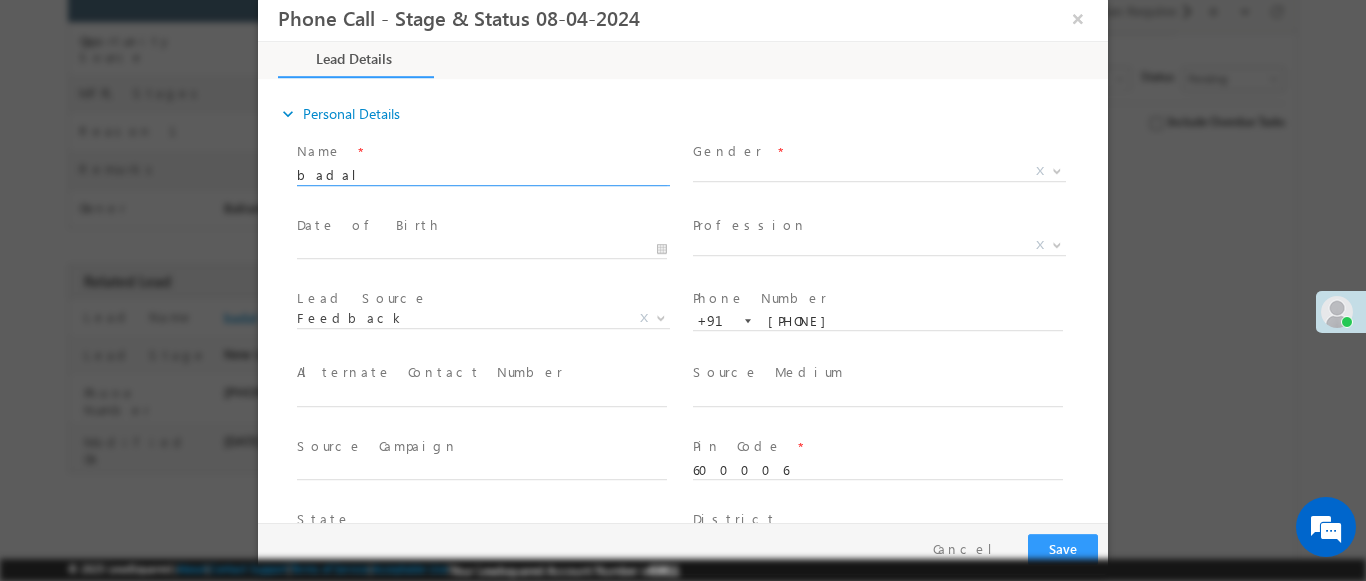 scroll, scrollTop: 0, scrollLeft: 0, axis: both 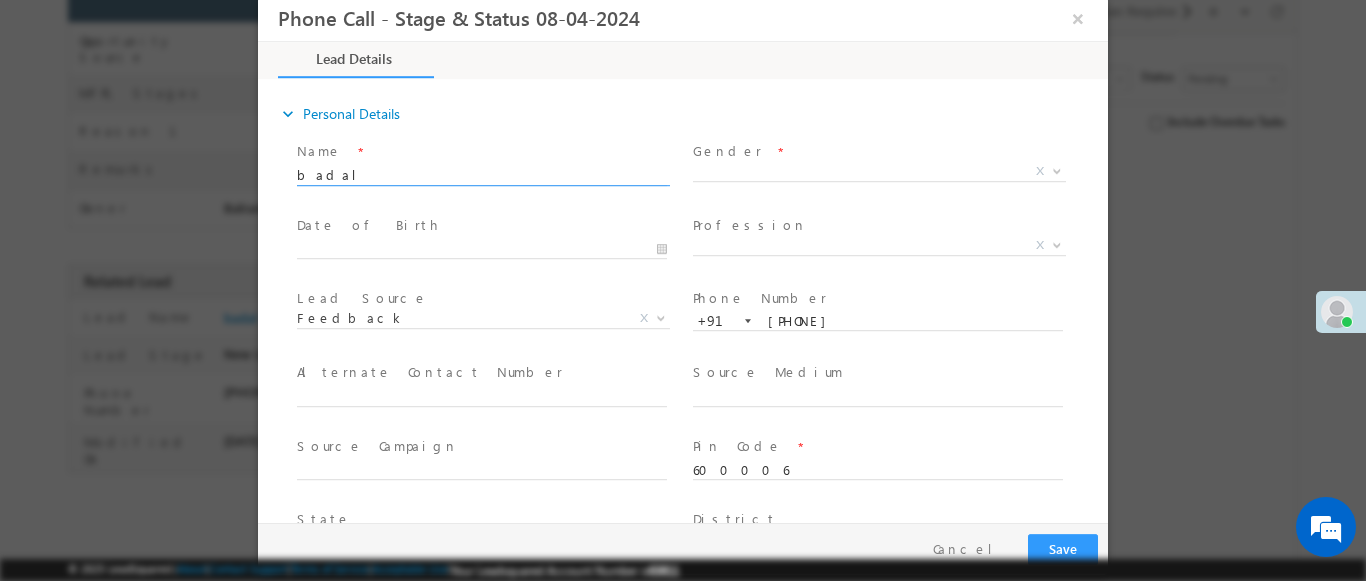 click at bounding box center (1057, 170) 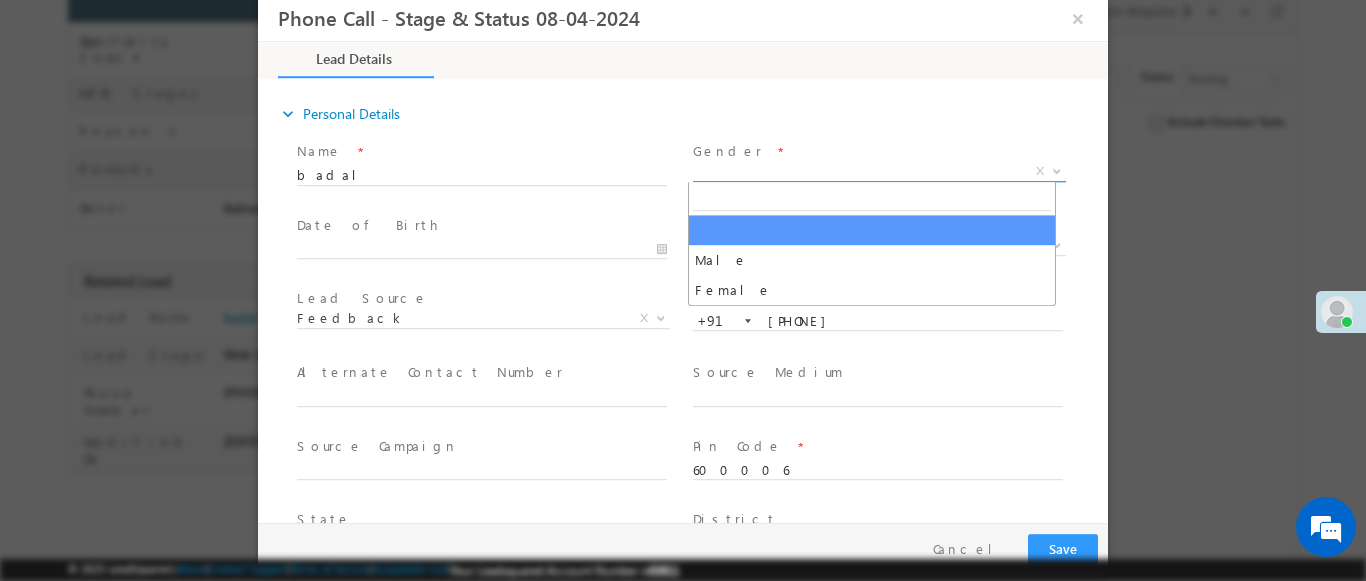 select on "Male" 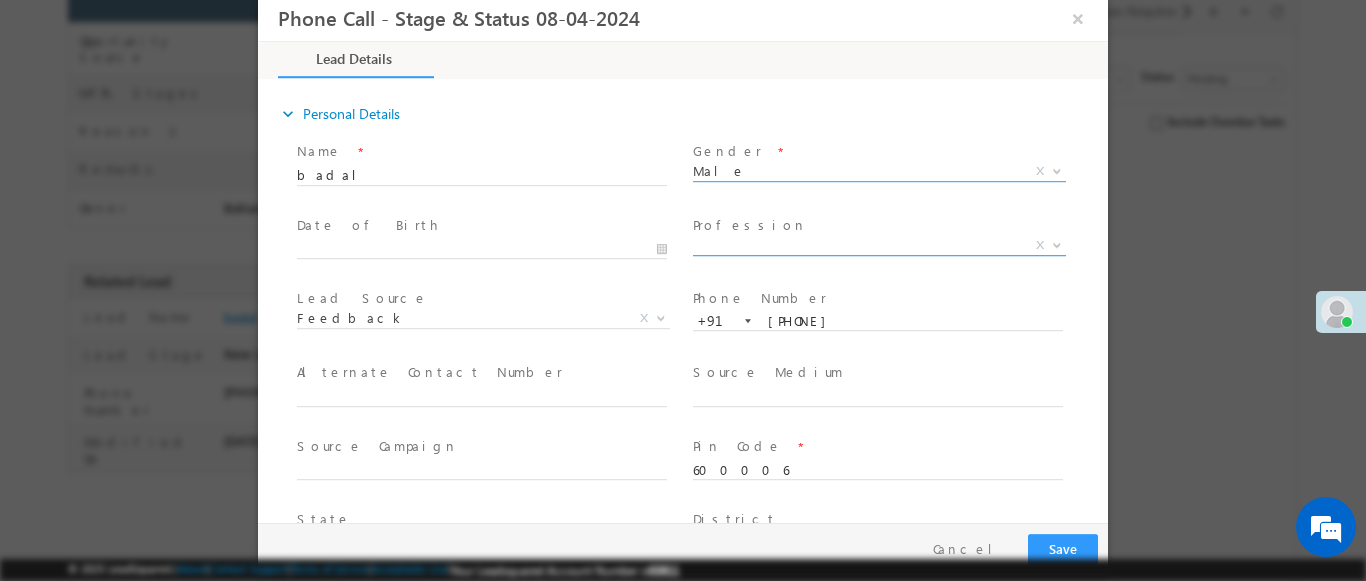 scroll, scrollTop: 3, scrollLeft: 0, axis: vertical 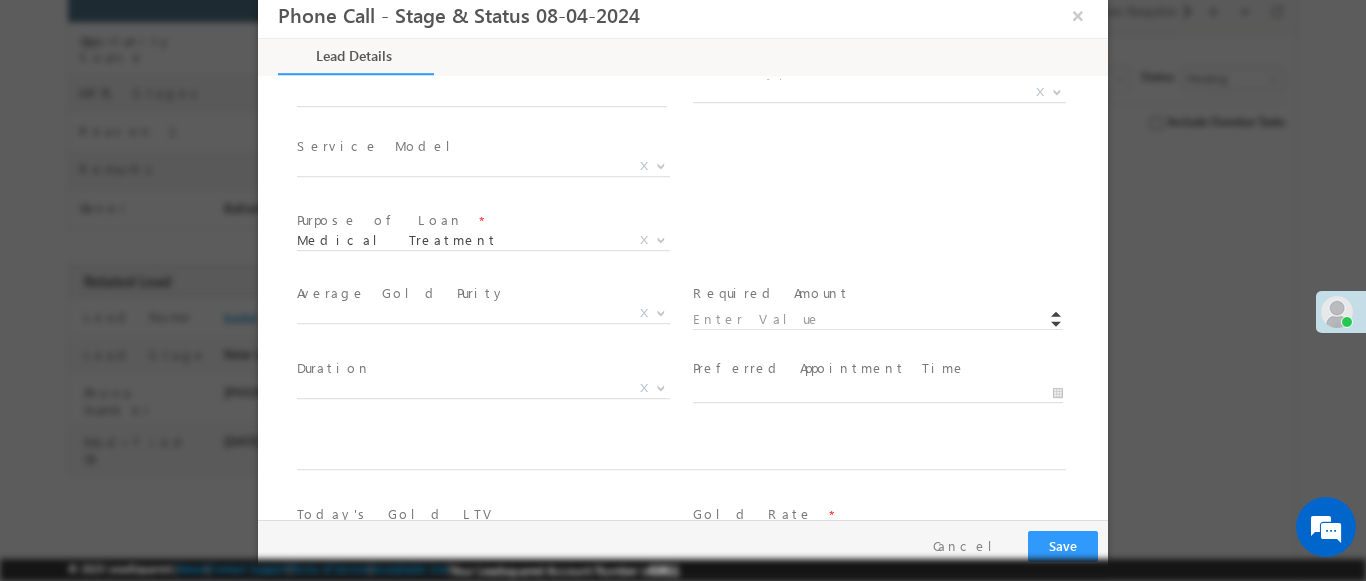 click at bounding box center [1057, 91] 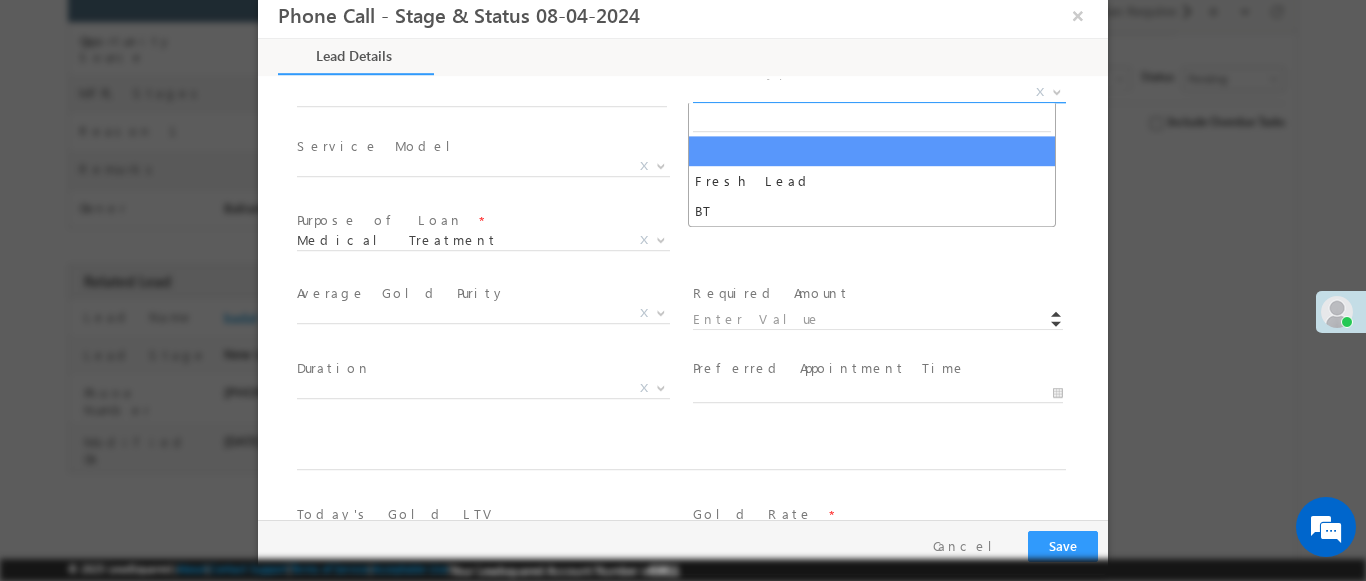 select on "Fresh Lead" 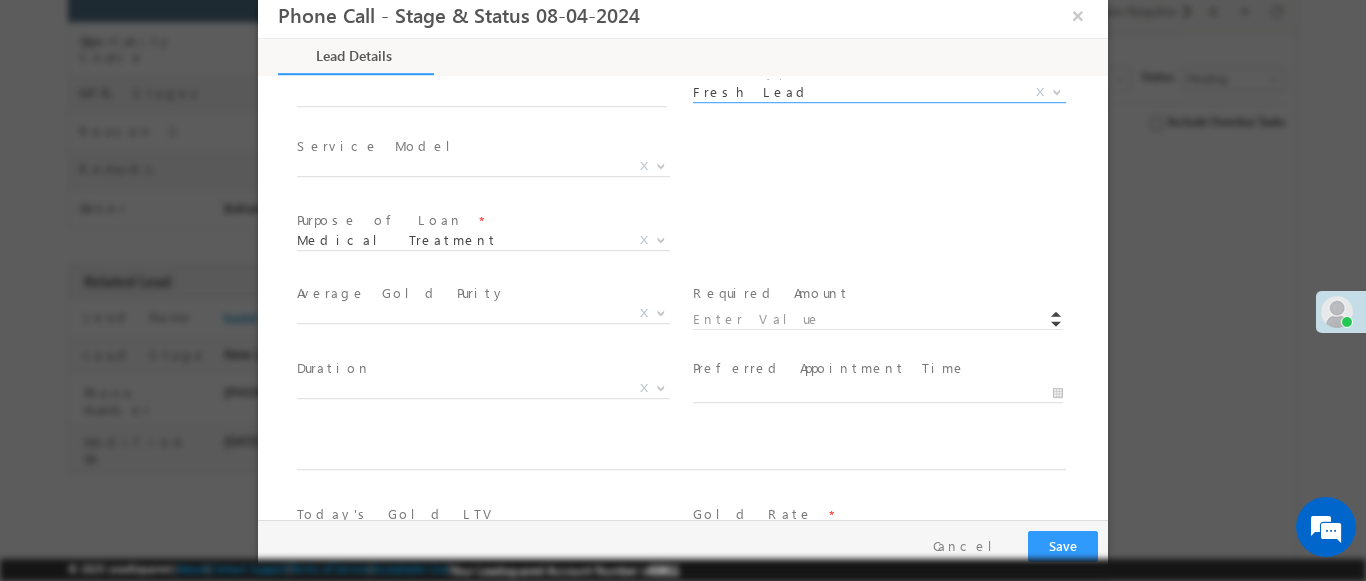 click at bounding box center [661, 165] 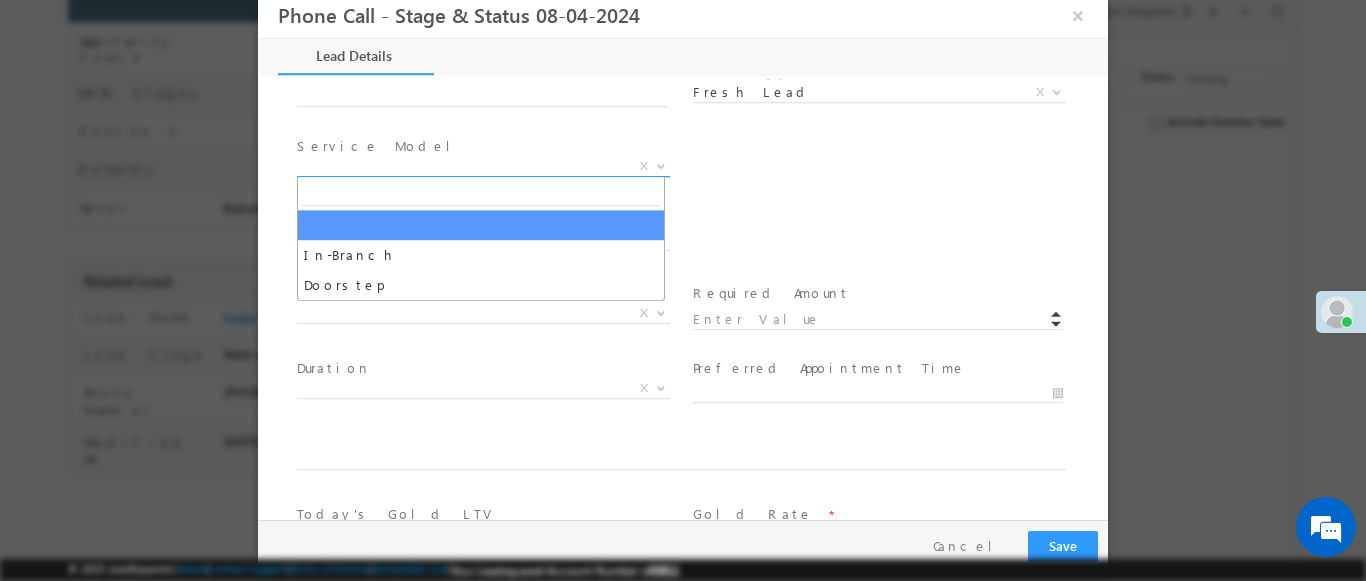 select on "In-Branch" 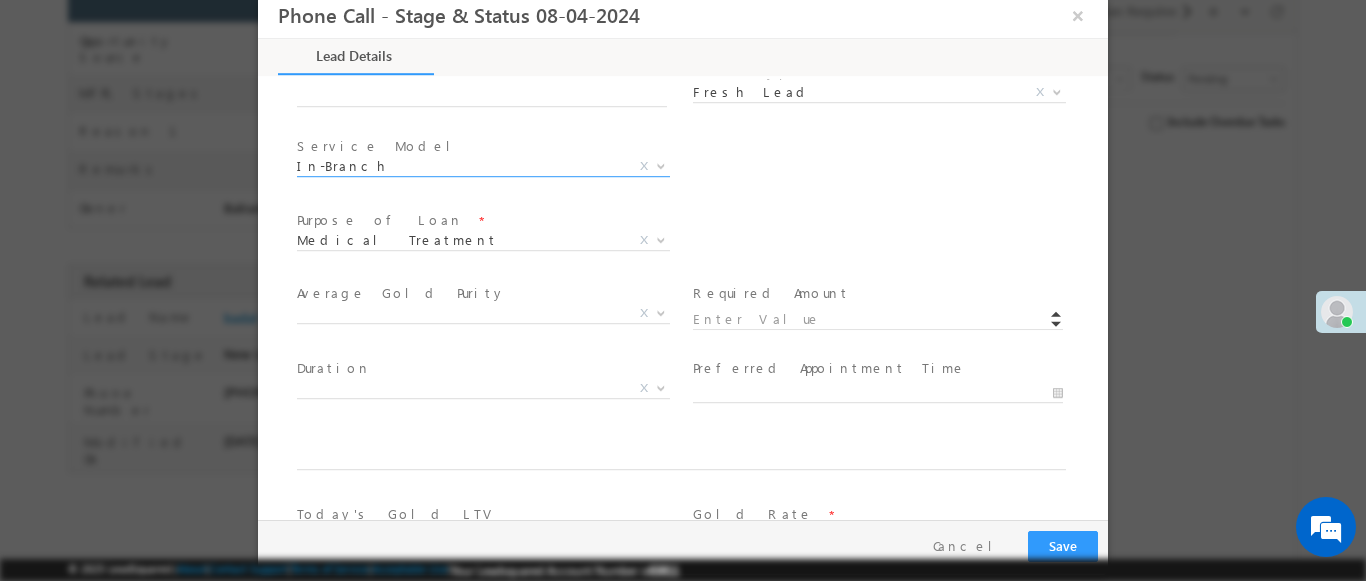 scroll, scrollTop: 1168, scrollLeft: 0, axis: vertical 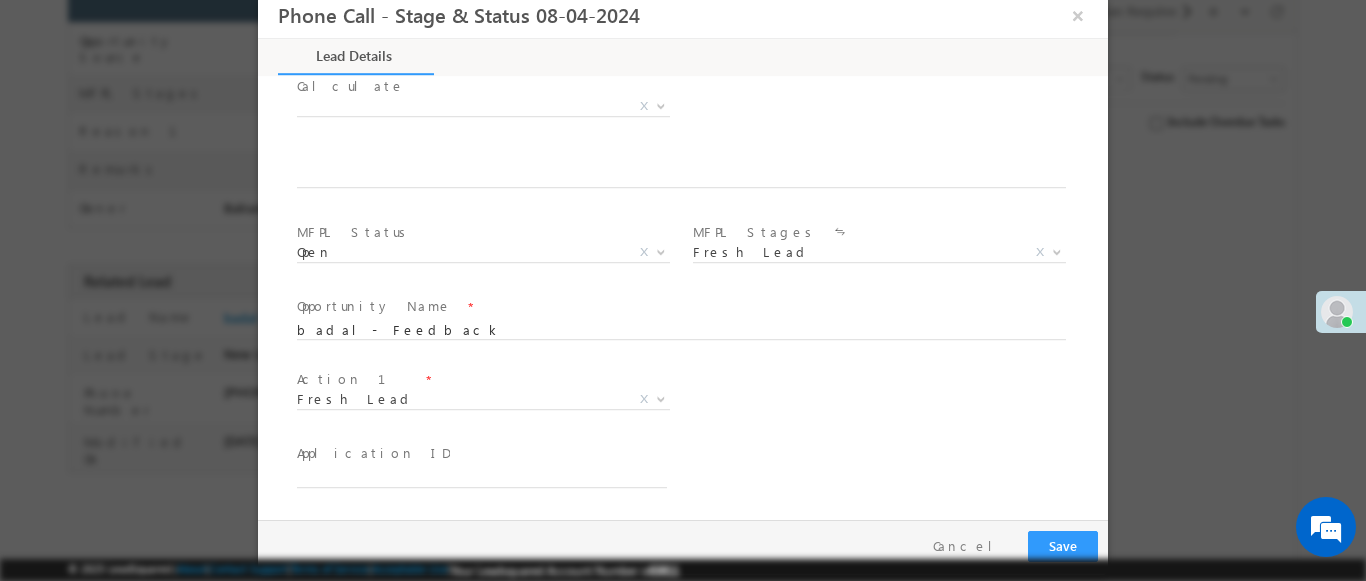 click at bounding box center [661, 398] 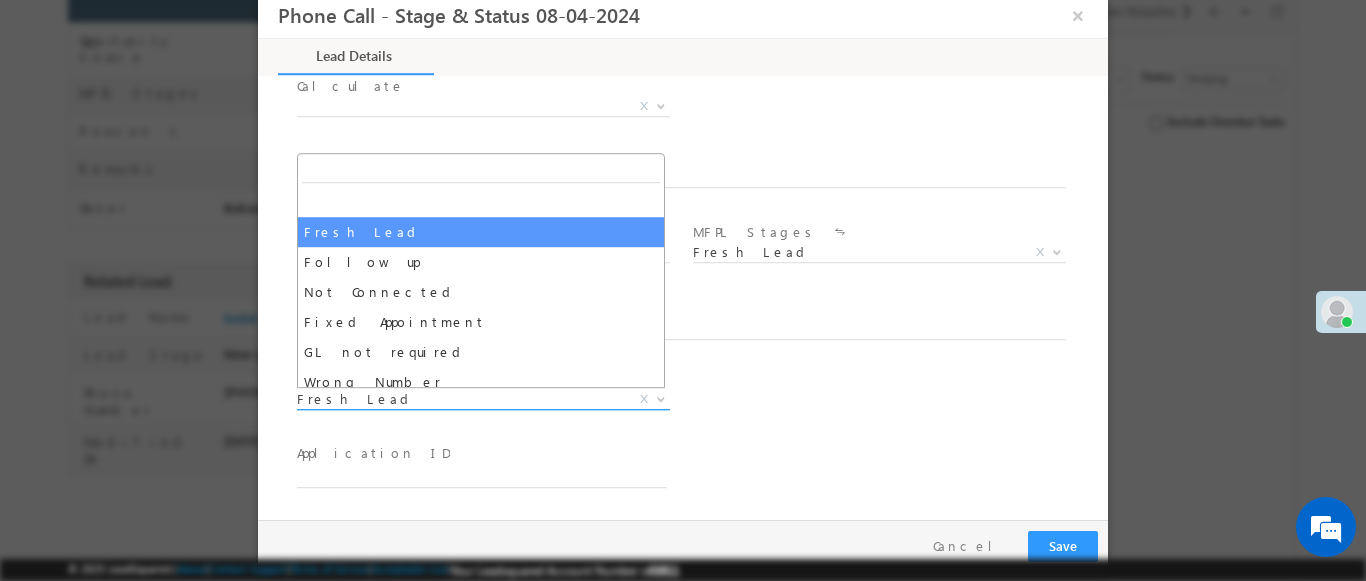 select on "Fixed Appointment" 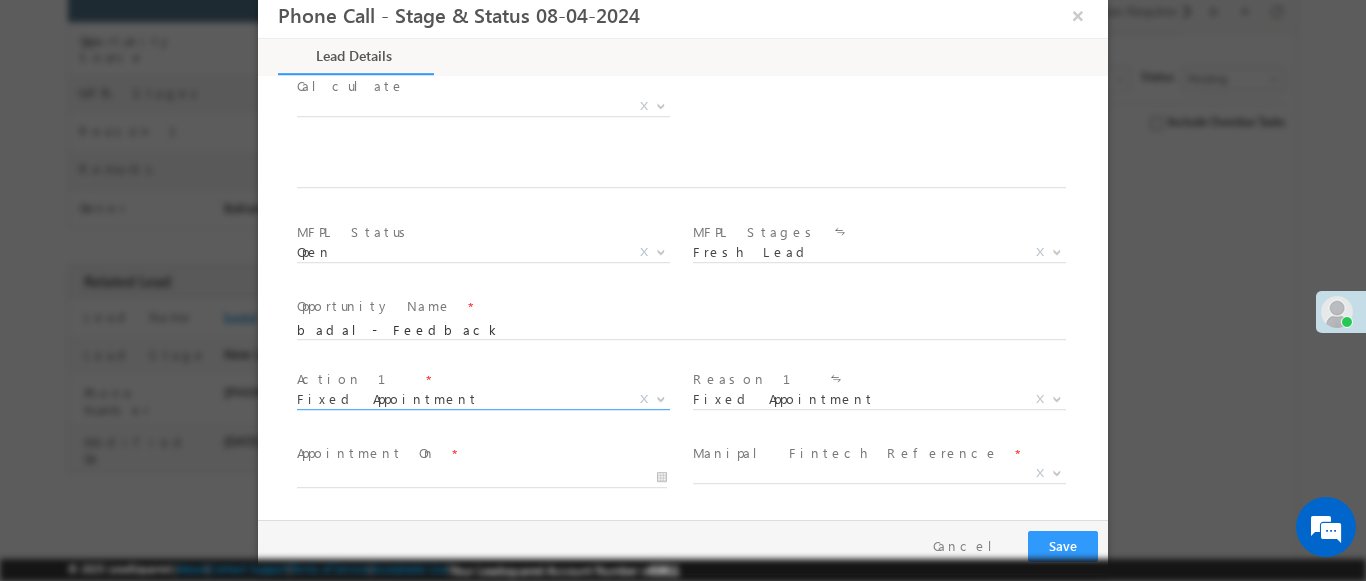 scroll, scrollTop: 3, scrollLeft: 0, axis: vertical 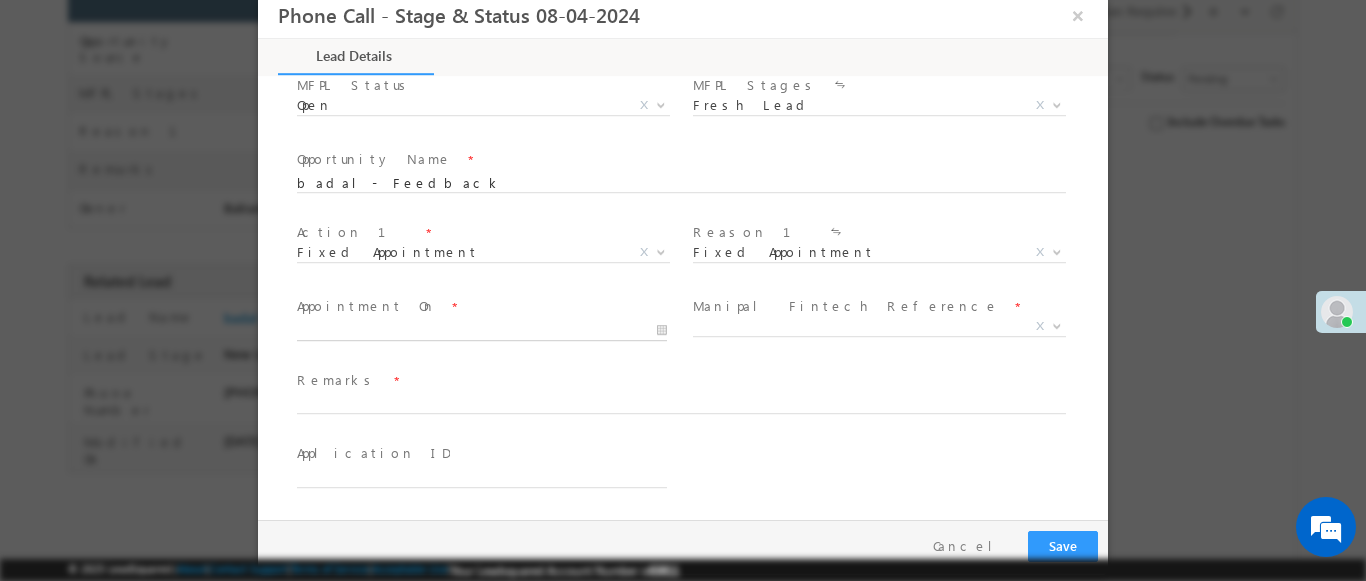 click at bounding box center (482, 331) 